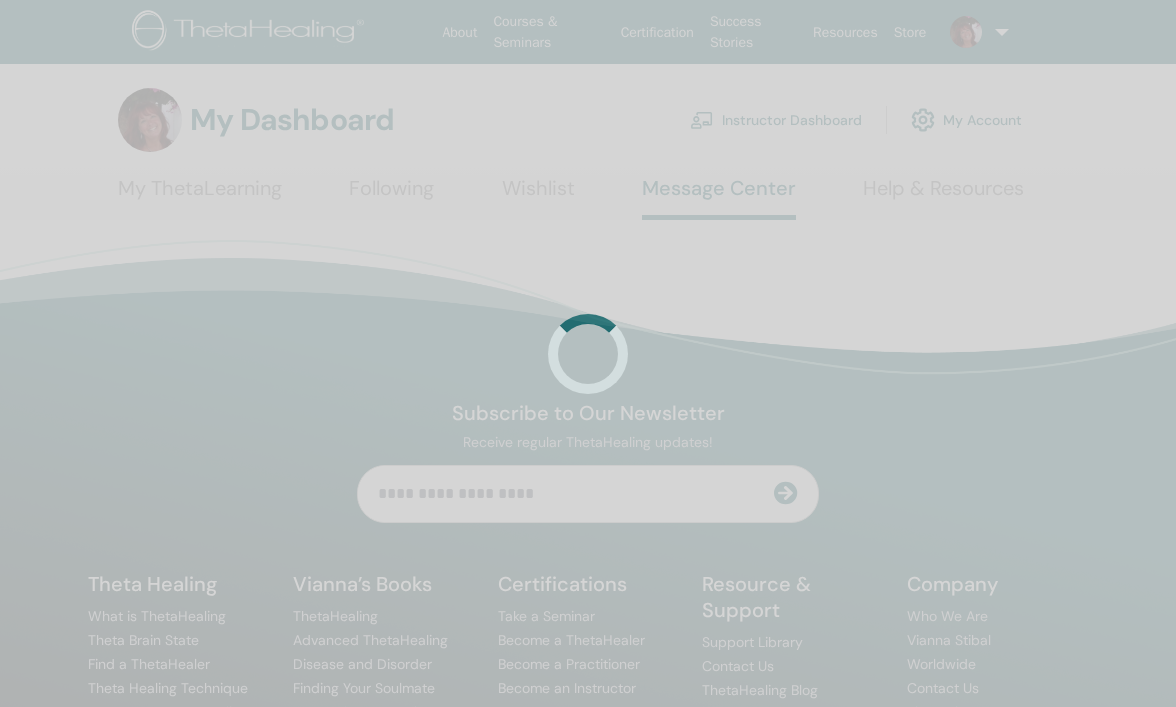 scroll, scrollTop: 0, scrollLeft: 0, axis: both 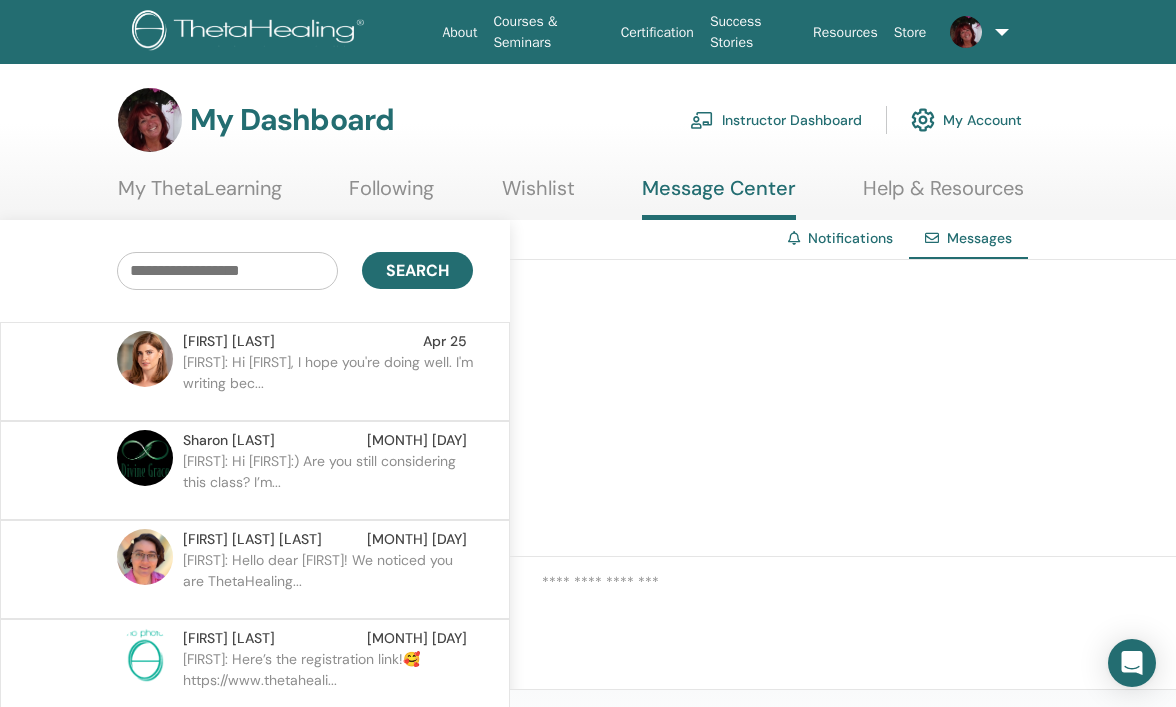 click on "Instructor Dashboard" at bounding box center [776, 120] 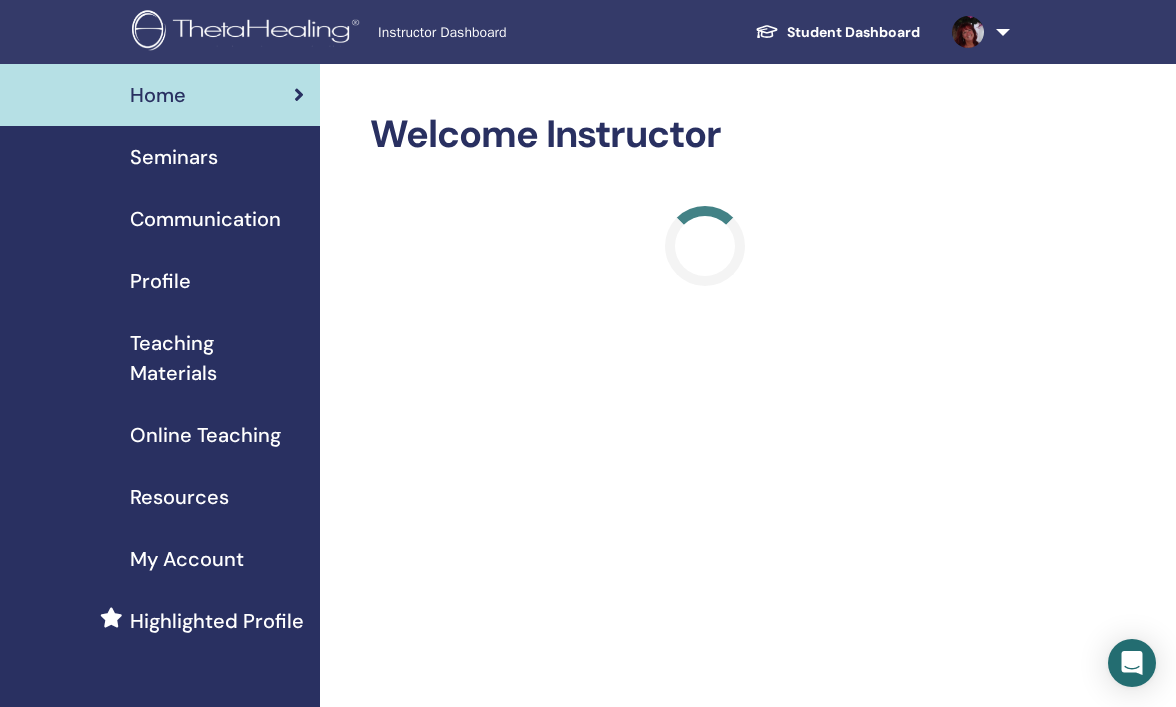scroll, scrollTop: 0, scrollLeft: 0, axis: both 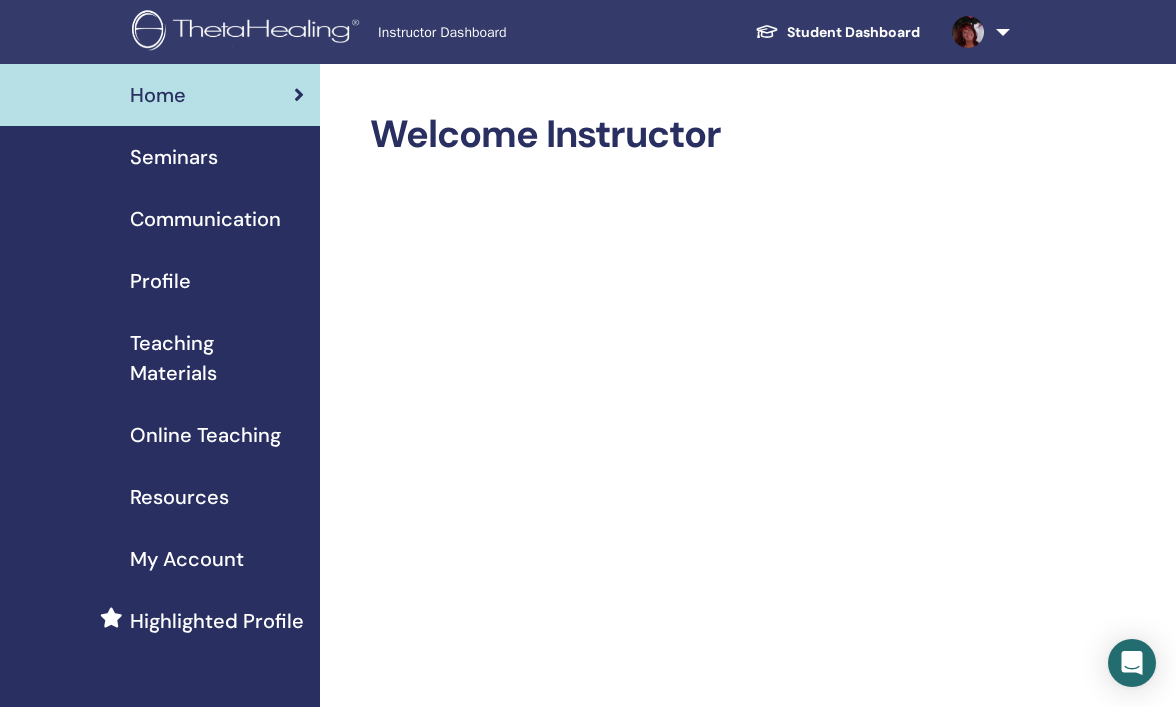 click on "Profile" at bounding box center (160, 281) 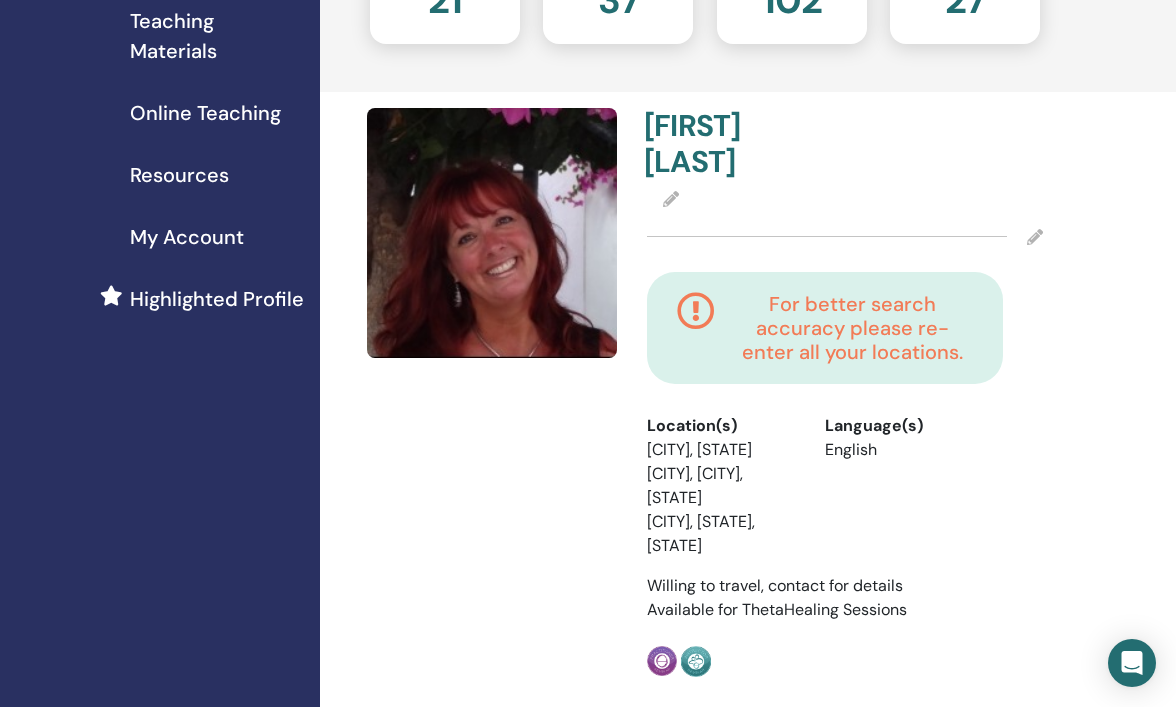scroll, scrollTop: 306, scrollLeft: 0, axis: vertical 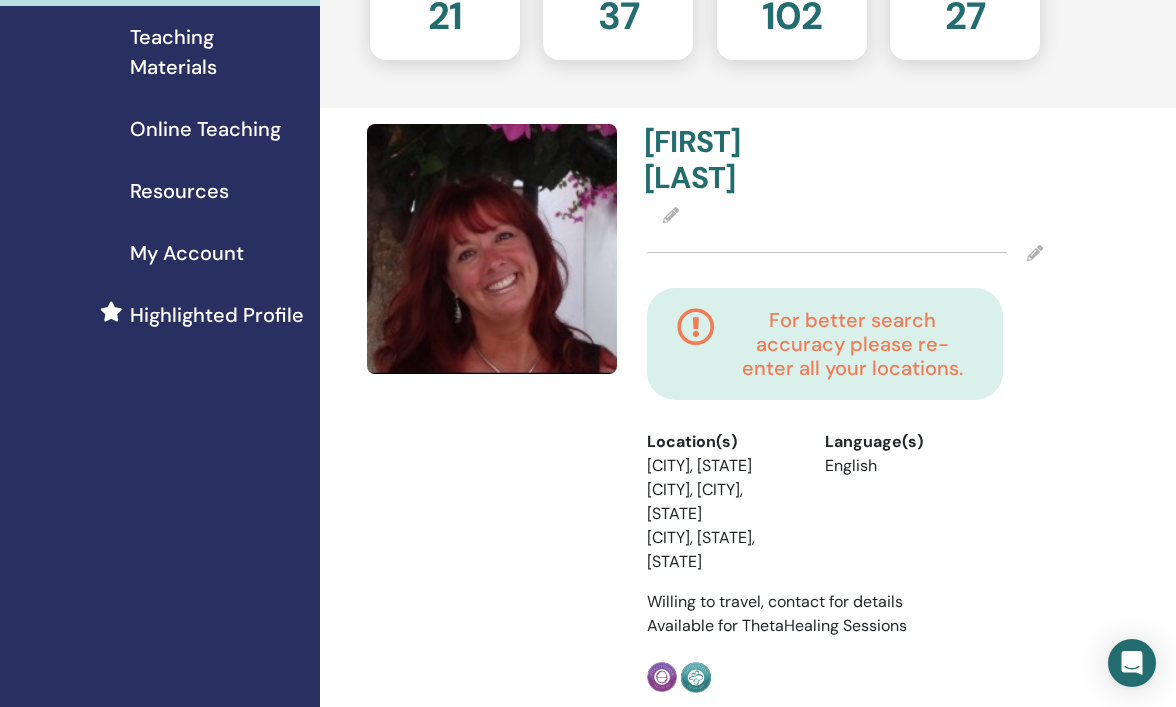 click on "My Account" at bounding box center [187, 253] 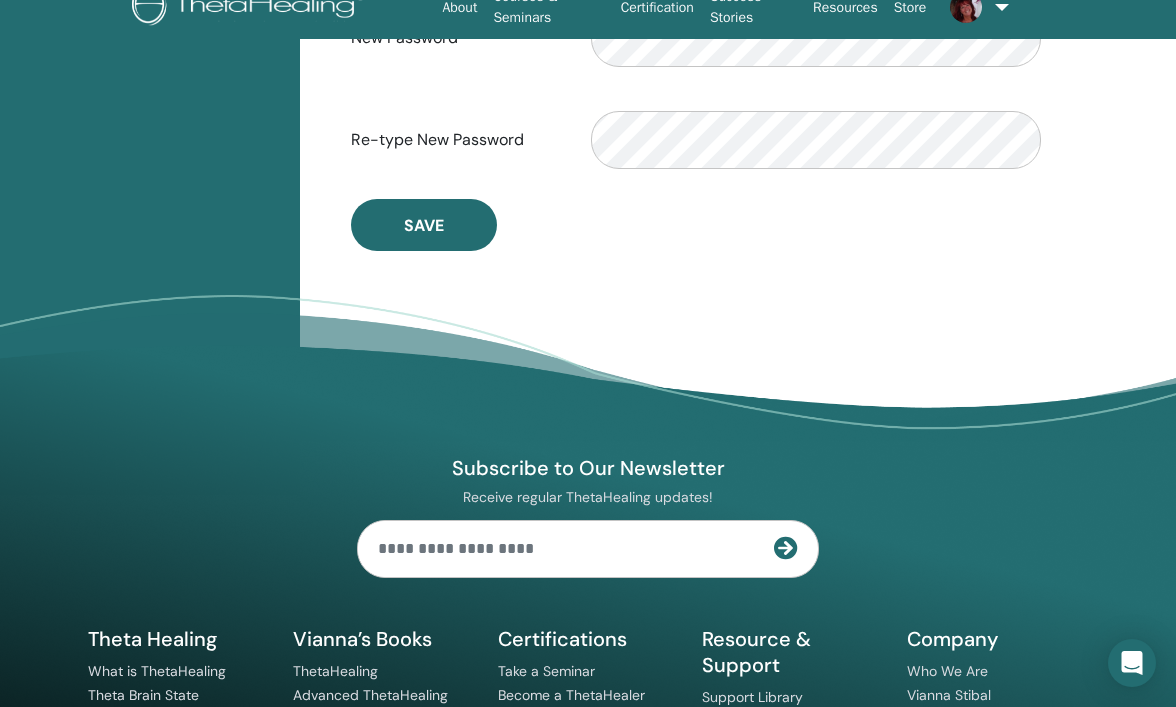 scroll, scrollTop: 0, scrollLeft: 0, axis: both 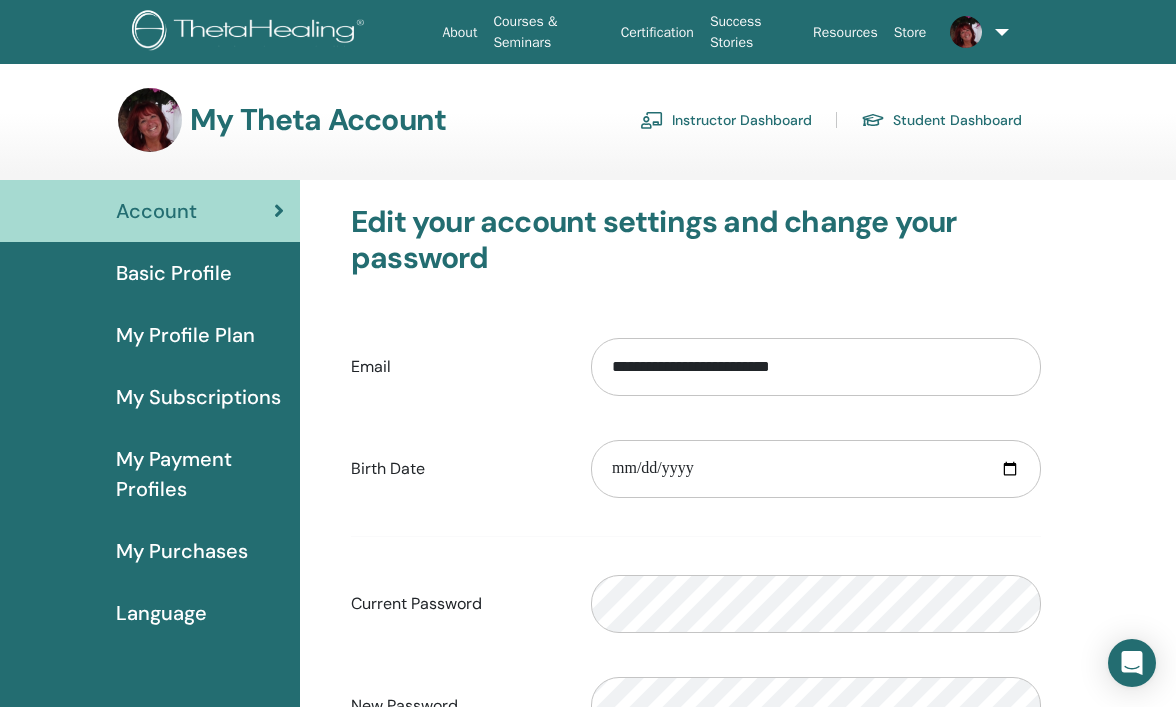 click on "Instructor Dashboard" at bounding box center (726, 120) 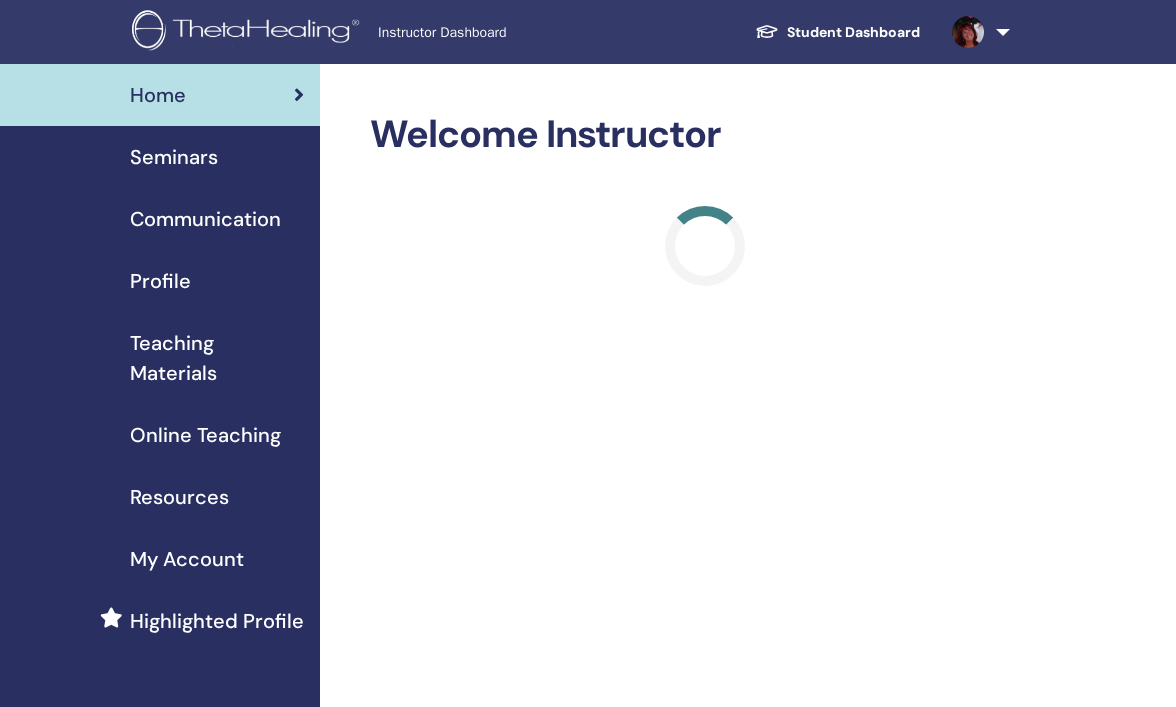 scroll, scrollTop: 0, scrollLeft: 0, axis: both 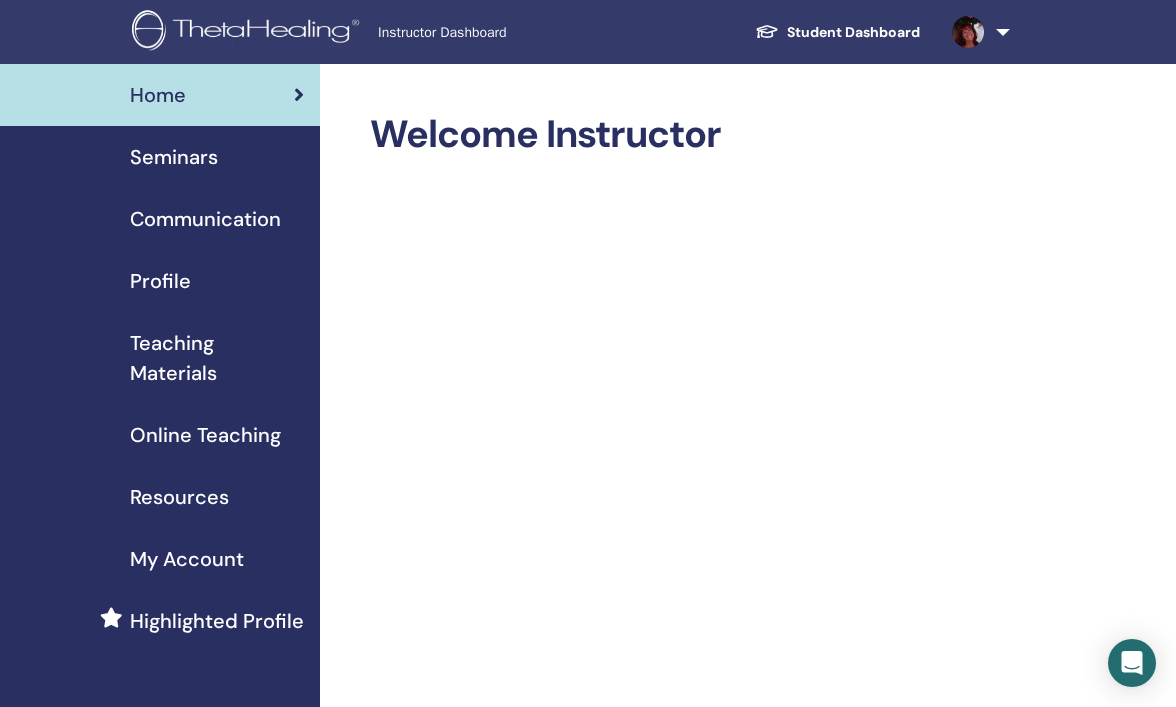 click on "Student Dashboard" at bounding box center (837, 32) 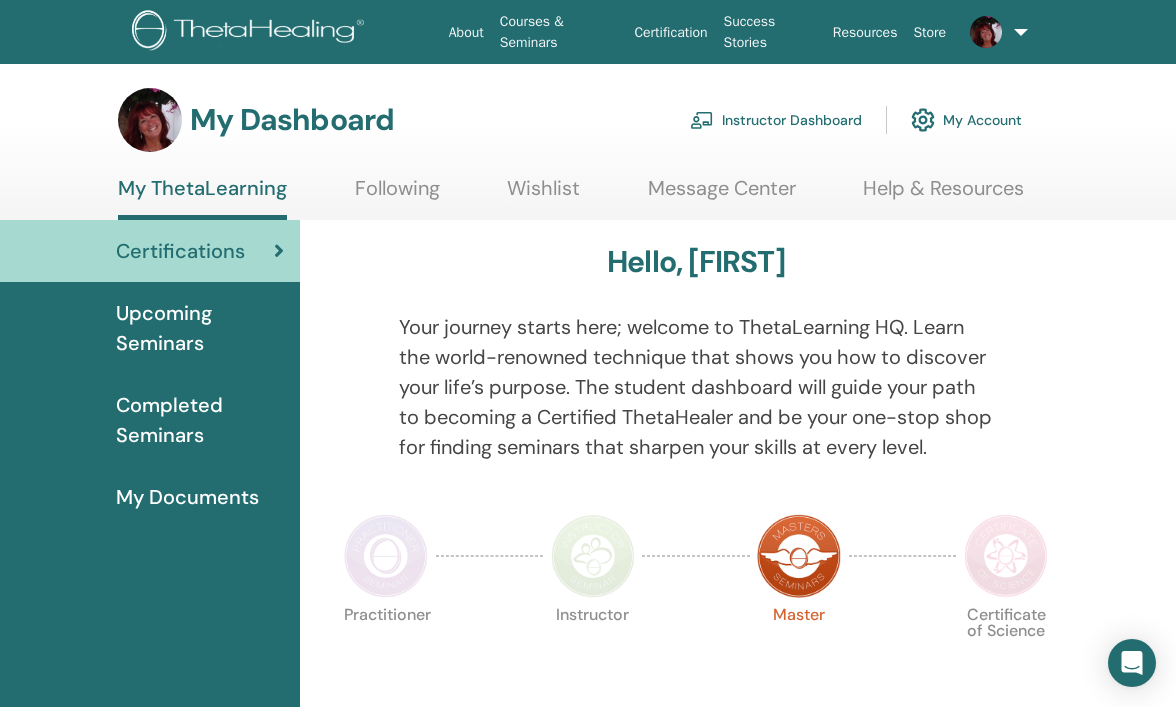 scroll, scrollTop: 0, scrollLeft: 0, axis: both 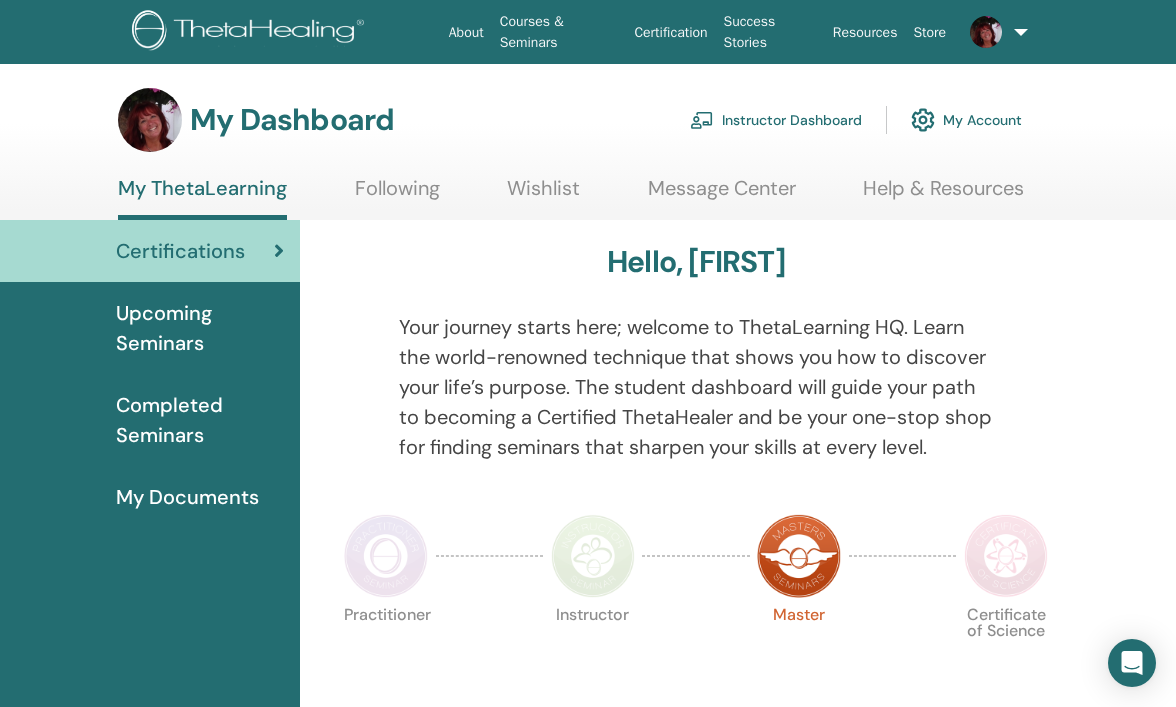 click on "Completed Seminars" at bounding box center [200, 420] 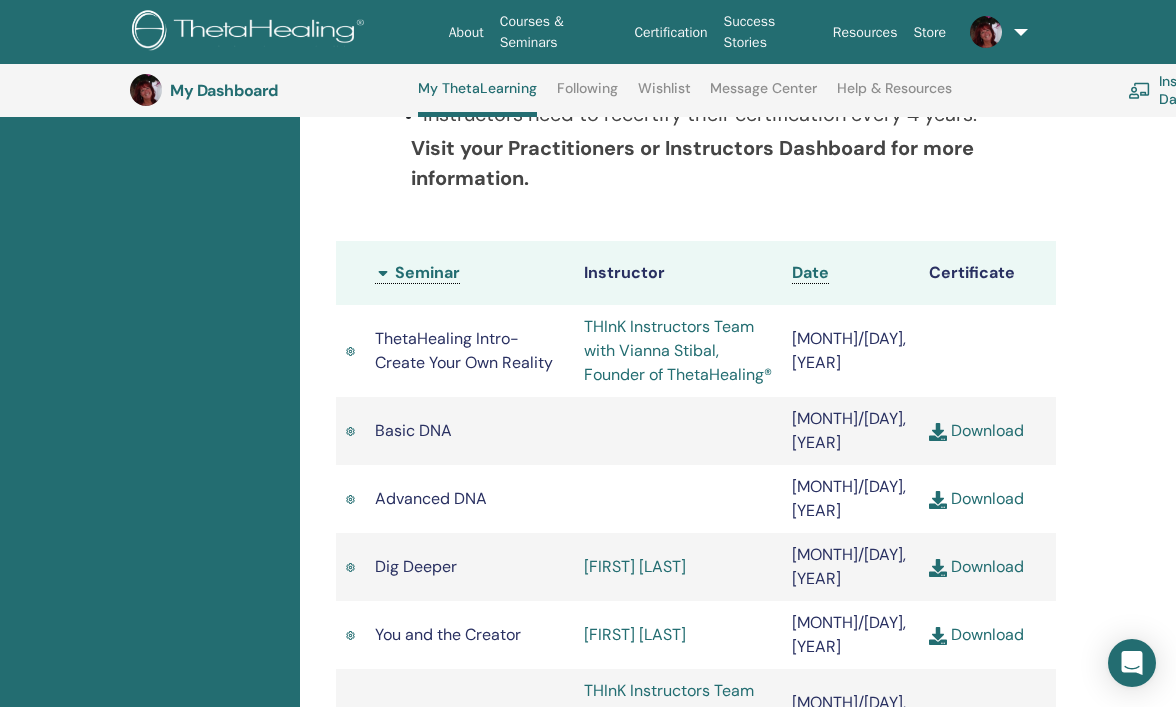 scroll, scrollTop: 551, scrollLeft: 0, axis: vertical 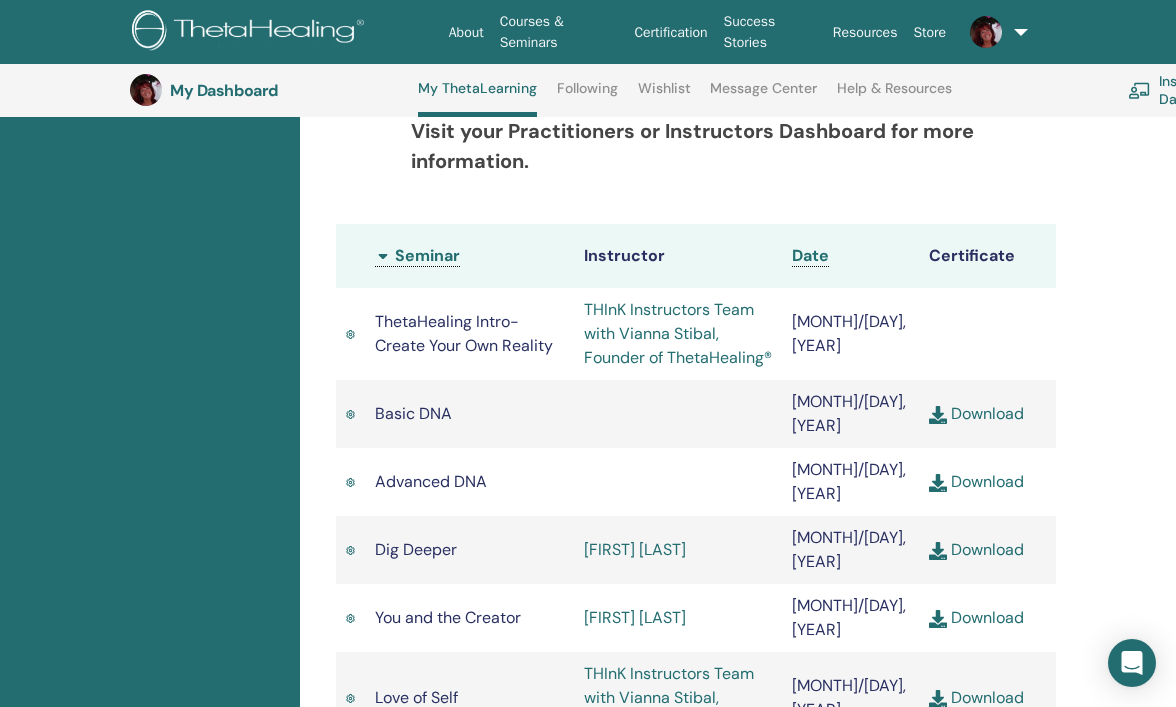 click on "THInK Instructors Team with Vianna Stibal, Founder of ThetaHealing®" at bounding box center [678, 333] 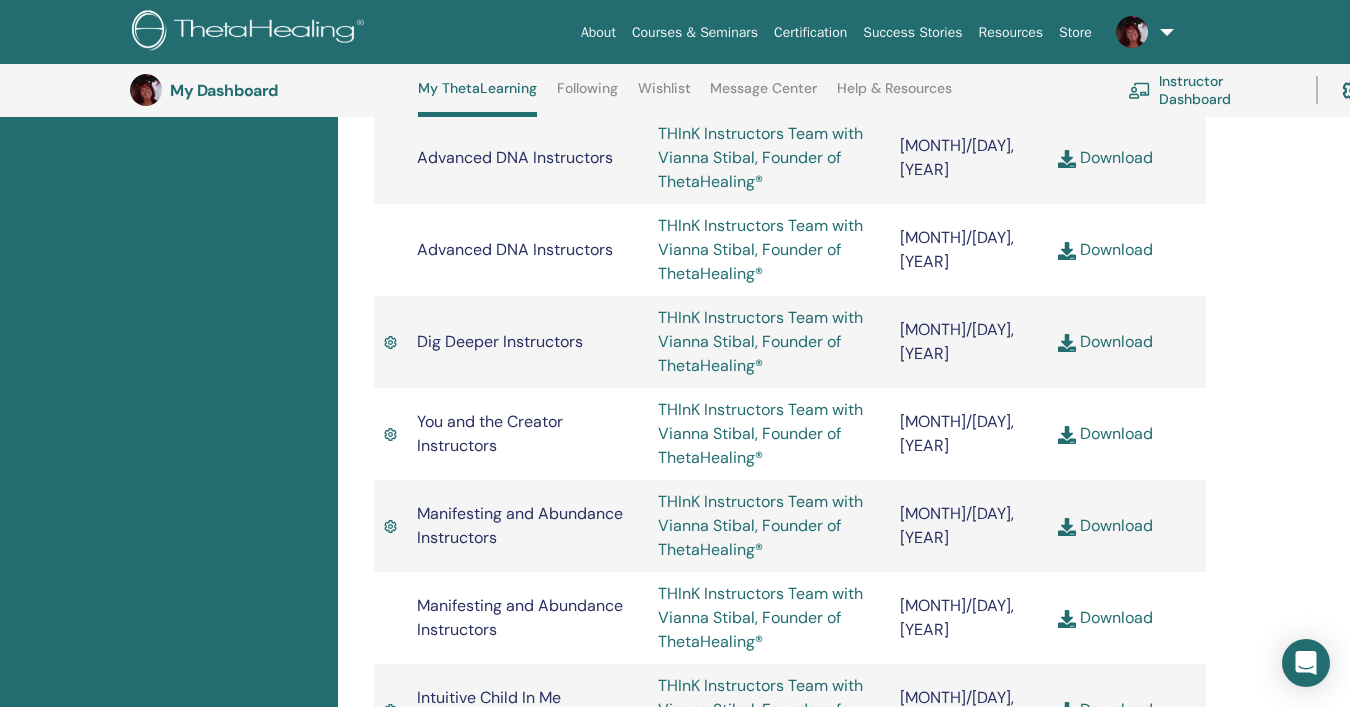 scroll, scrollTop: 2016, scrollLeft: 0, axis: vertical 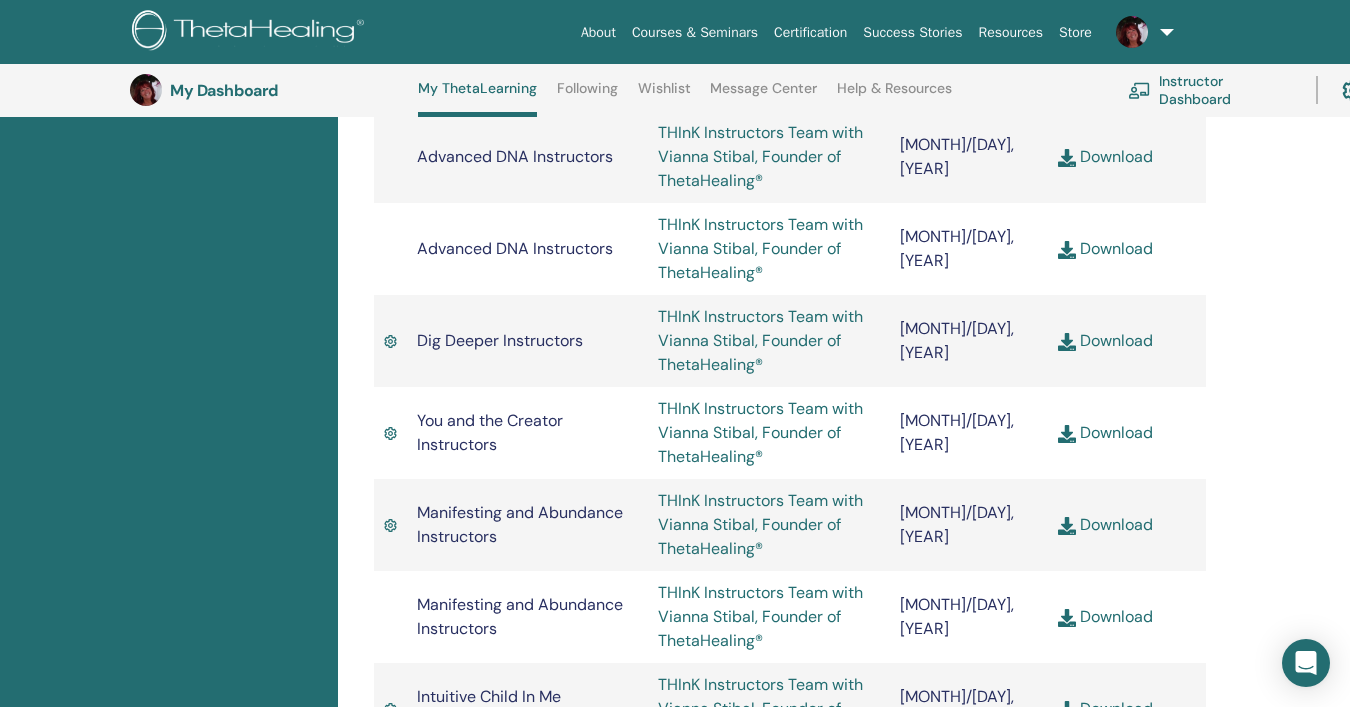 click on "Courses & Seminars" at bounding box center [695, 32] 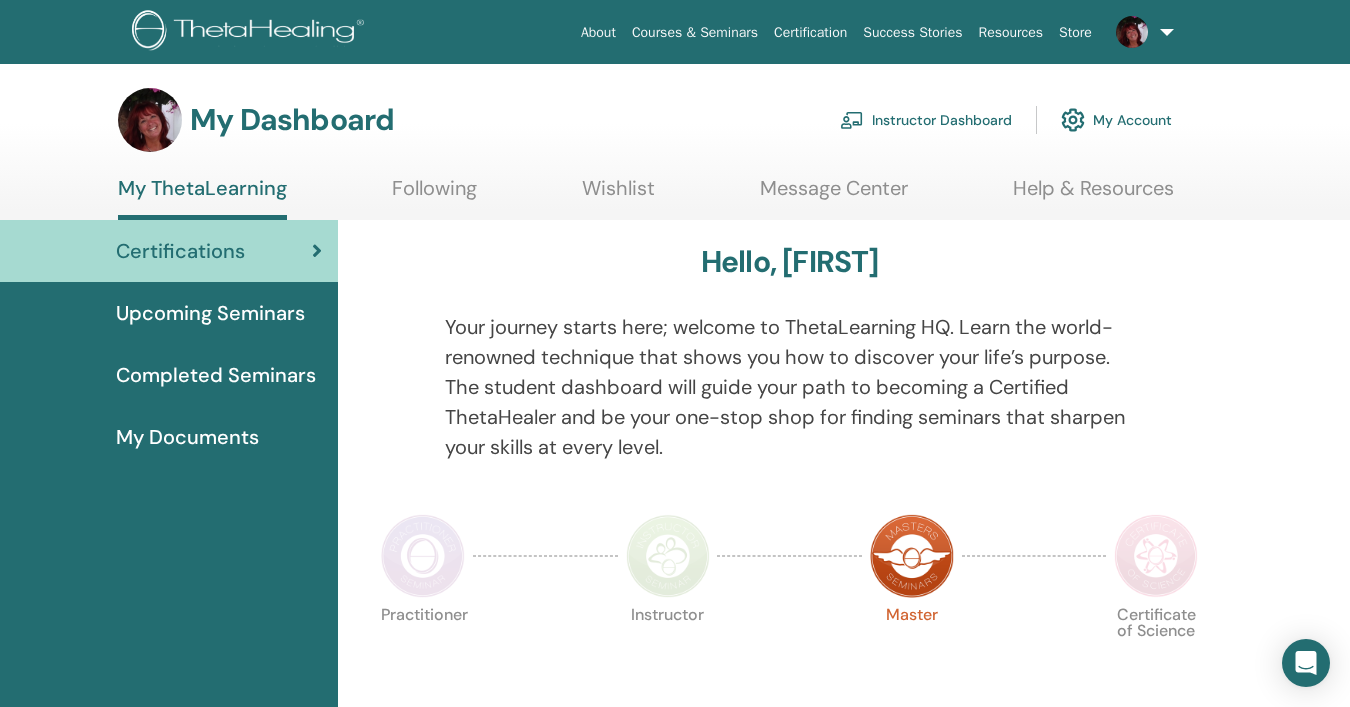 scroll, scrollTop: 0, scrollLeft: 0, axis: both 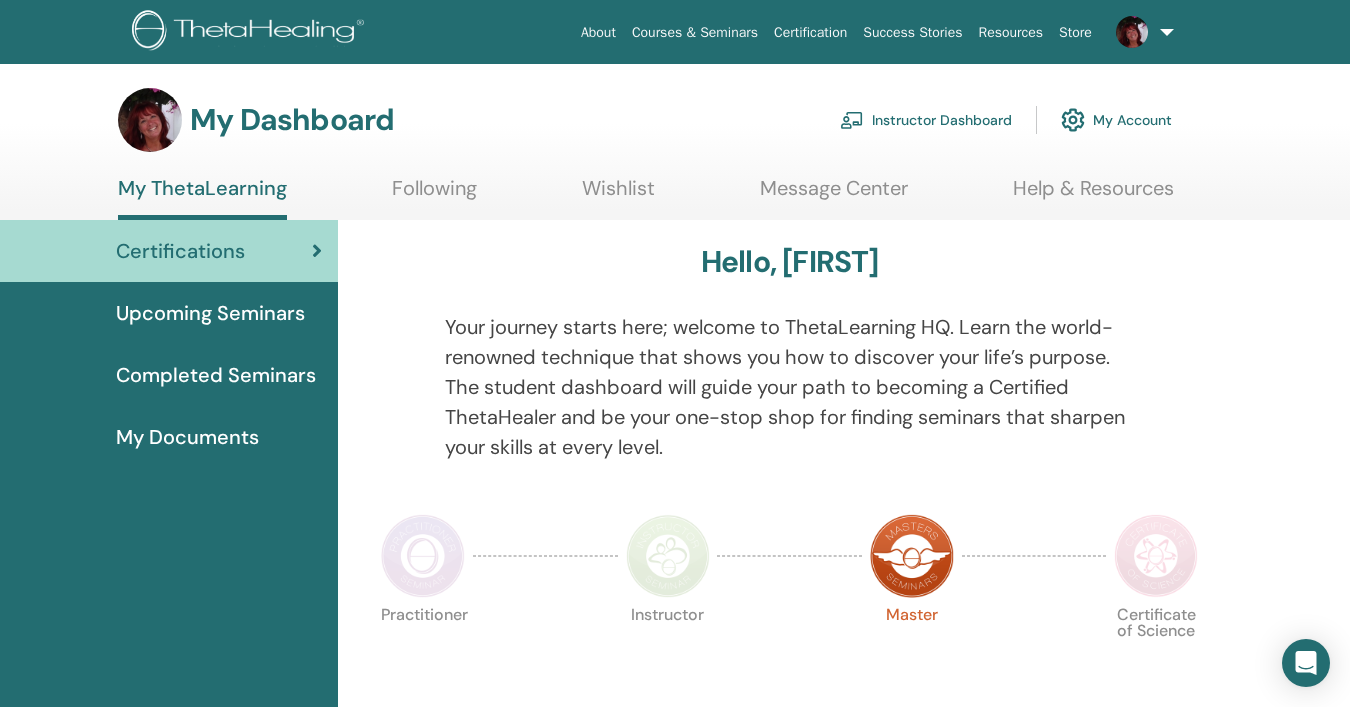 click on "Completed Seminars" at bounding box center [216, 375] 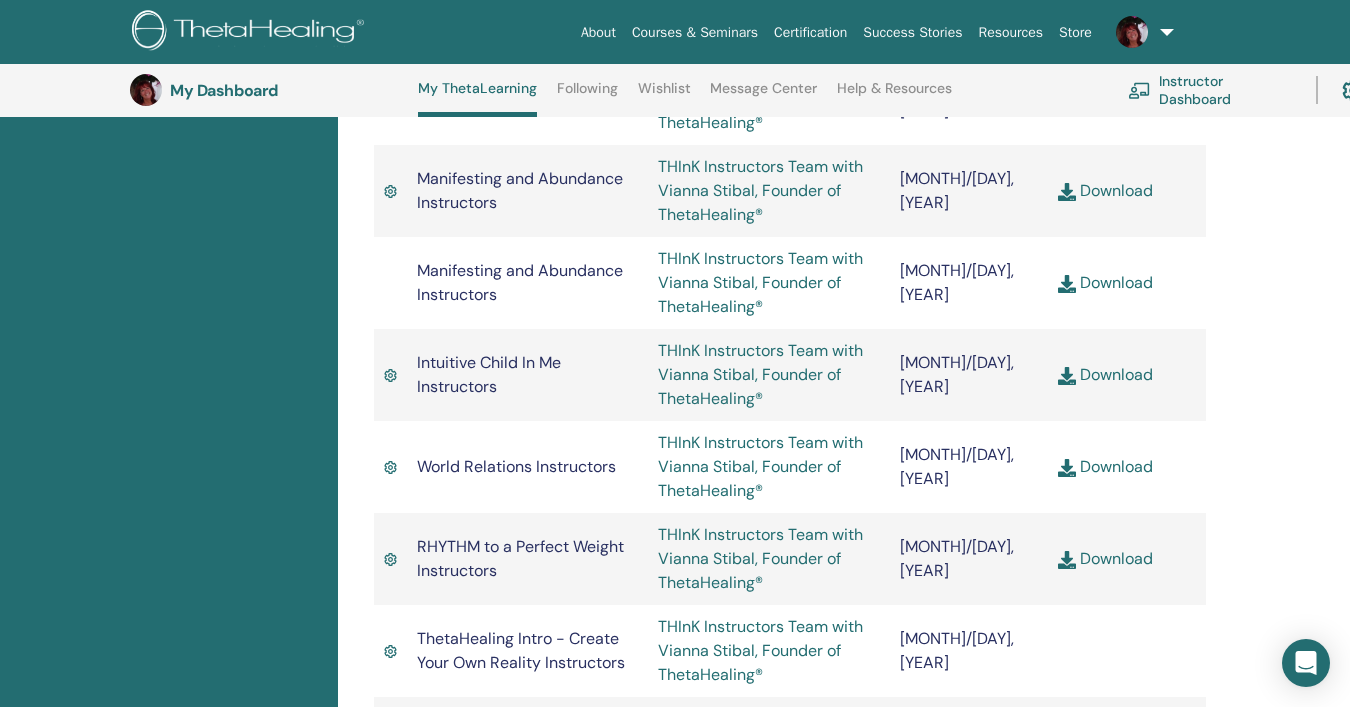 scroll, scrollTop: 2348, scrollLeft: 0, axis: vertical 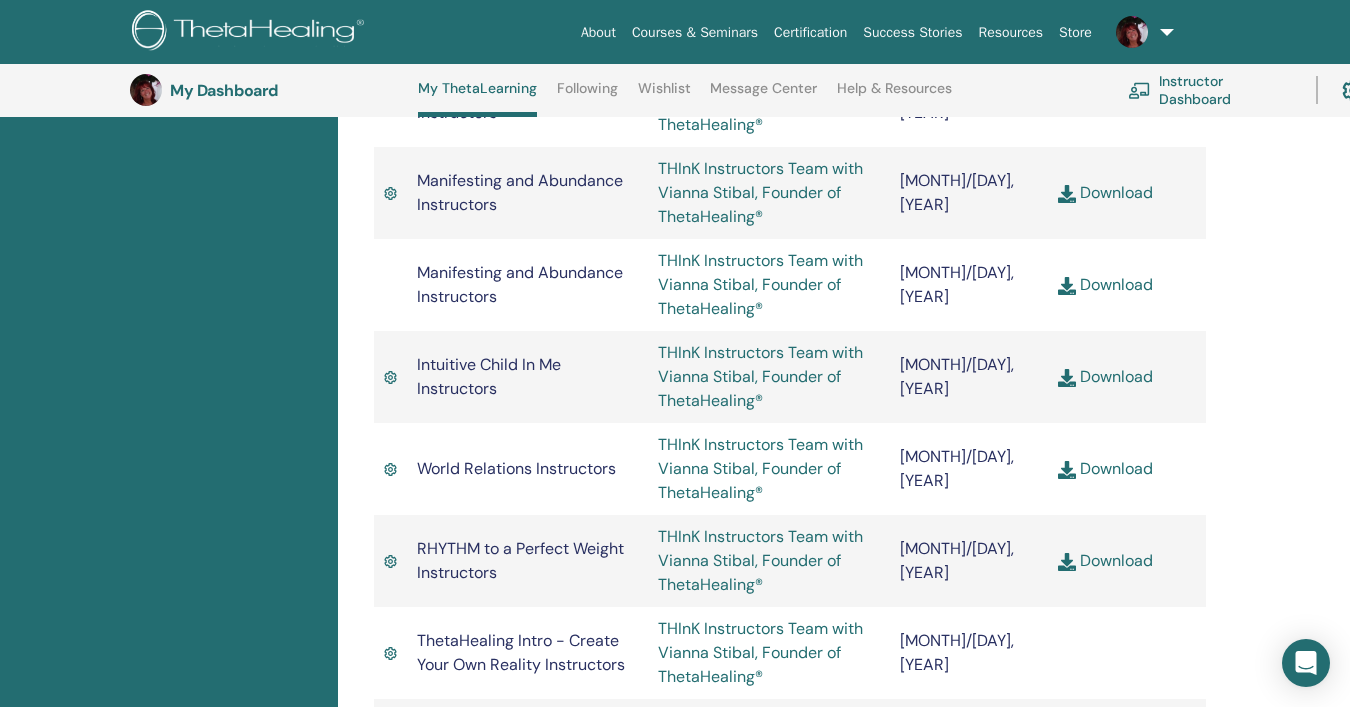 click on "ThetaHealing Intro - Create Your Own Reality Instructors" at bounding box center (521, 652) 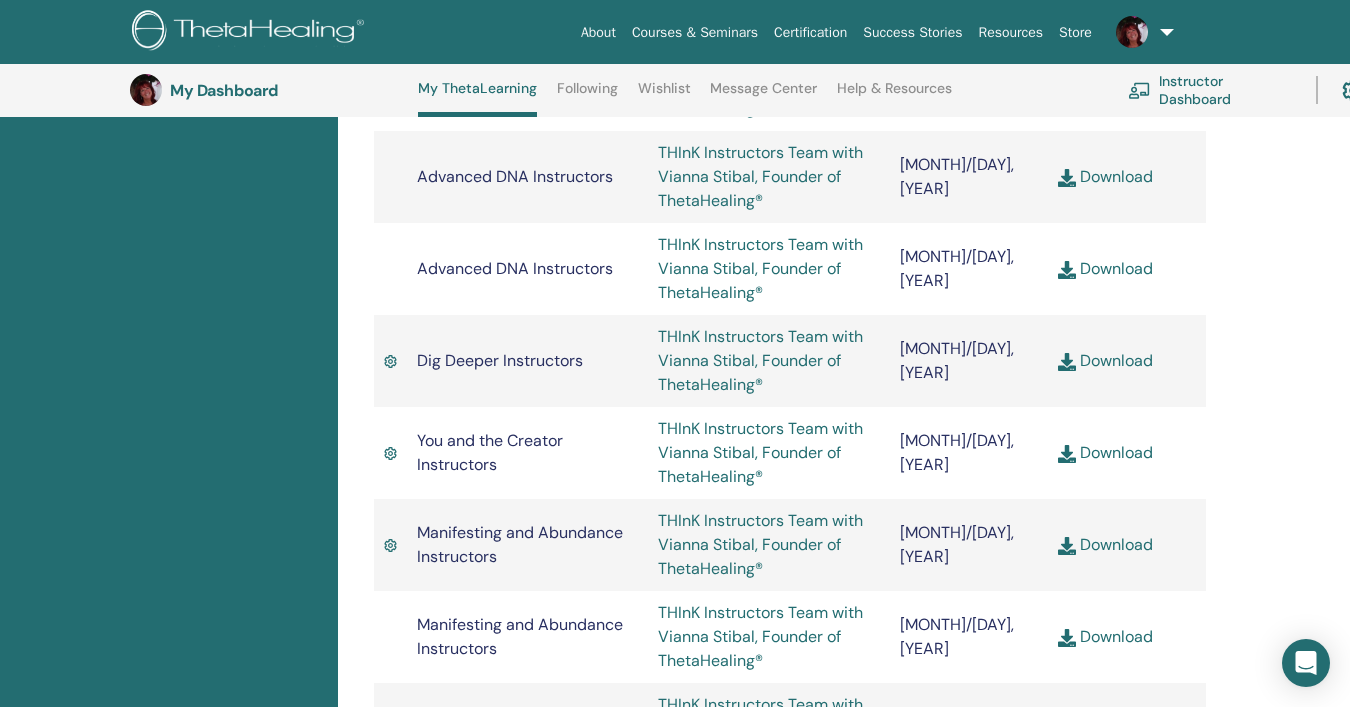 scroll, scrollTop: 1991, scrollLeft: 0, axis: vertical 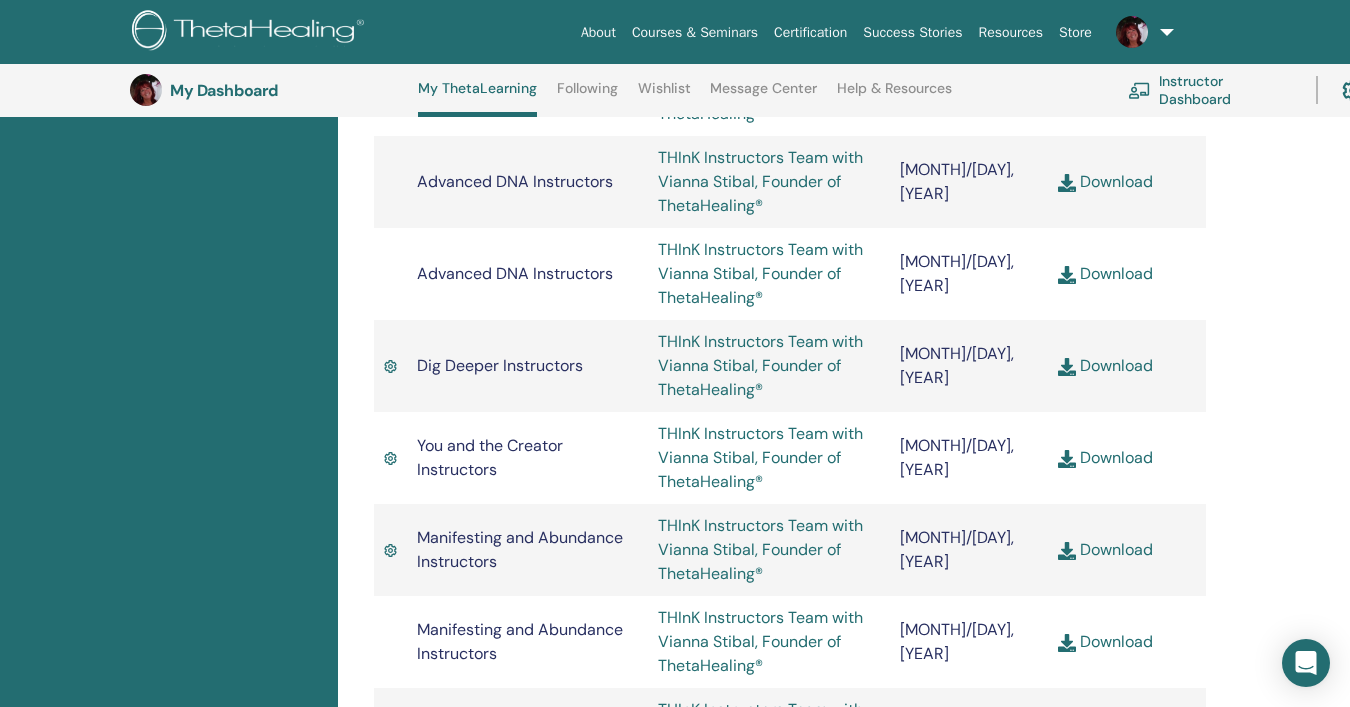 click on "Courses & Seminars" at bounding box center [695, 32] 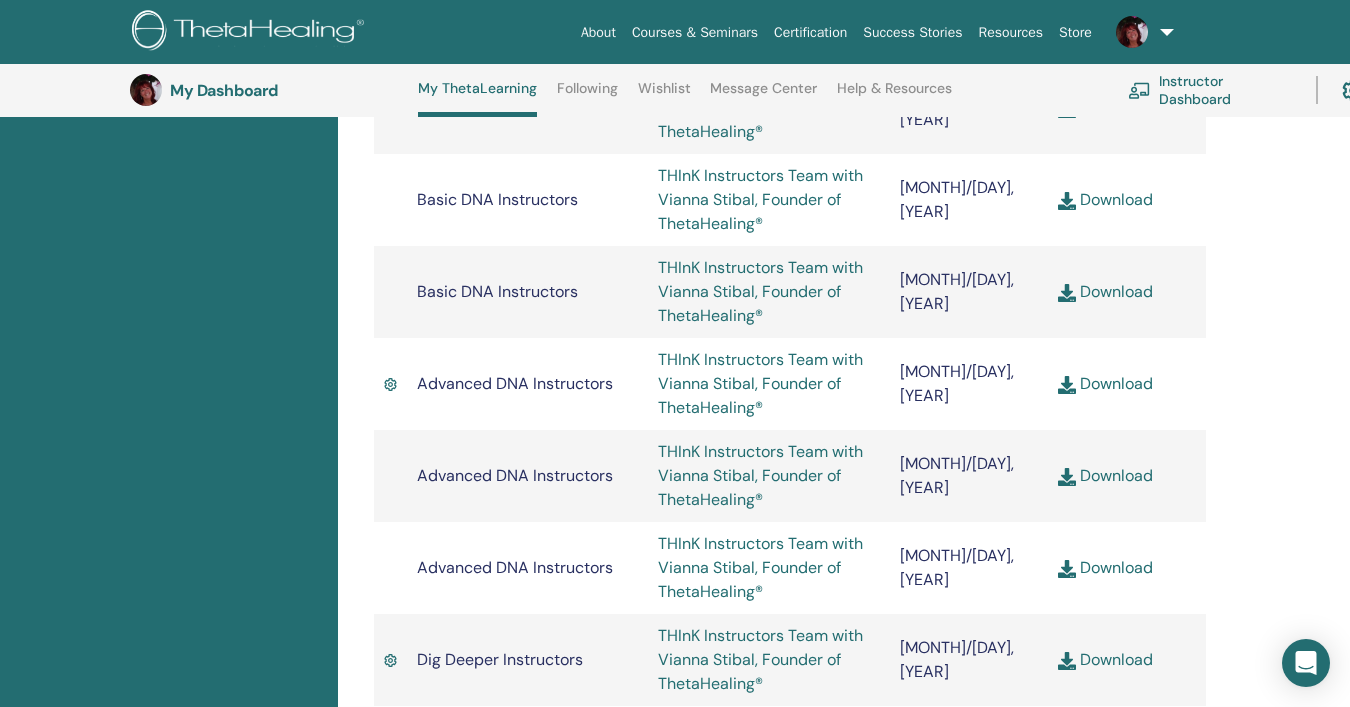 scroll, scrollTop: 1696, scrollLeft: 0, axis: vertical 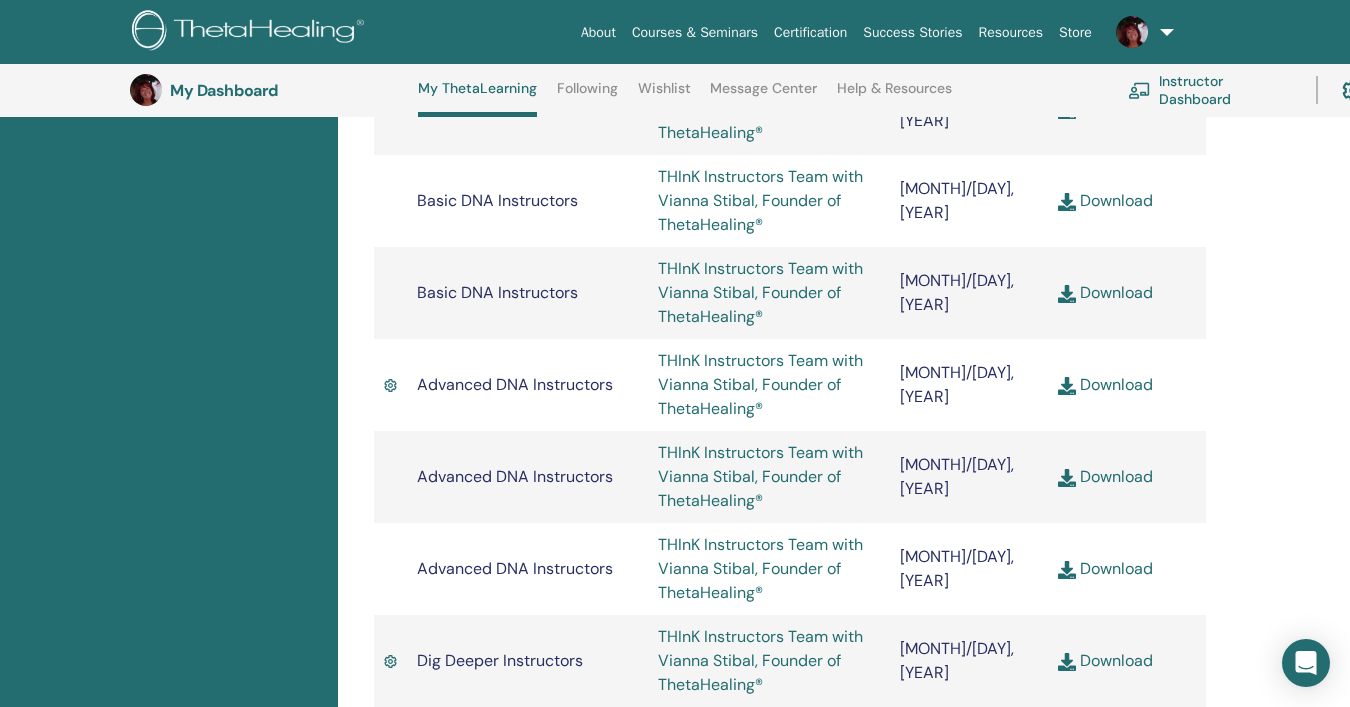 click on "Basic DNA Instructors" at bounding box center (497, 292) 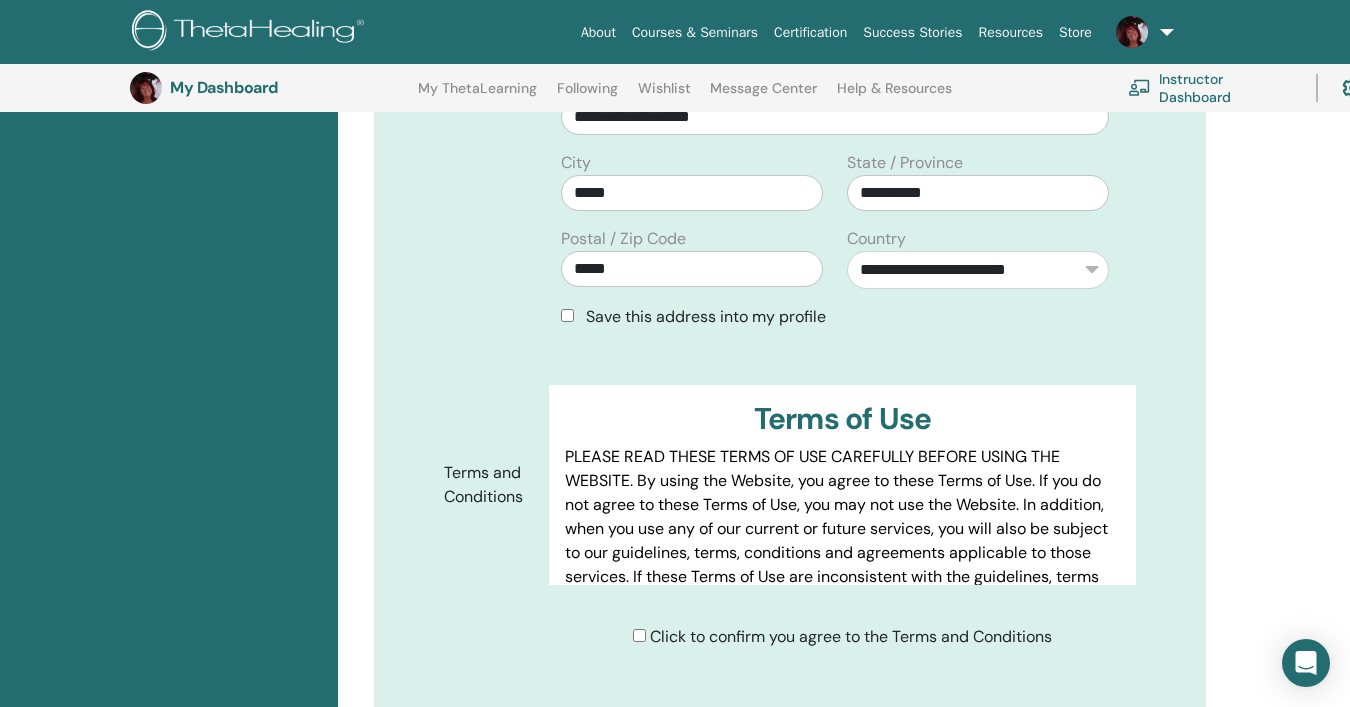 scroll, scrollTop: 819, scrollLeft: 0, axis: vertical 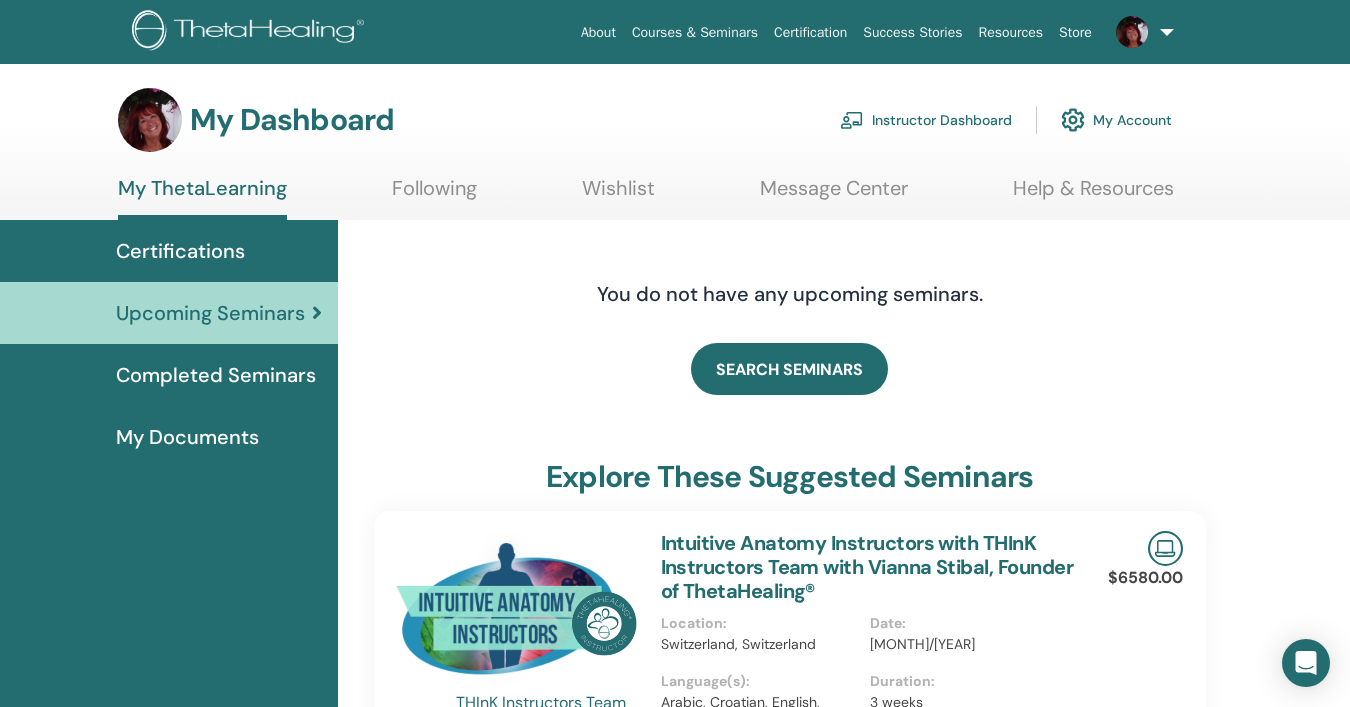 click on "Instructor Dashboard" at bounding box center [926, 120] 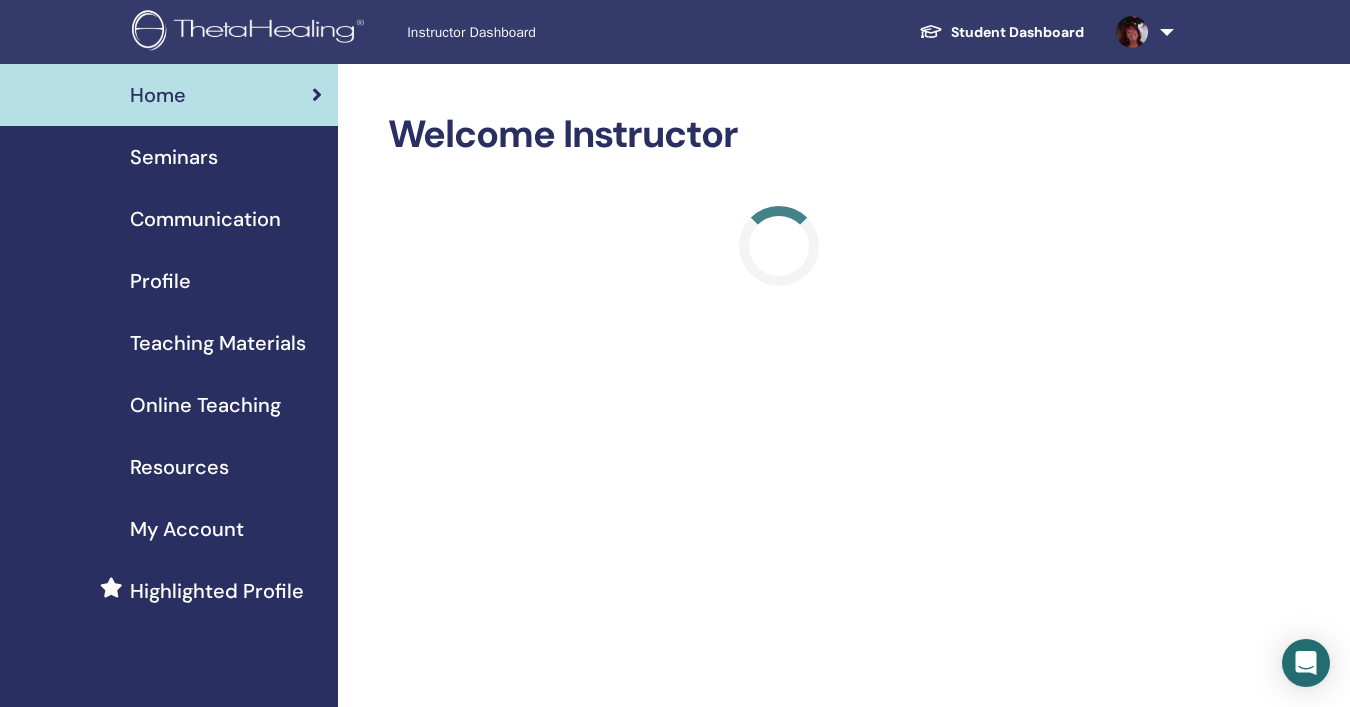scroll, scrollTop: 0, scrollLeft: 0, axis: both 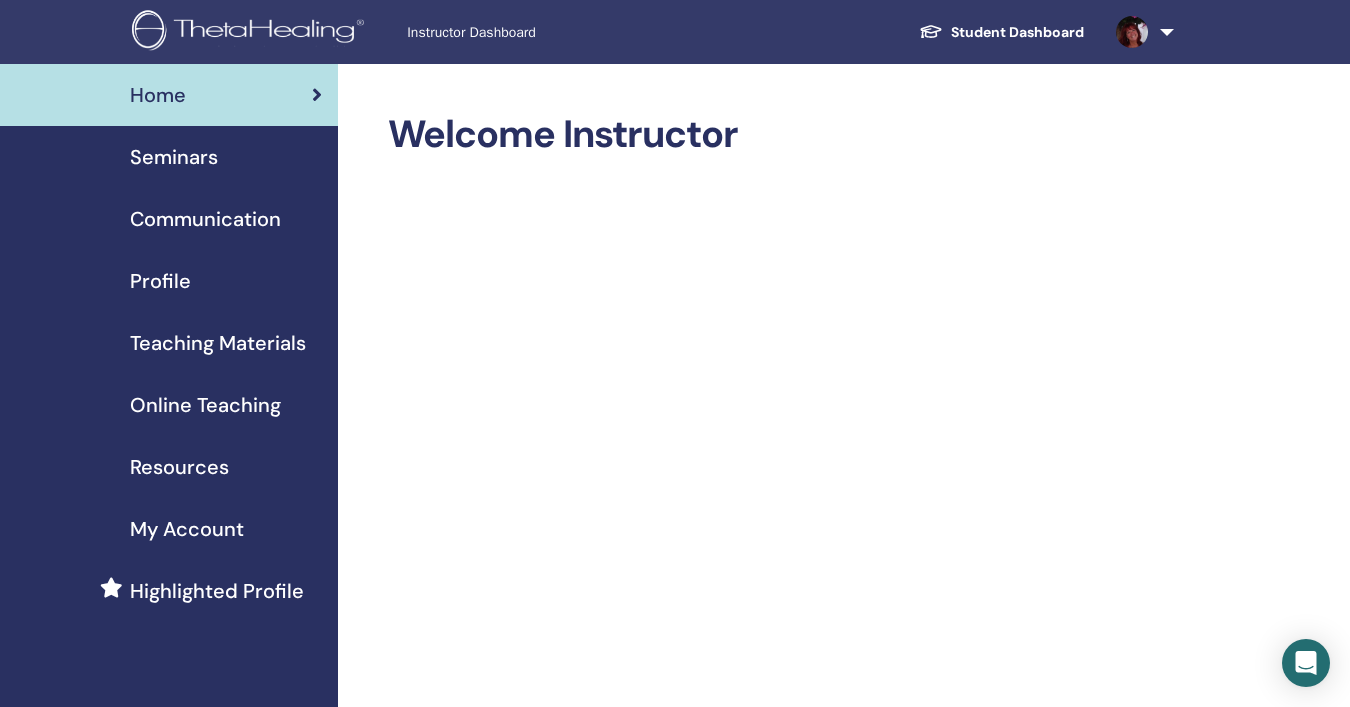 click on "Seminars" at bounding box center [174, 157] 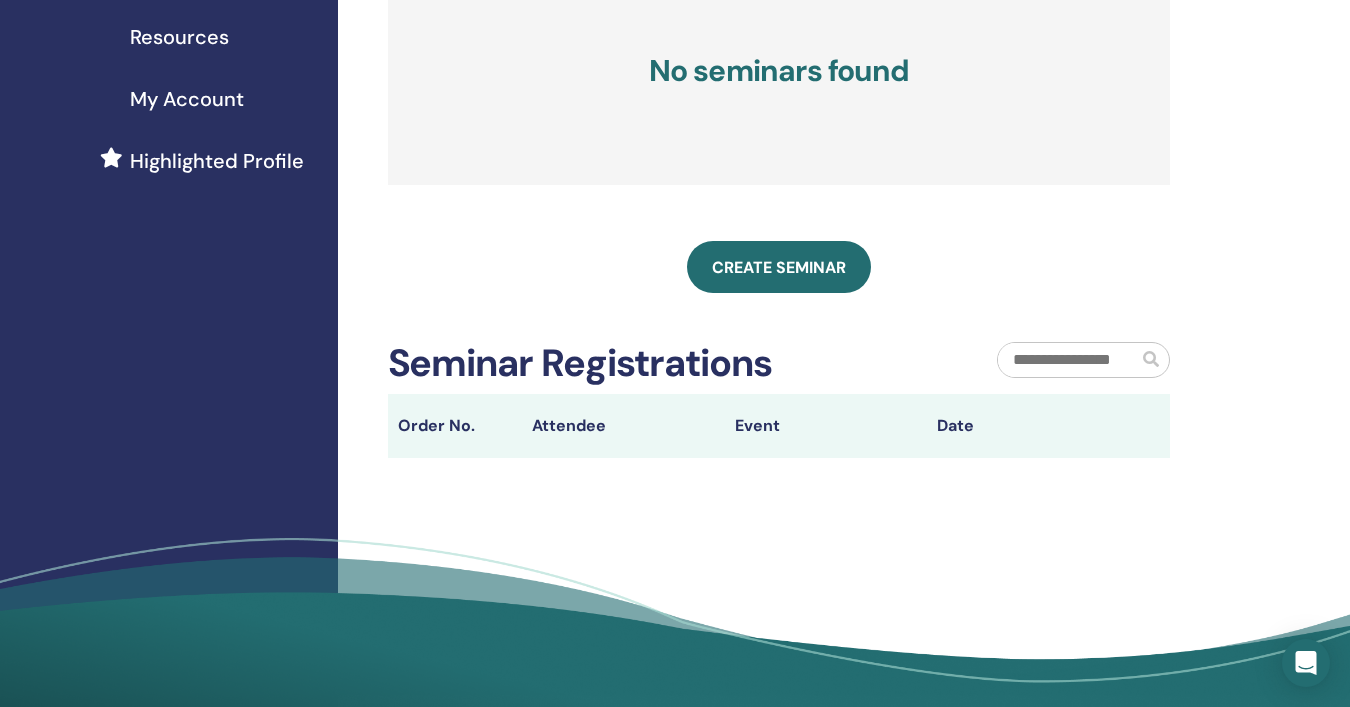 scroll, scrollTop: 431, scrollLeft: 0, axis: vertical 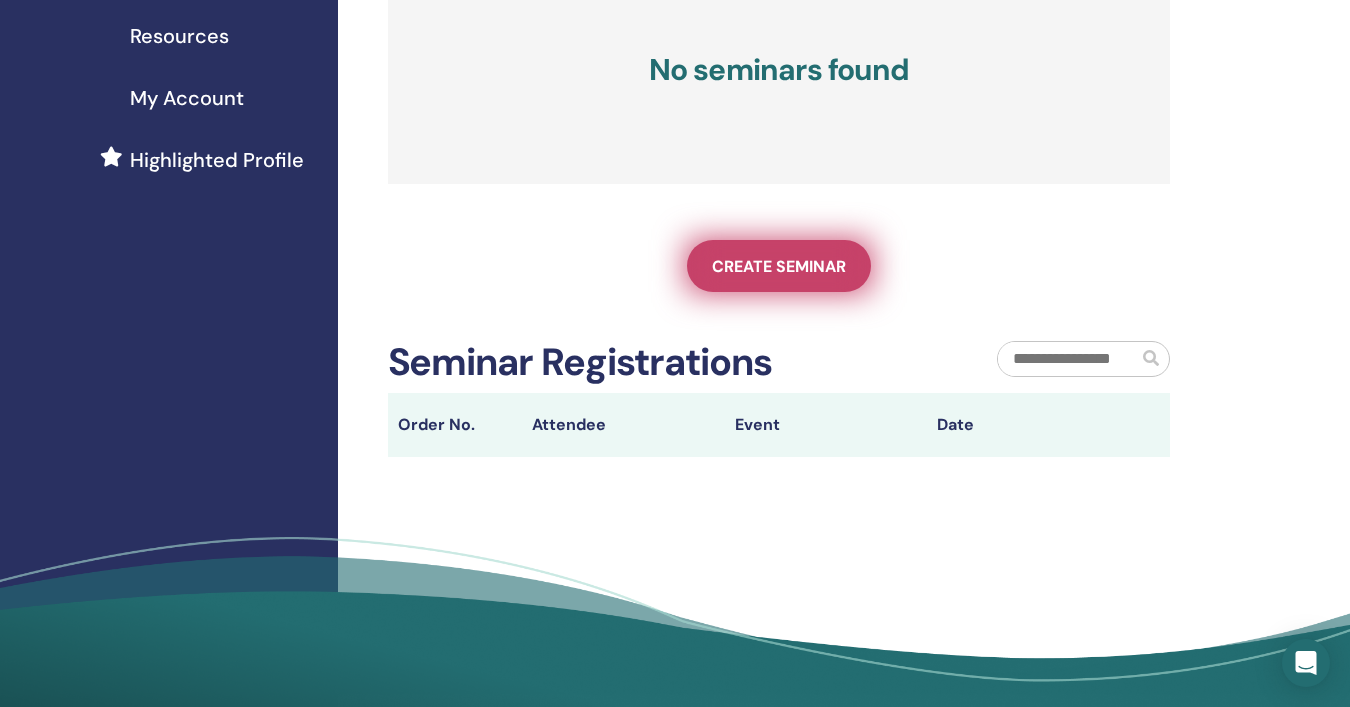 click on "Create seminar" at bounding box center (779, 266) 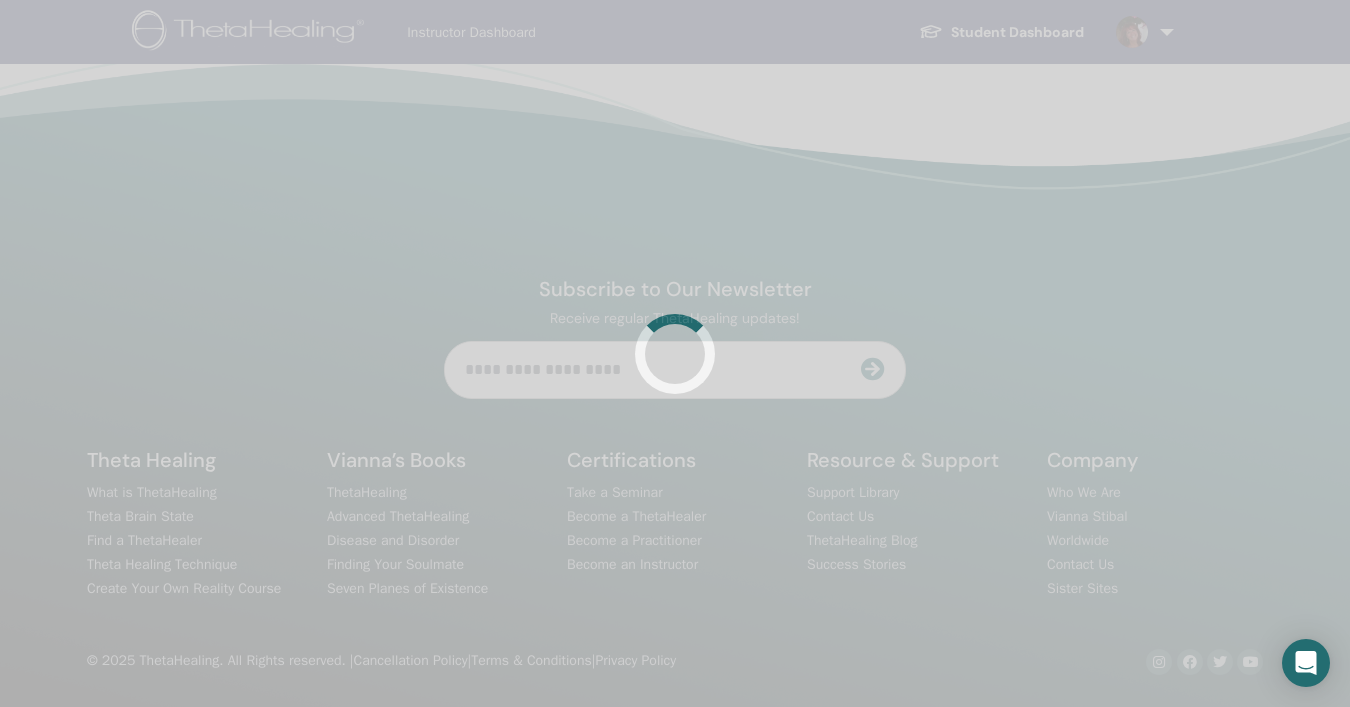 scroll, scrollTop: 0, scrollLeft: 0, axis: both 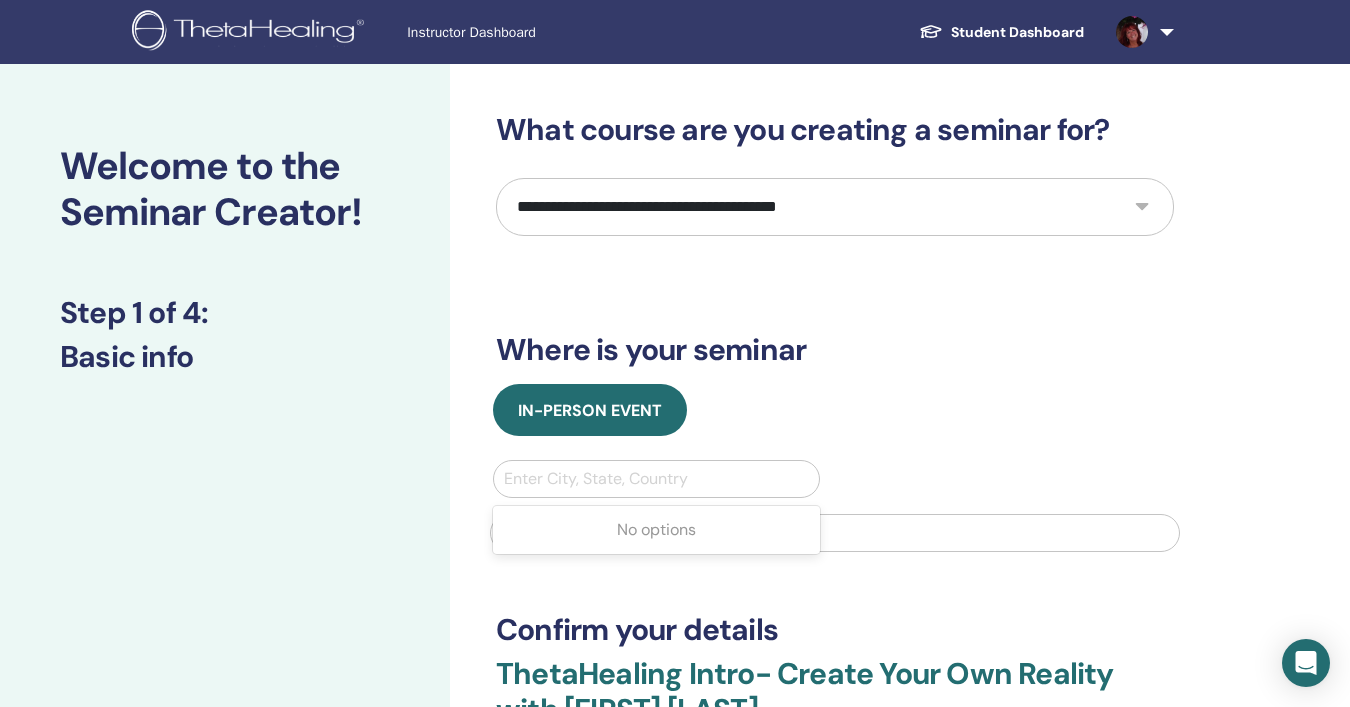 click at bounding box center [656, 479] 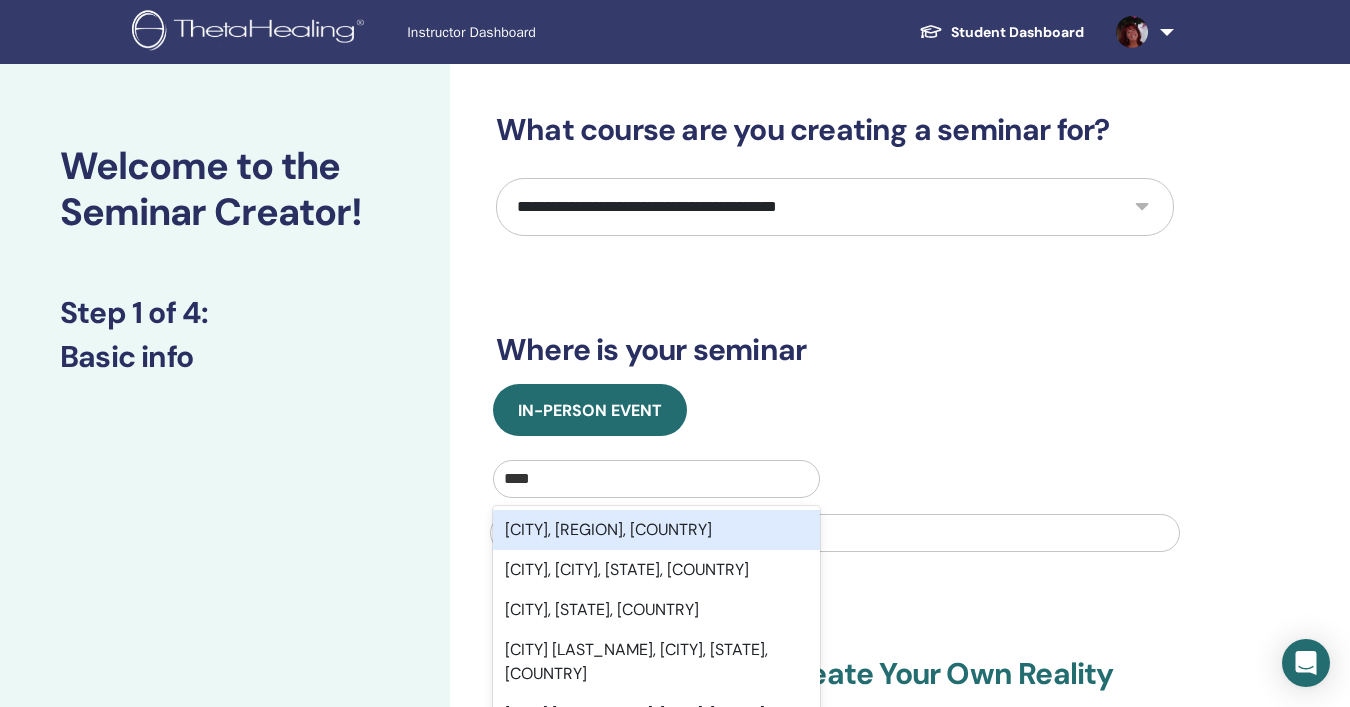 type on "*****" 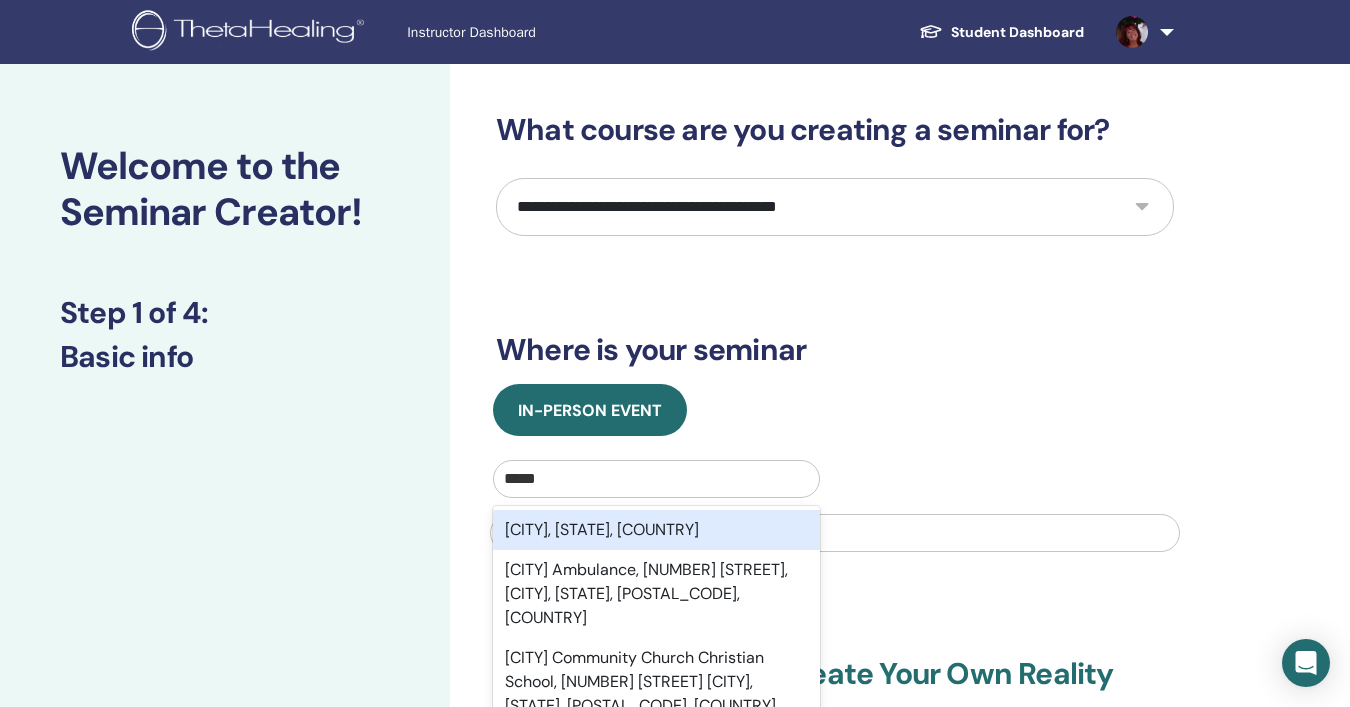 click on "Erial, NJ, USA" at bounding box center (656, 530) 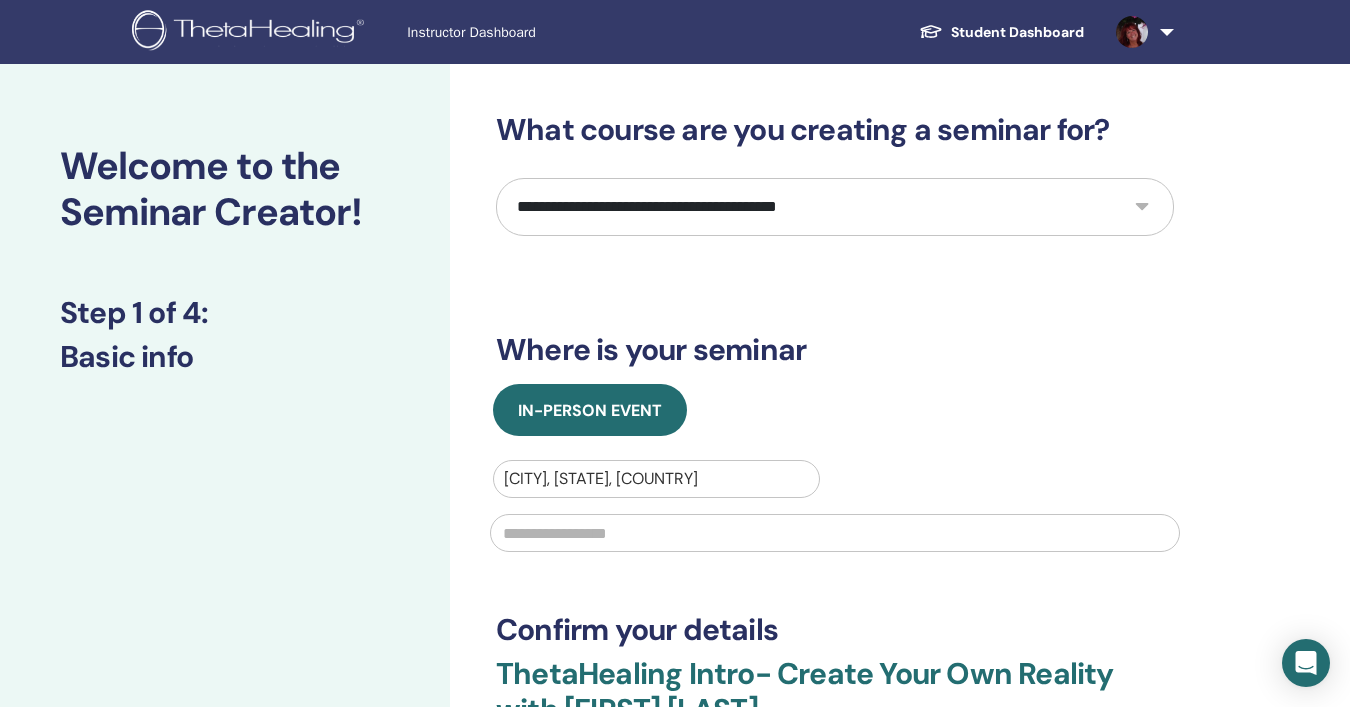 click at bounding box center [835, 533] 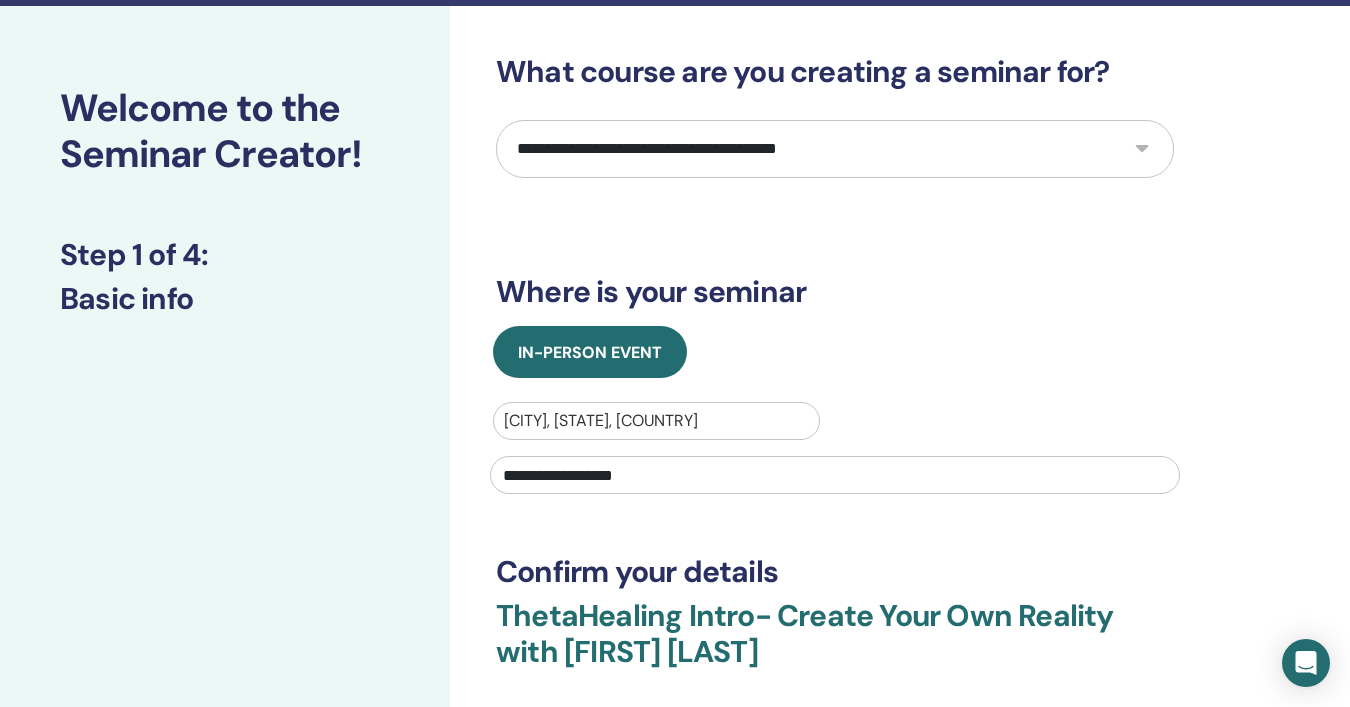 scroll, scrollTop: 0, scrollLeft: 0, axis: both 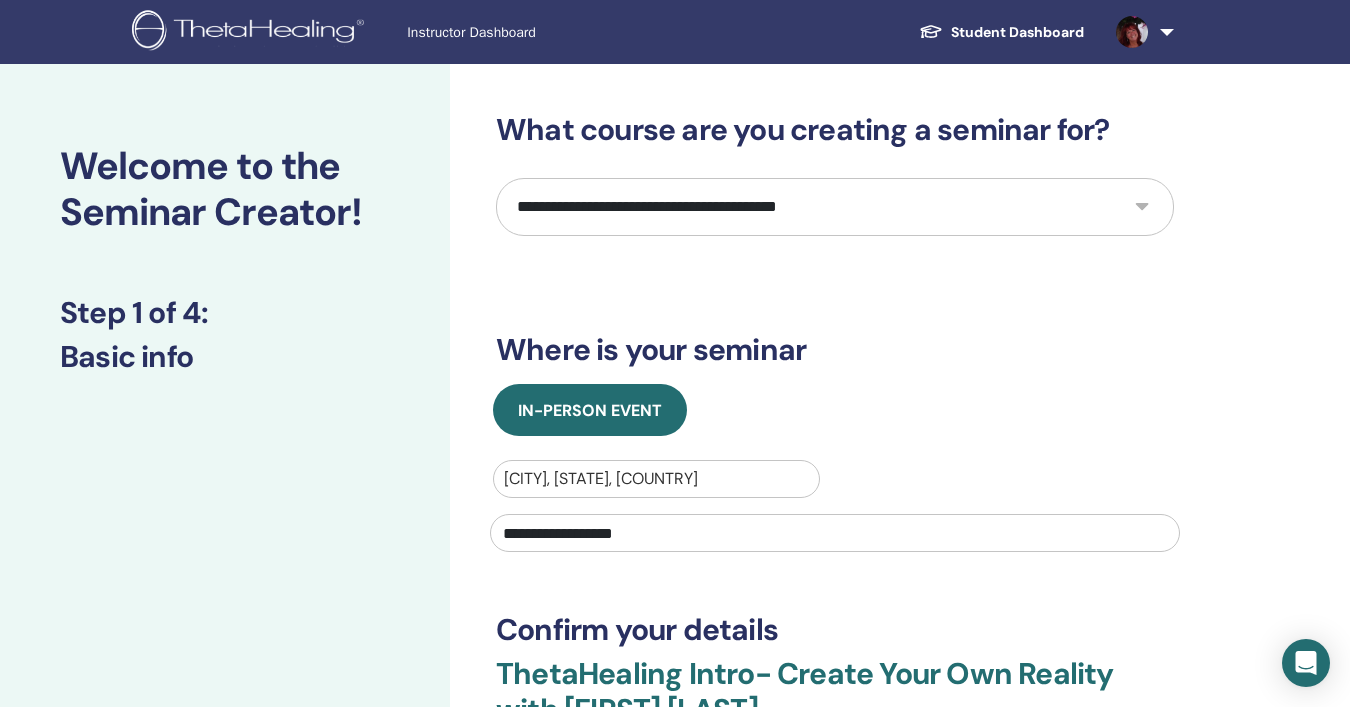 type on "**********" 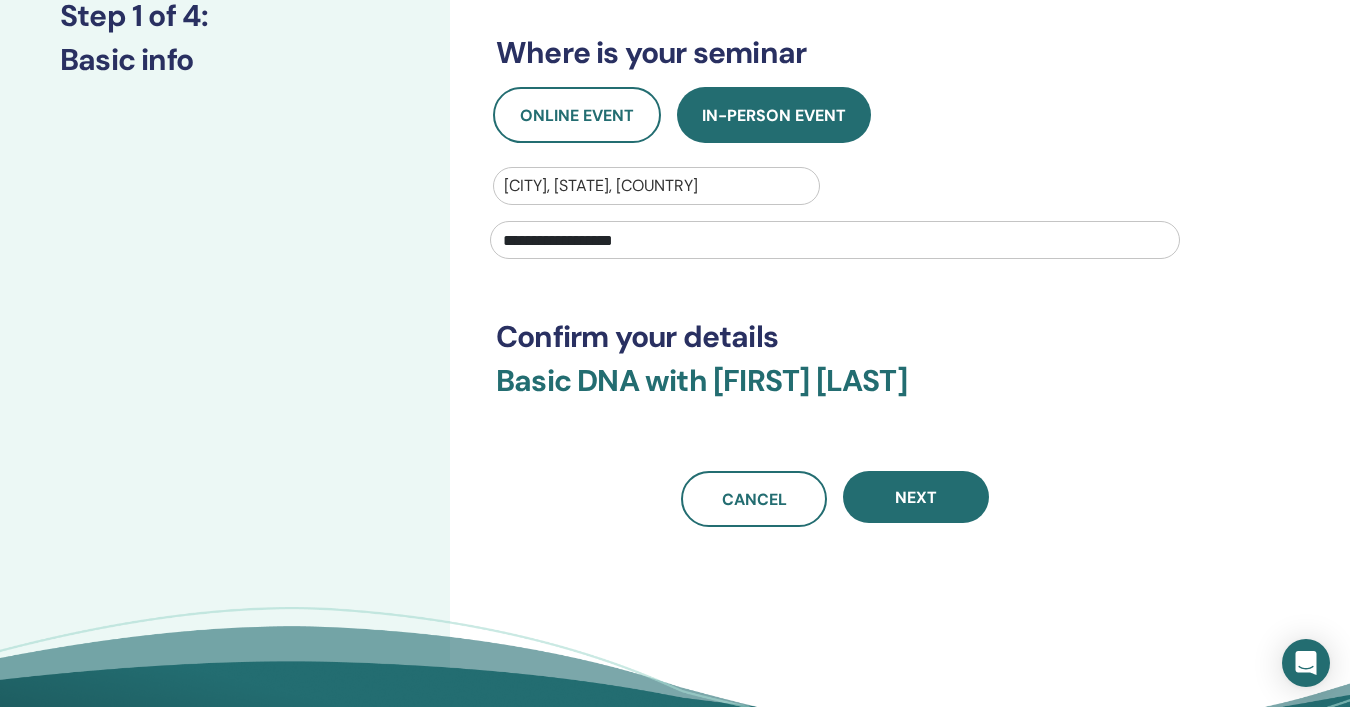 scroll, scrollTop: 313, scrollLeft: 0, axis: vertical 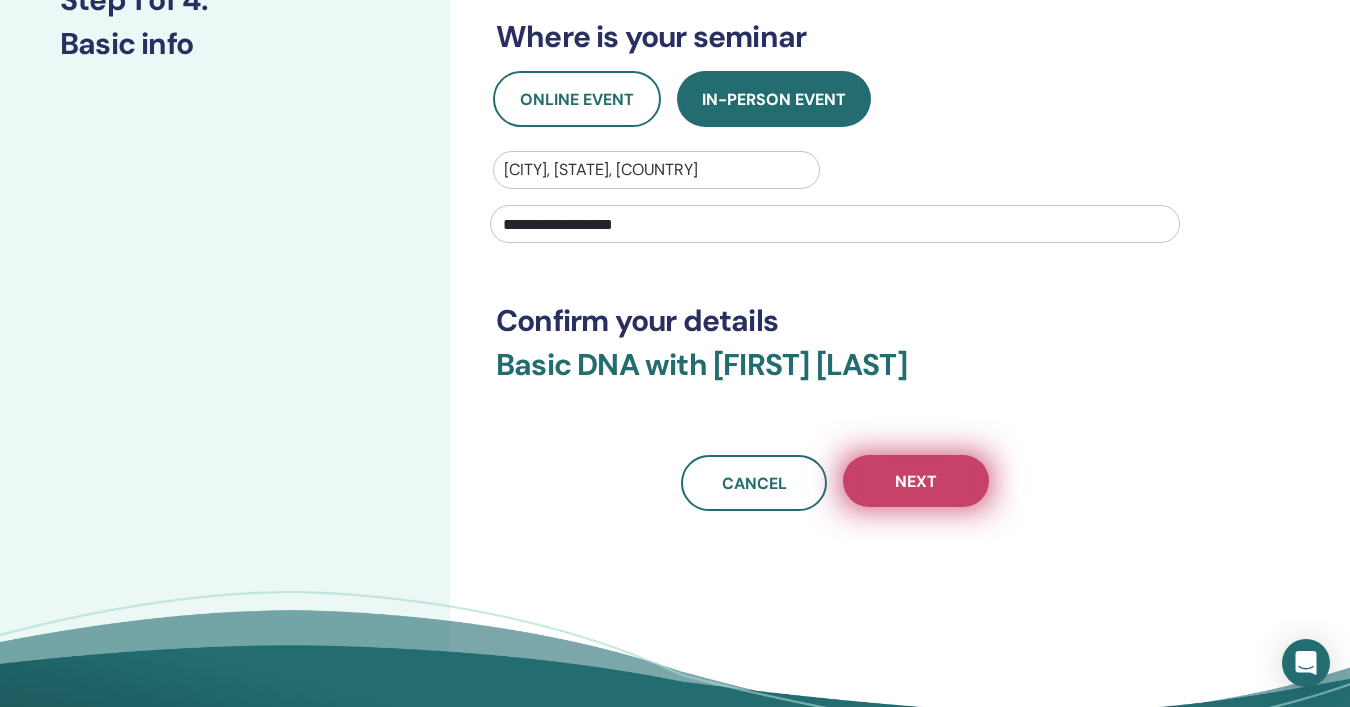 click on "Next" at bounding box center (916, 481) 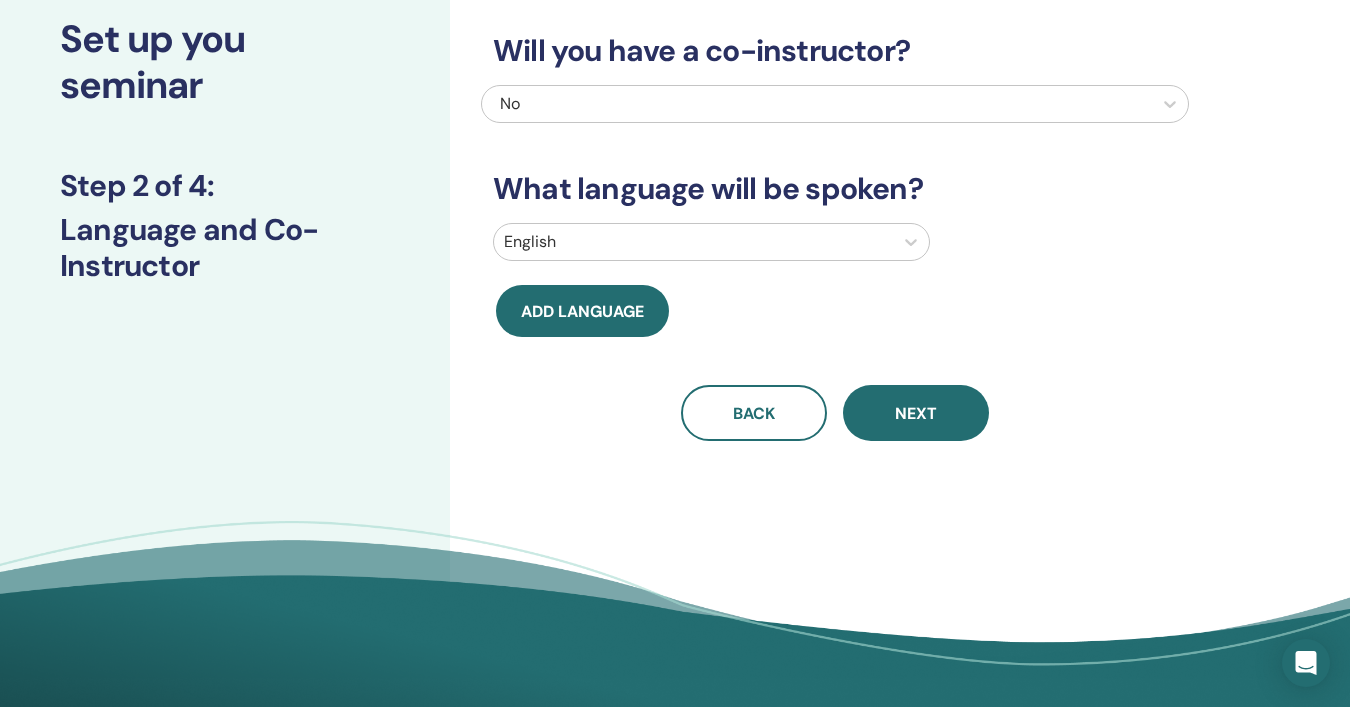 scroll, scrollTop: 128, scrollLeft: 0, axis: vertical 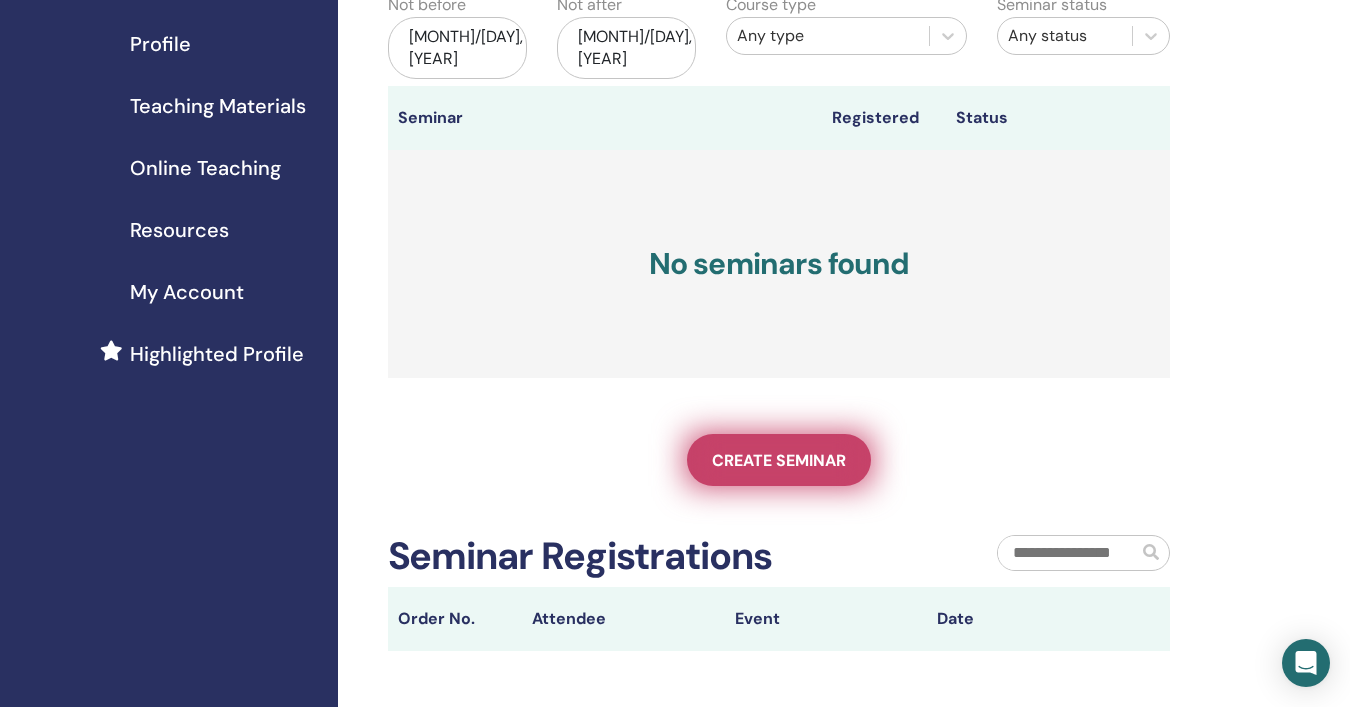 click on "Create seminar" at bounding box center (779, 460) 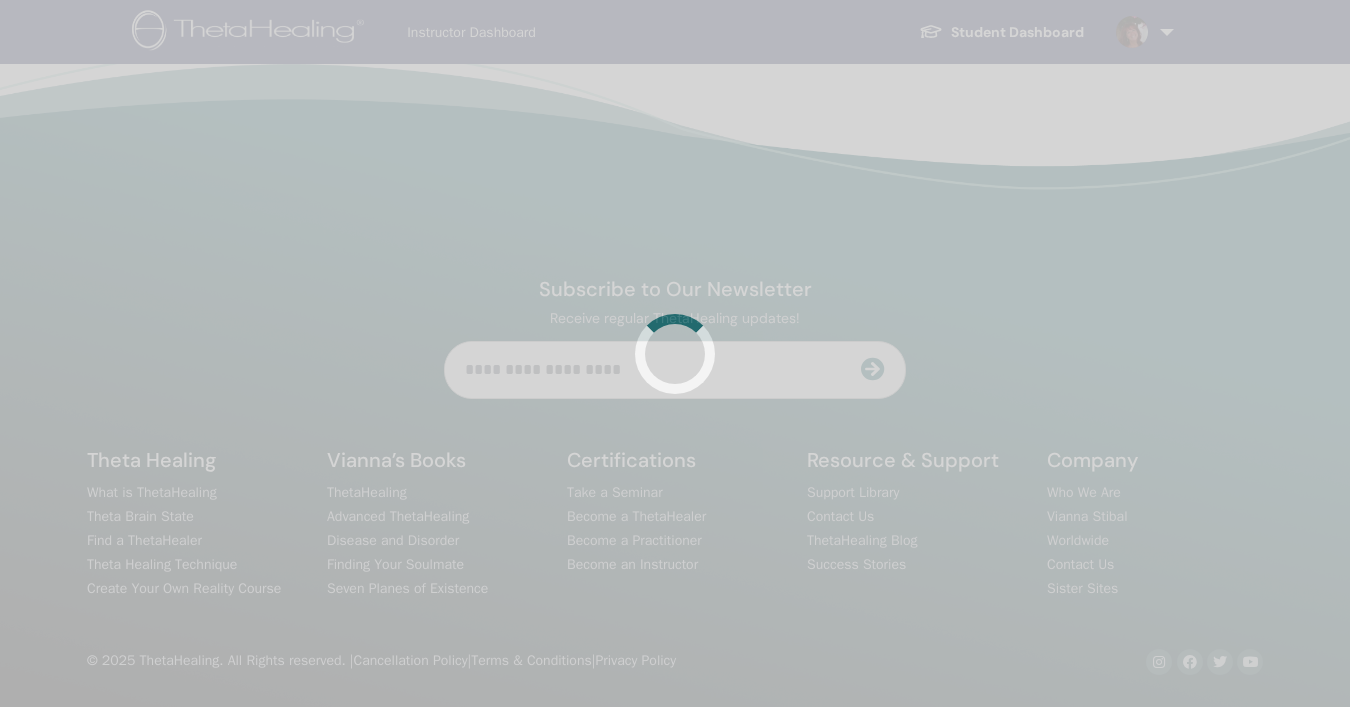 scroll, scrollTop: 0, scrollLeft: 0, axis: both 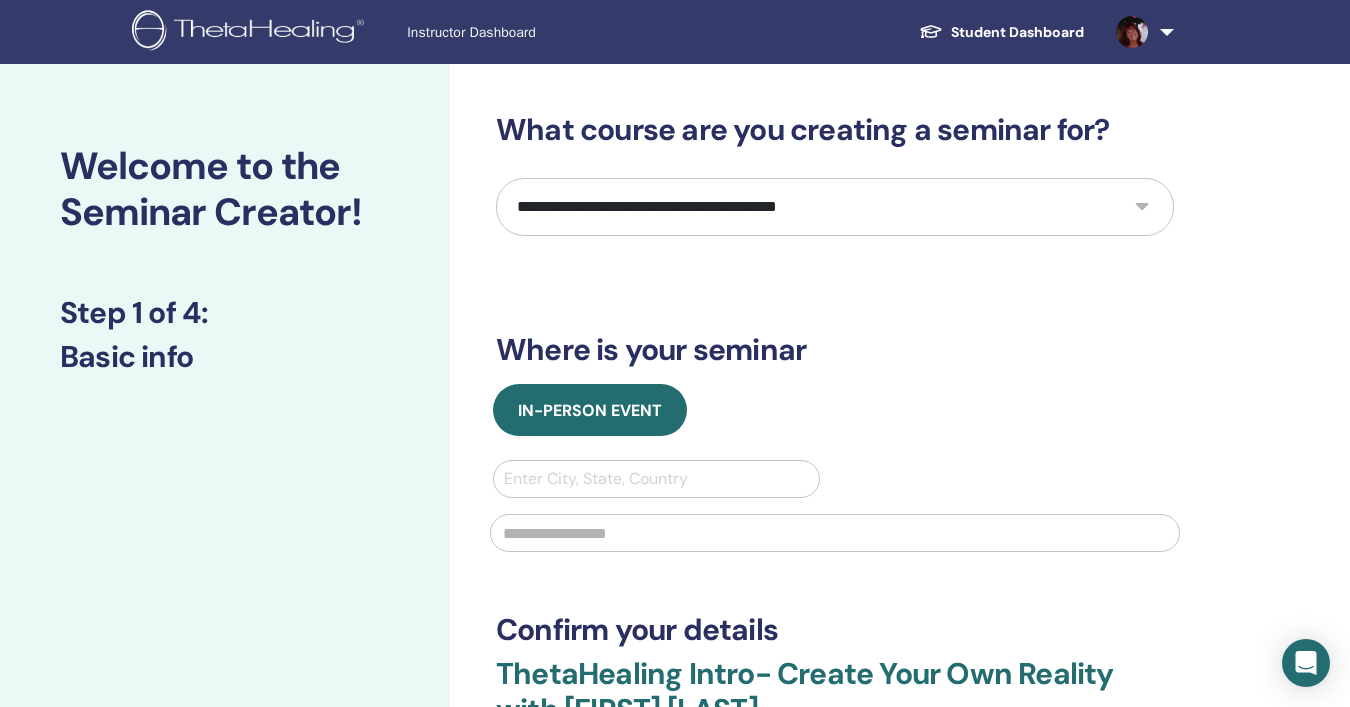 click on "**********" at bounding box center [835, 207] 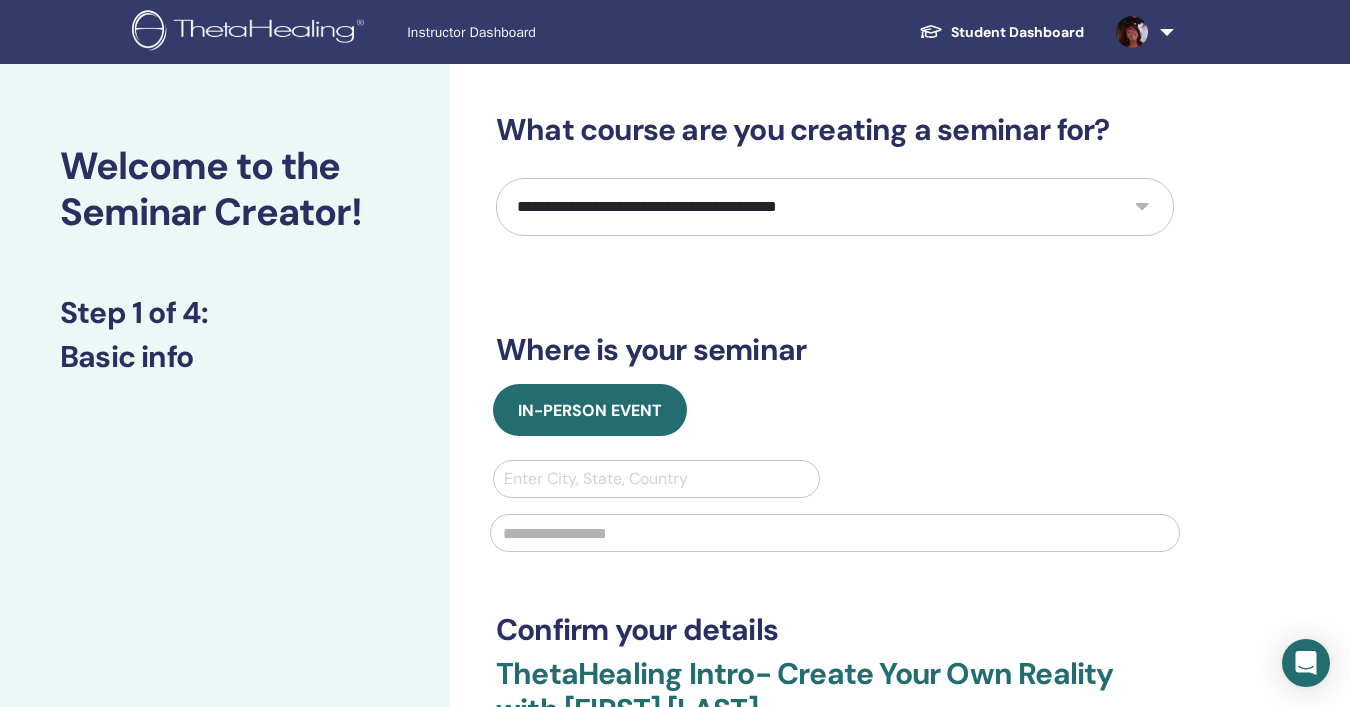 select on "*" 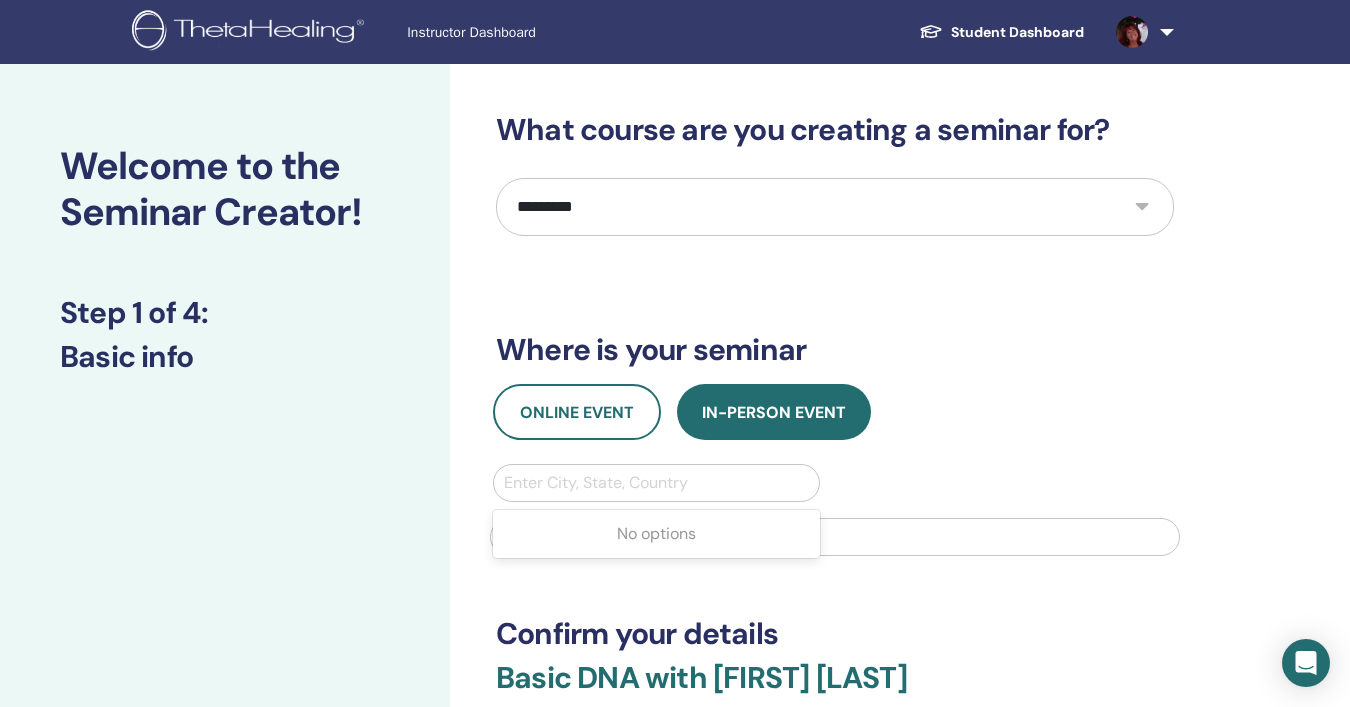 click at bounding box center (656, 483) 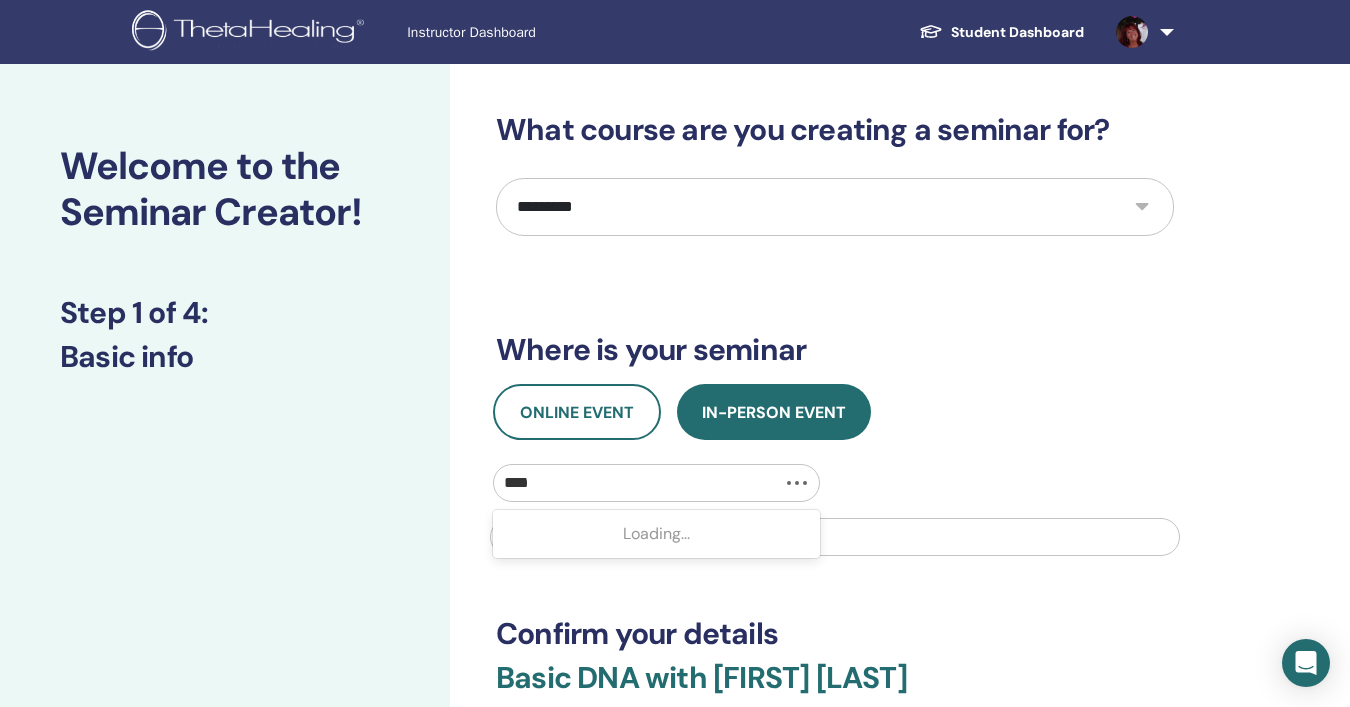 type on "*****" 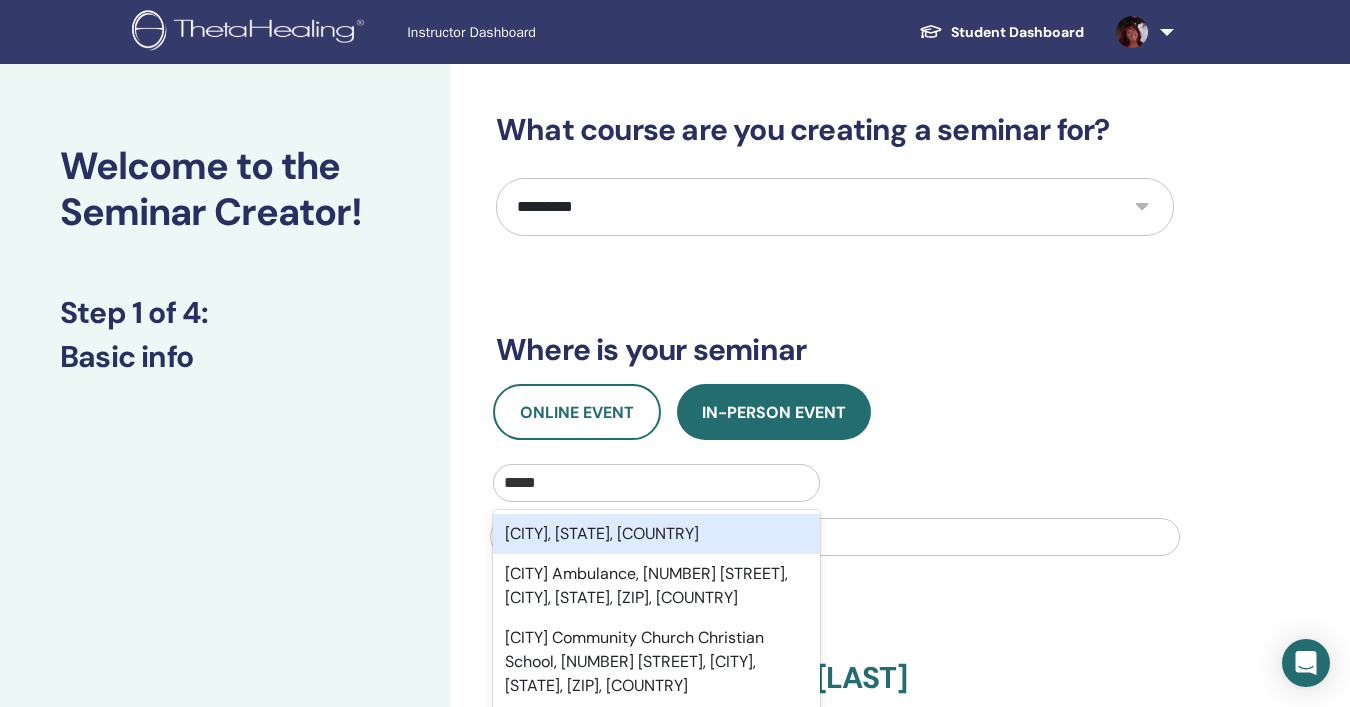 click on "Erial, NJ, USA" at bounding box center (656, 534) 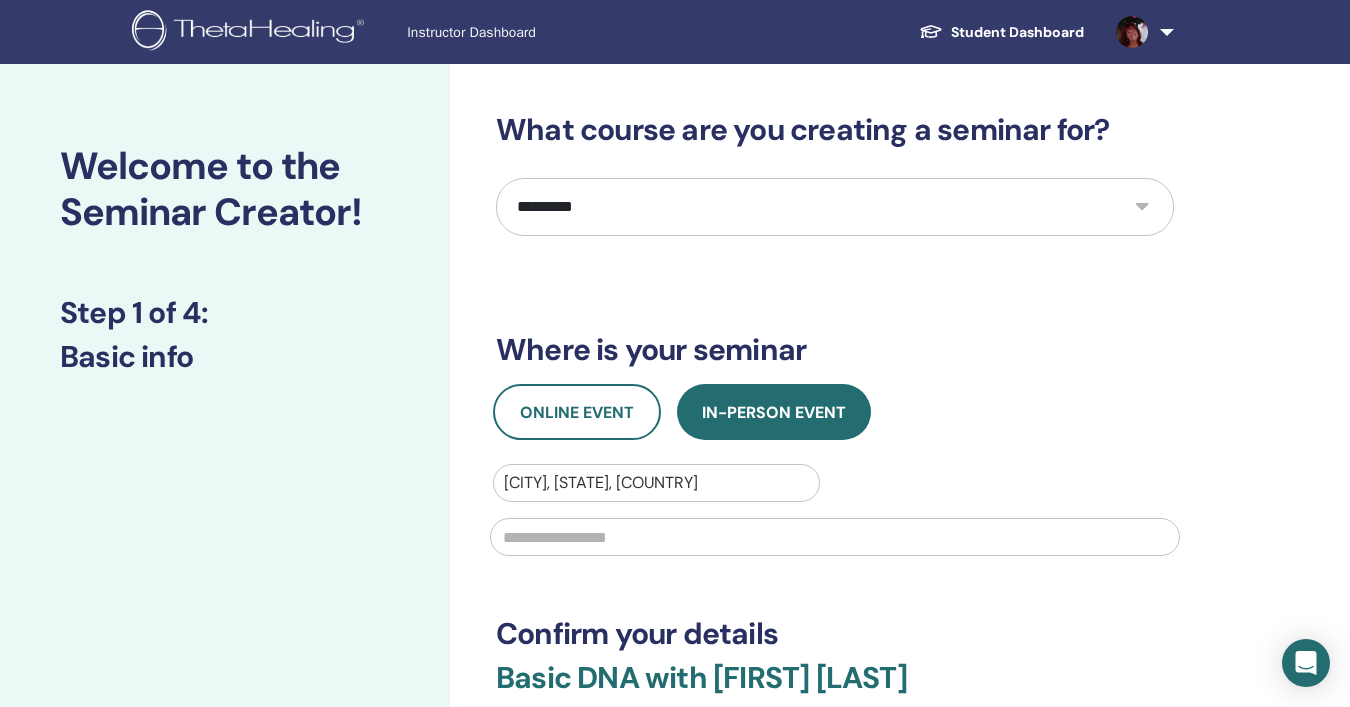 click at bounding box center (835, 537) 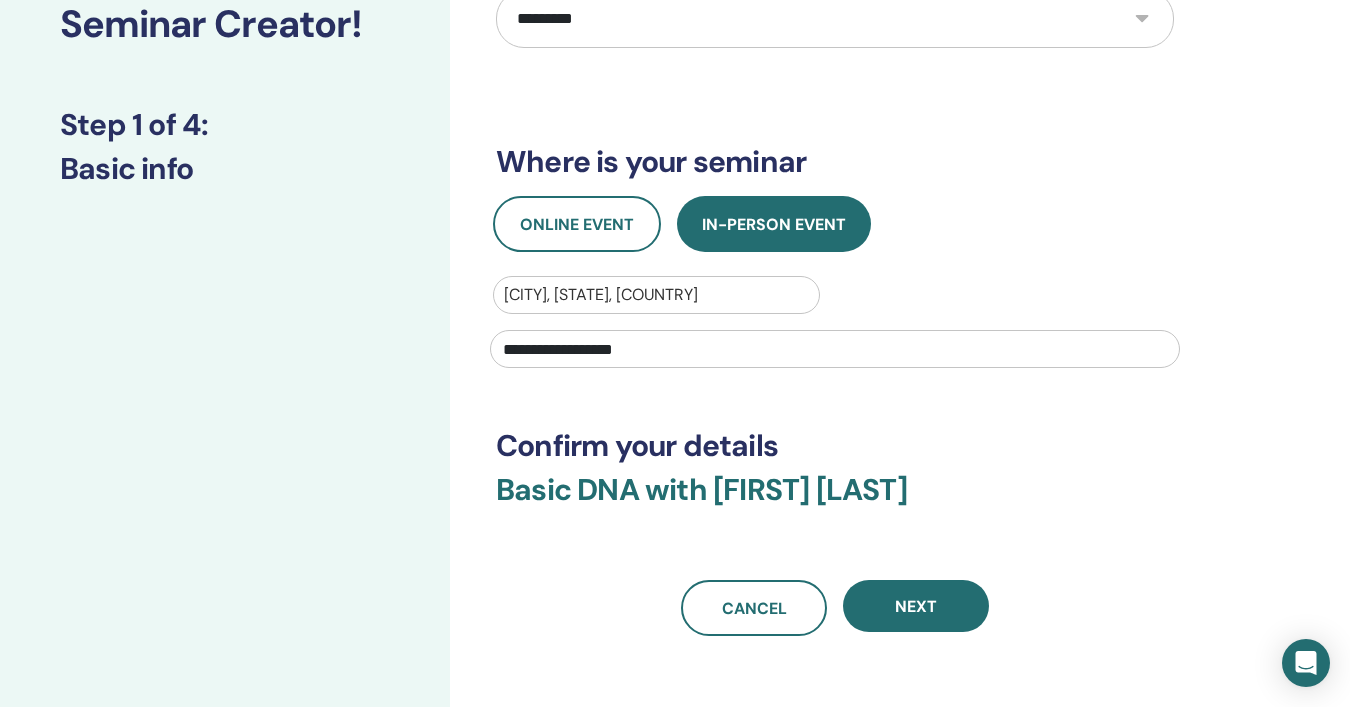 scroll, scrollTop: 226, scrollLeft: 0, axis: vertical 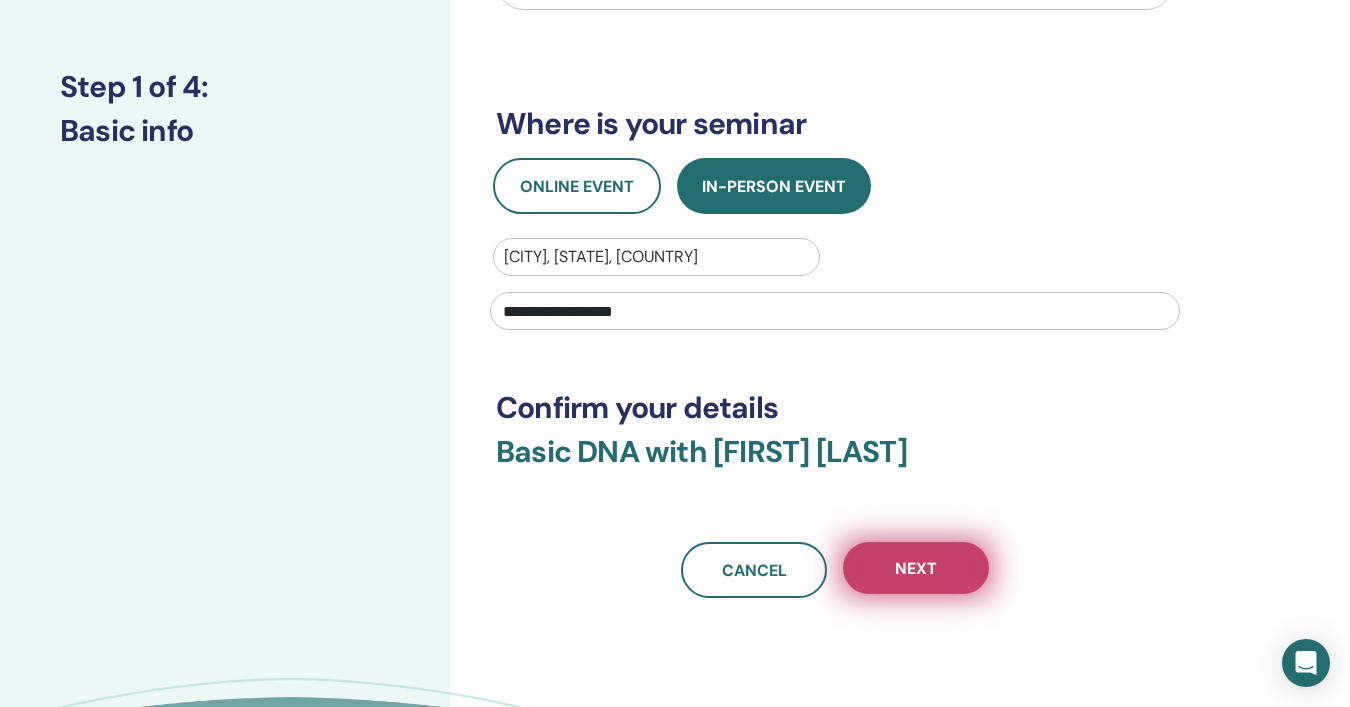 type on "**********" 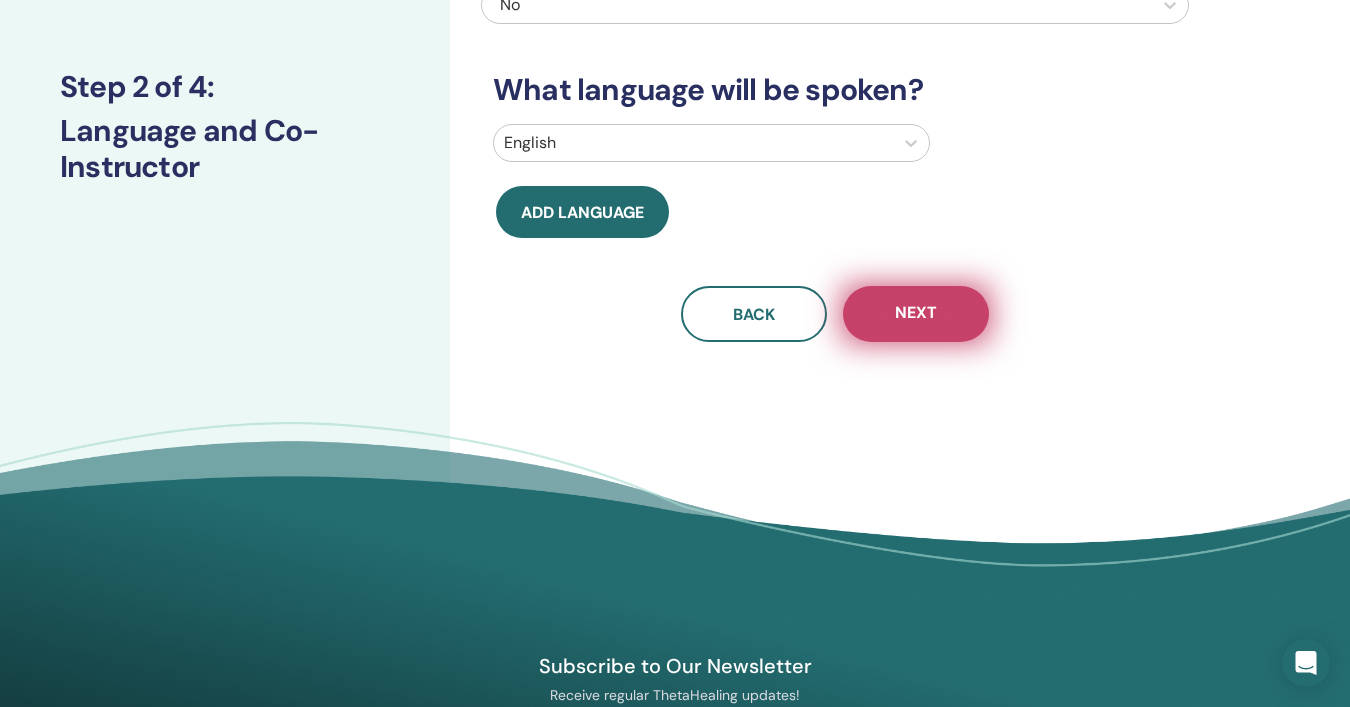 click on "Next" at bounding box center [916, 314] 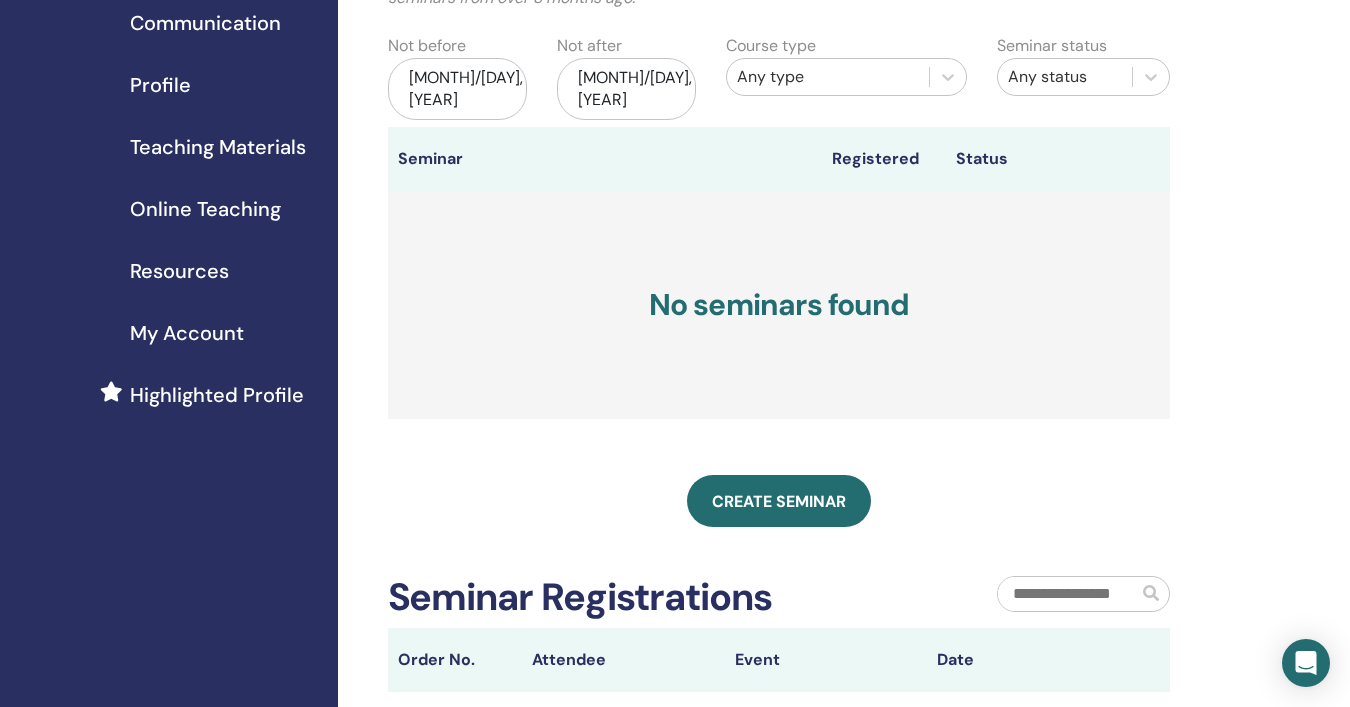 scroll, scrollTop: 195, scrollLeft: 0, axis: vertical 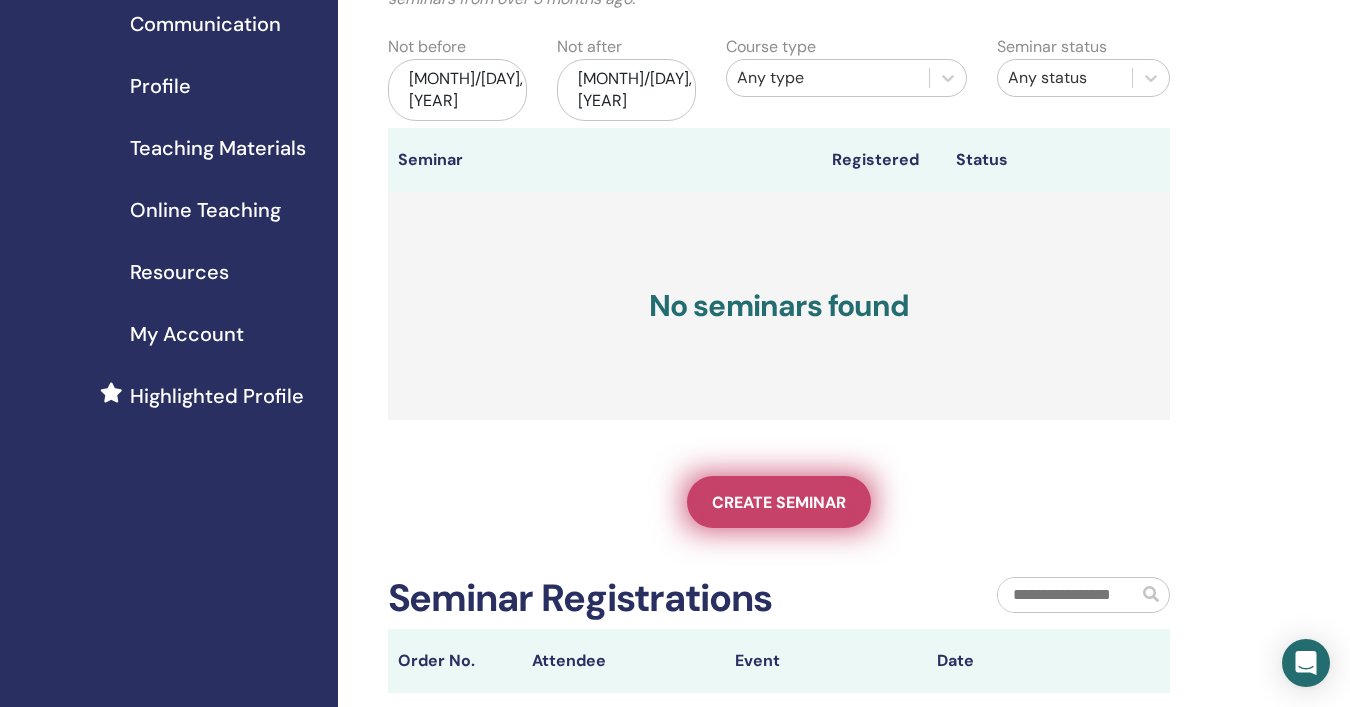 click on "Create seminar" at bounding box center (779, 502) 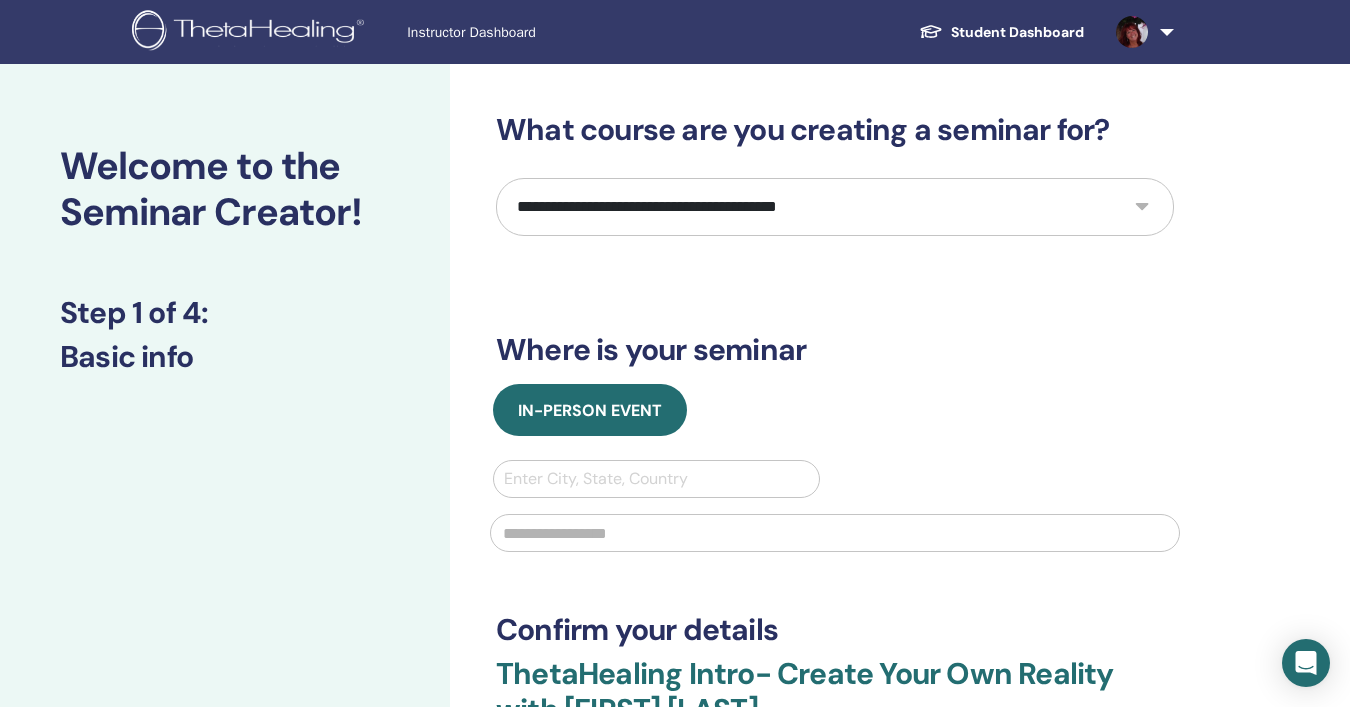 scroll, scrollTop: 0, scrollLeft: 0, axis: both 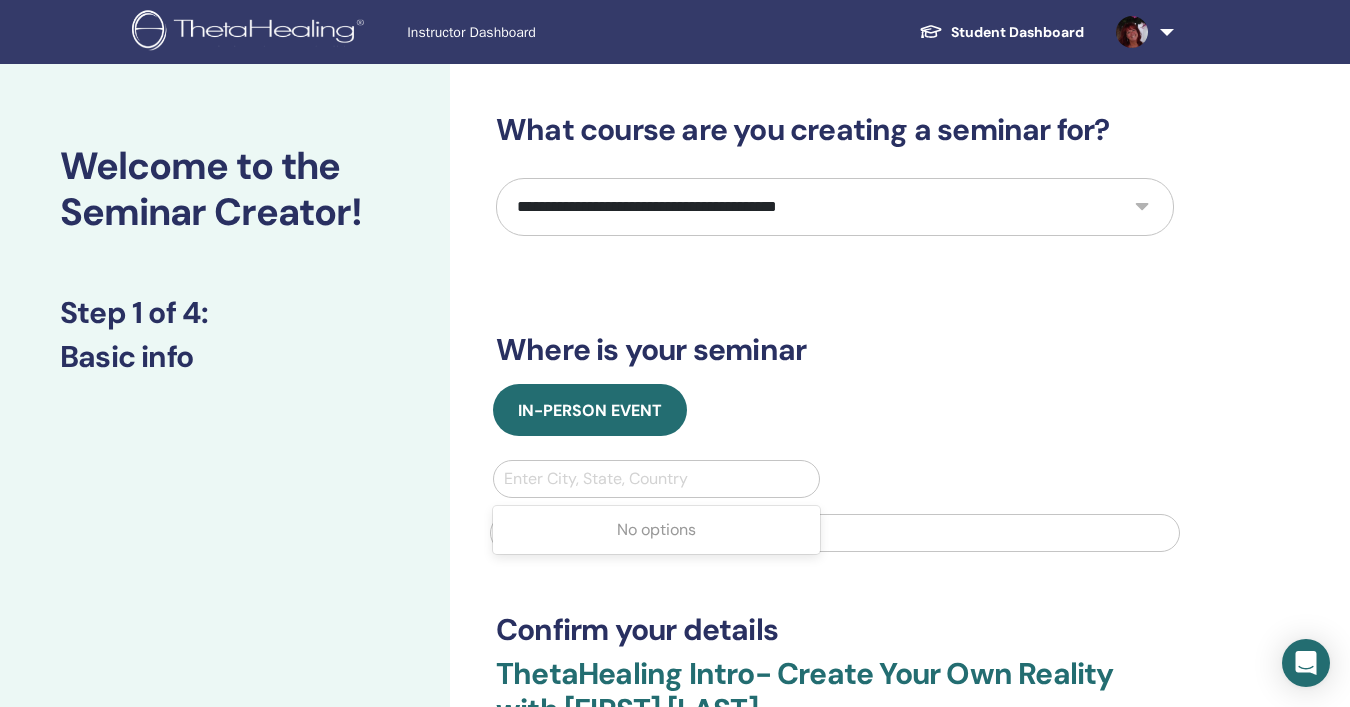 click at bounding box center (656, 479) 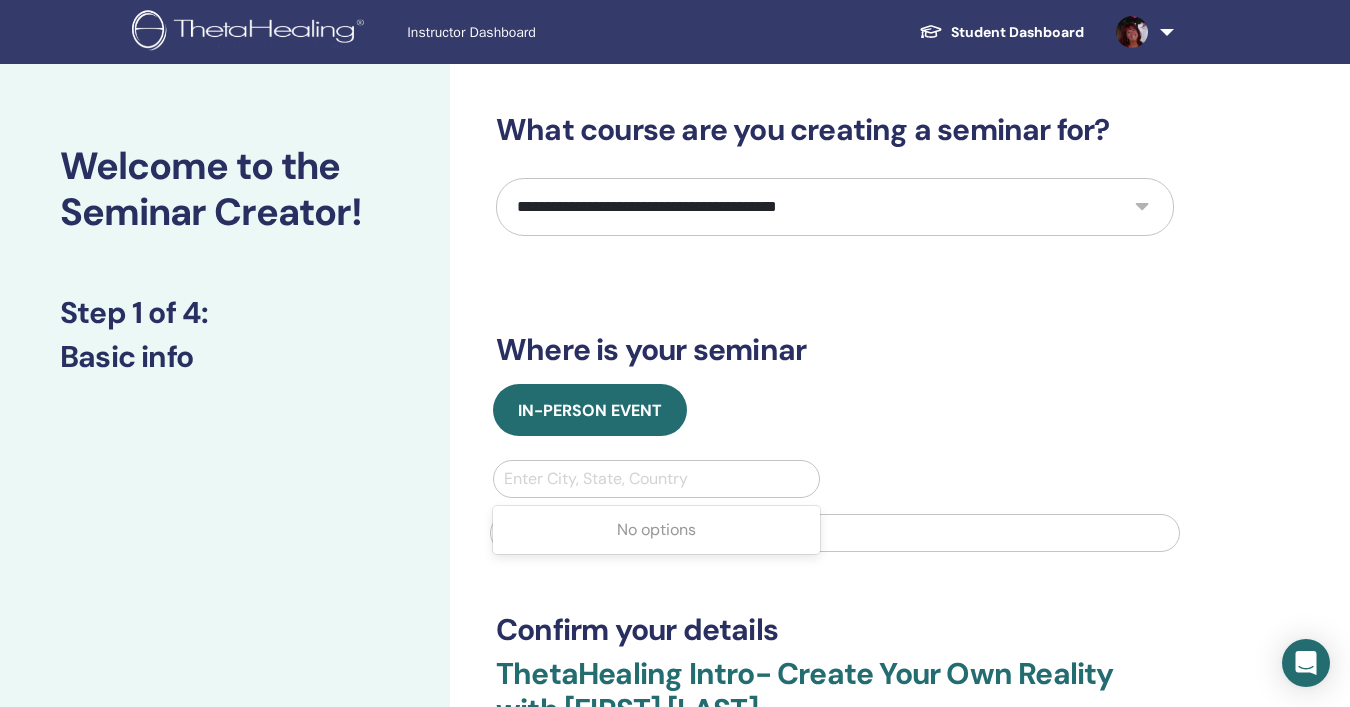 click on "**********" at bounding box center [835, 207] 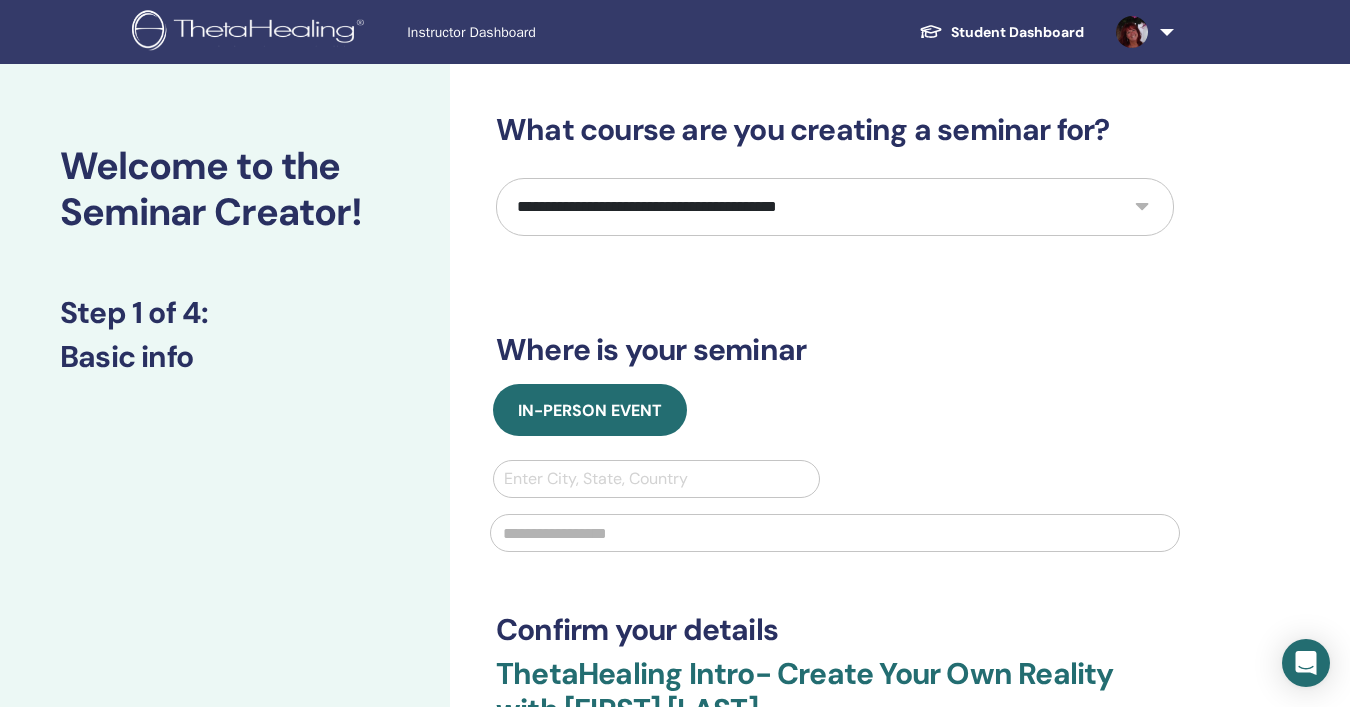 select on "*" 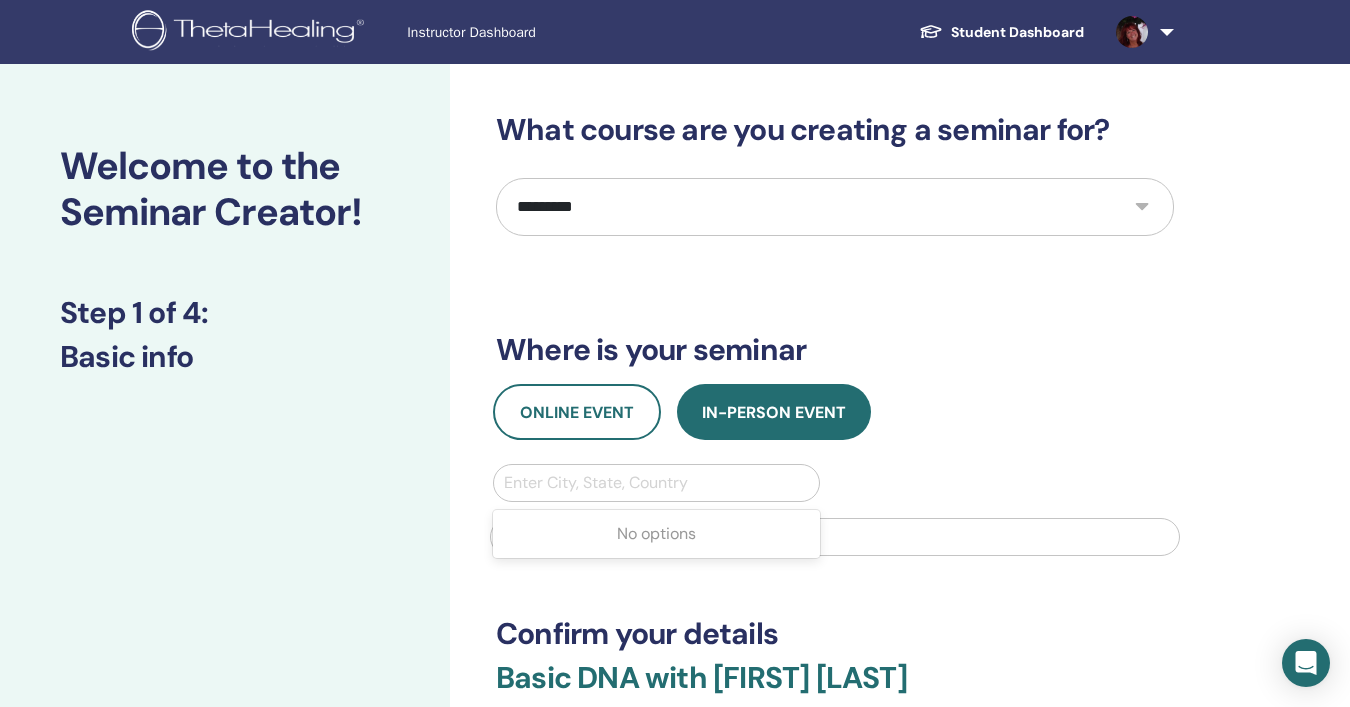 click at bounding box center (656, 483) 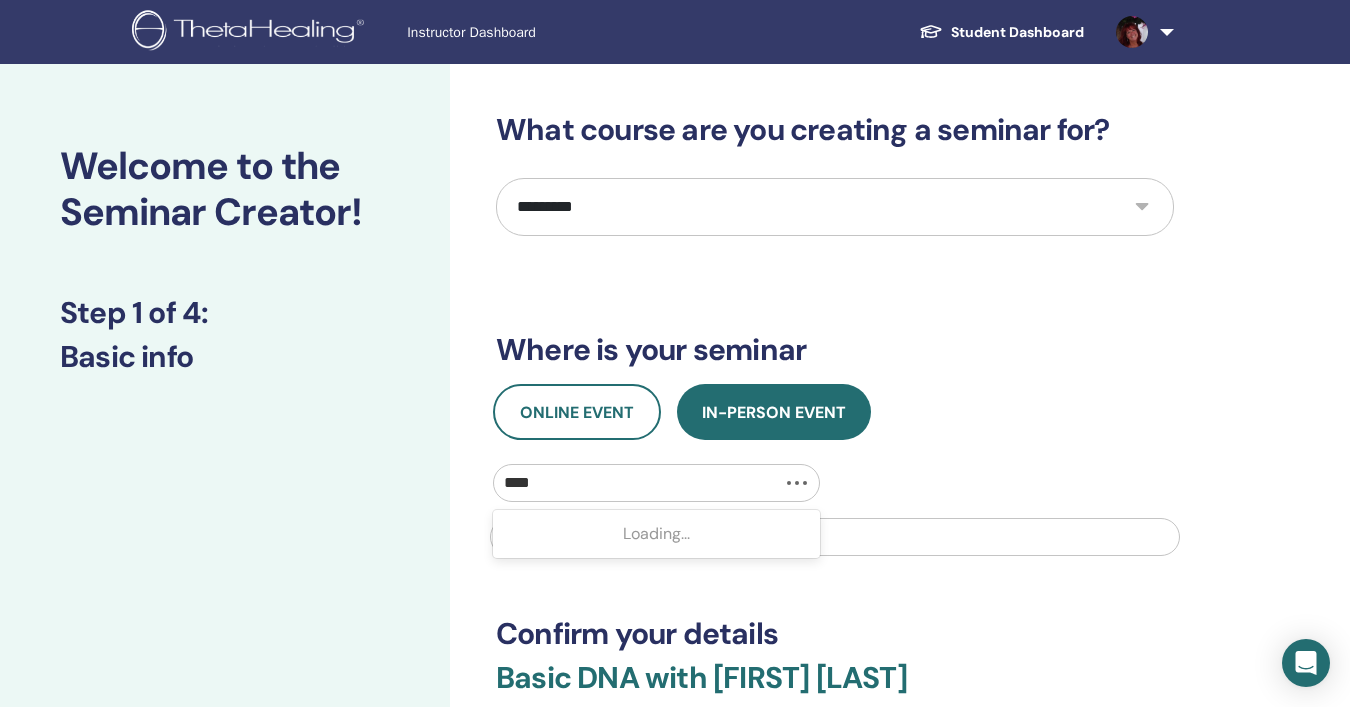 type on "*****" 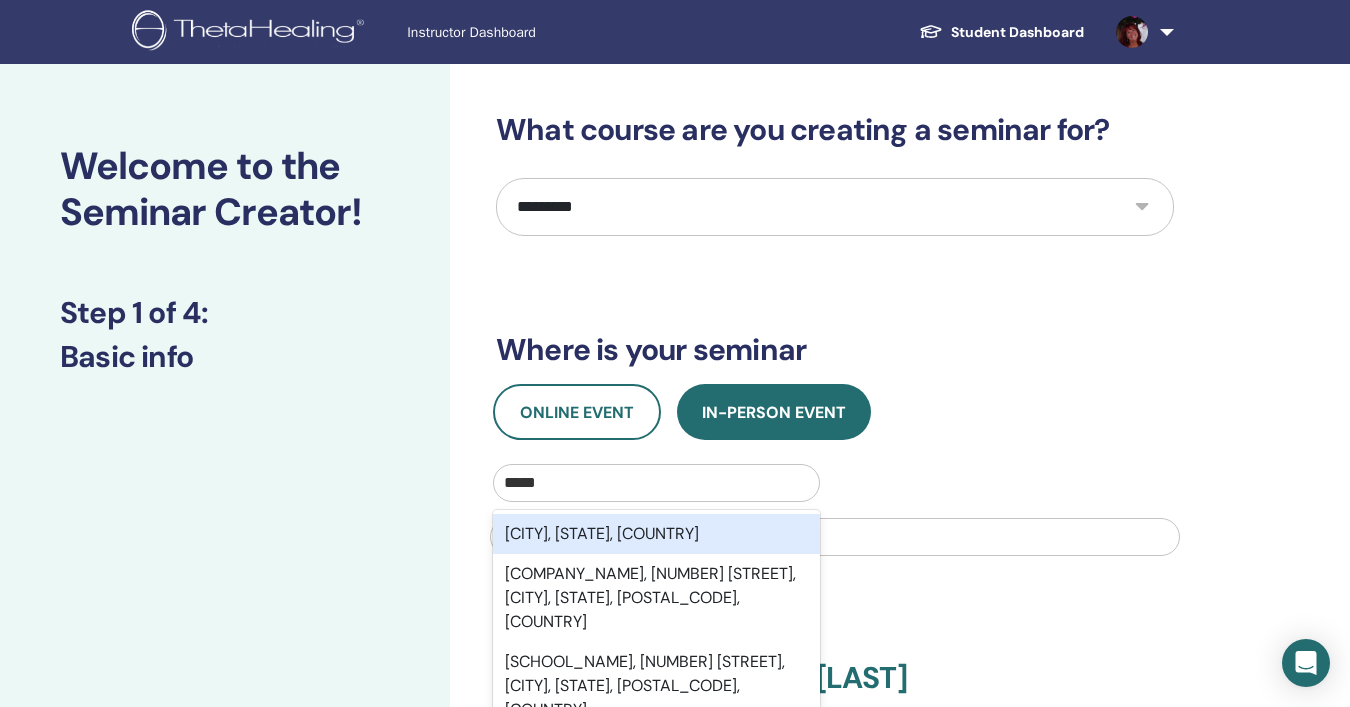 click on "Erial, NJ, USA" at bounding box center (656, 534) 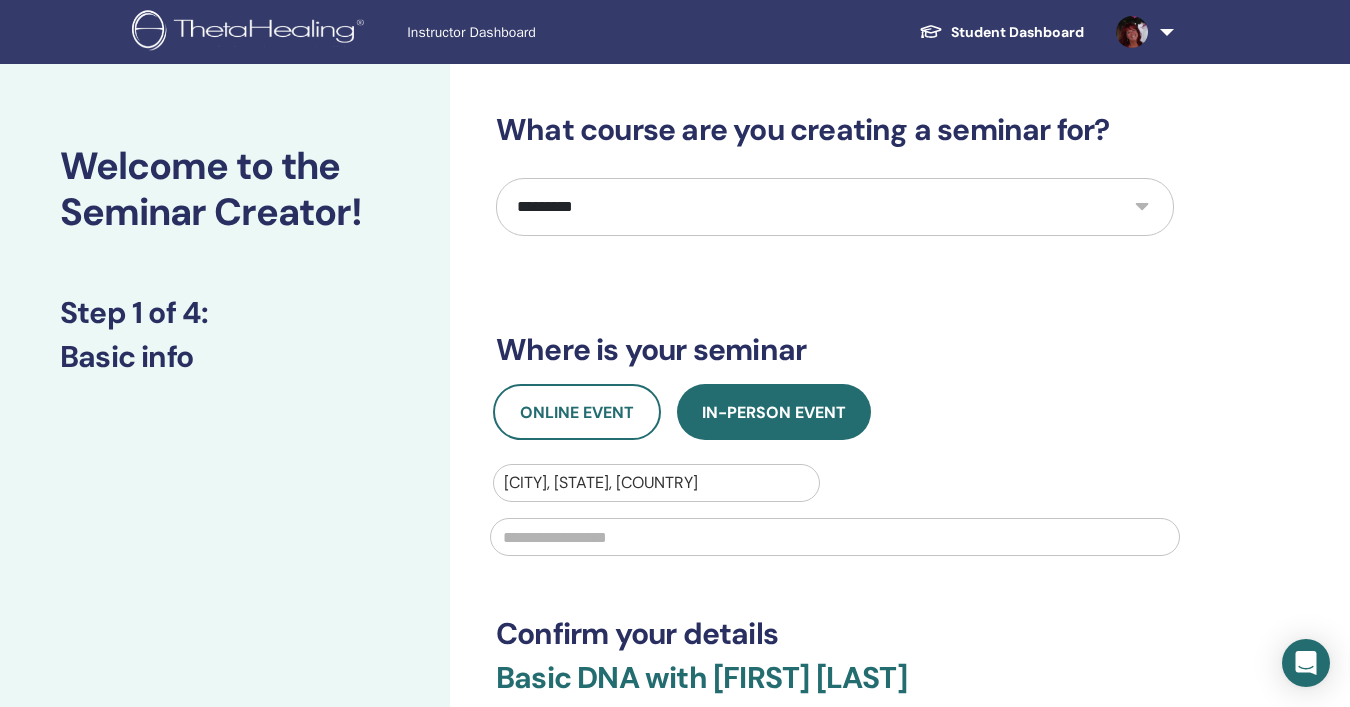click at bounding box center (835, 537) 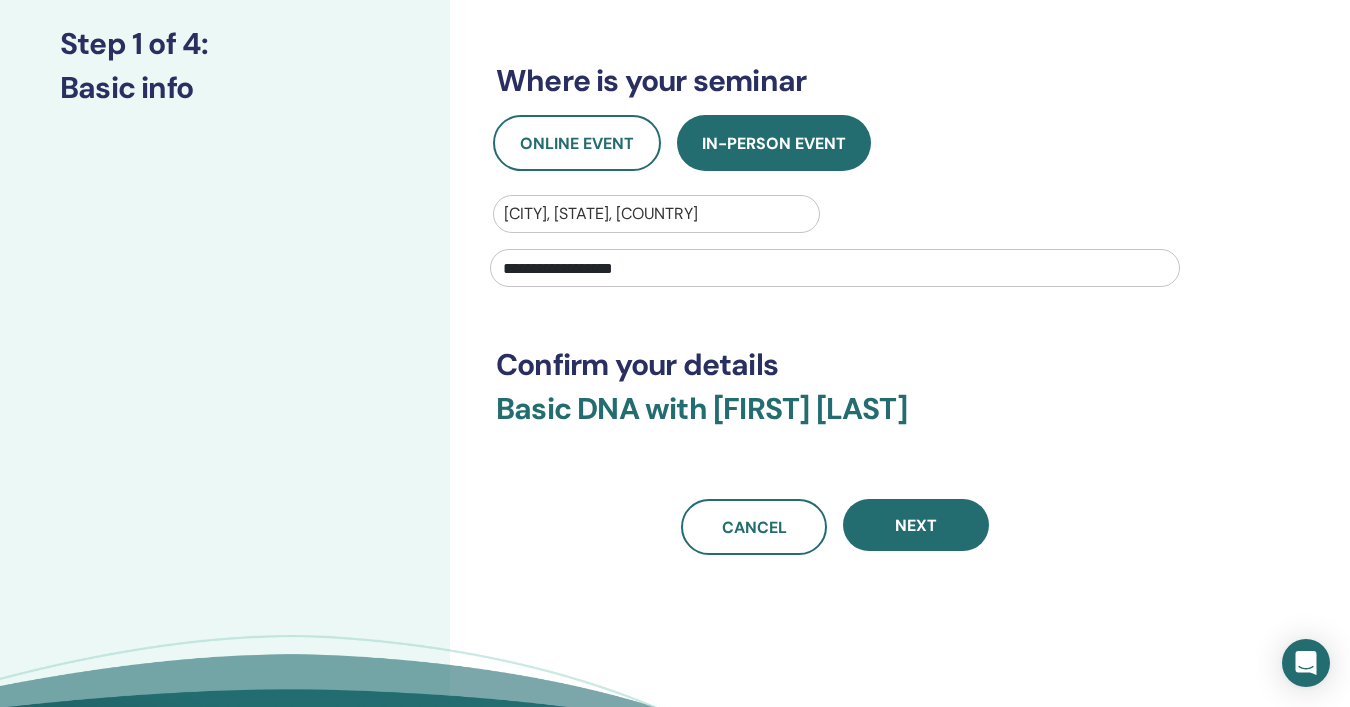 scroll, scrollTop: 282, scrollLeft: 0, axis: vertical 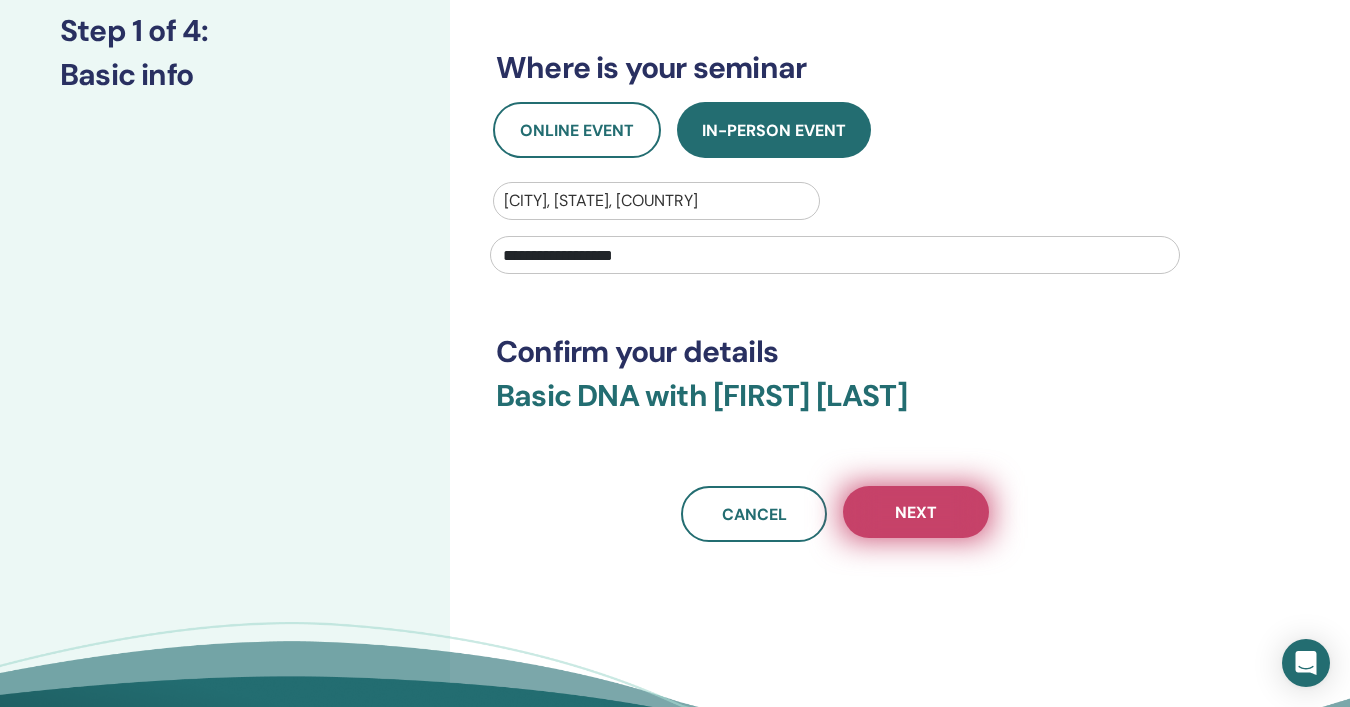 type on "**********" 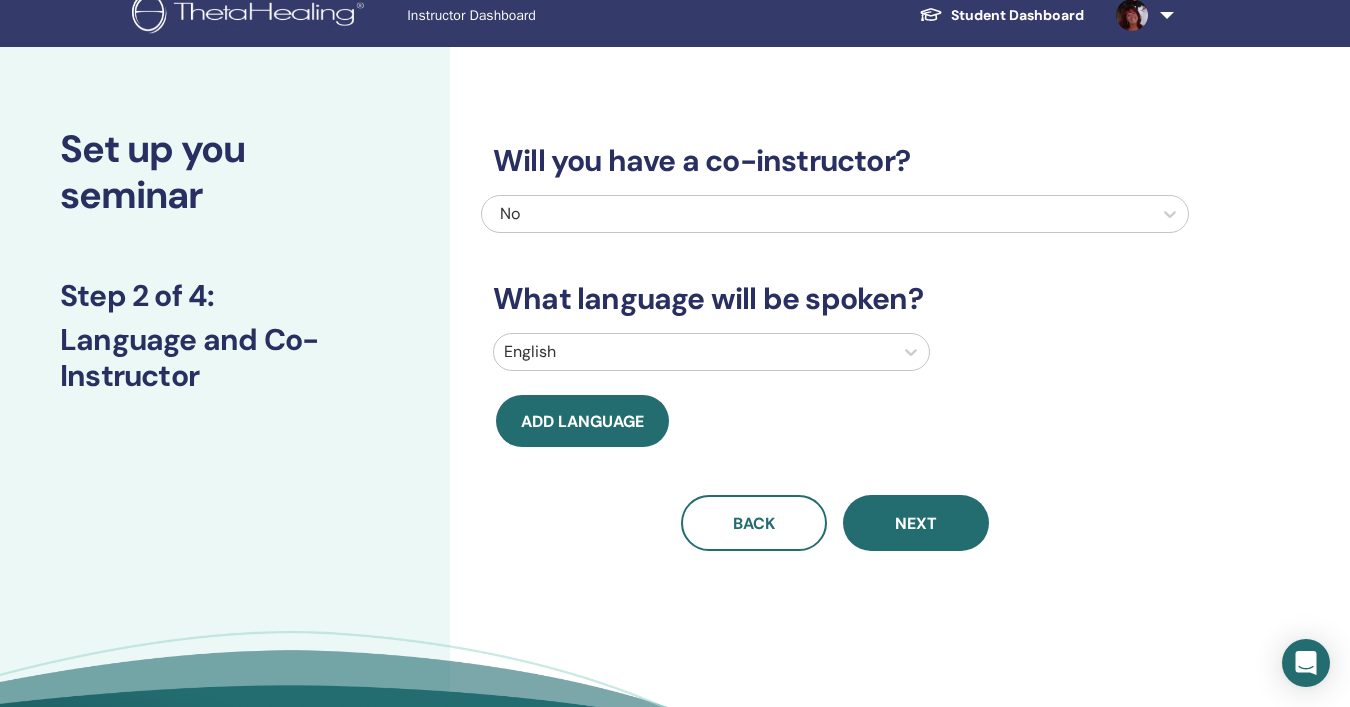 scroll, scrollTop: 0, scrollLeft: 0, axis: both 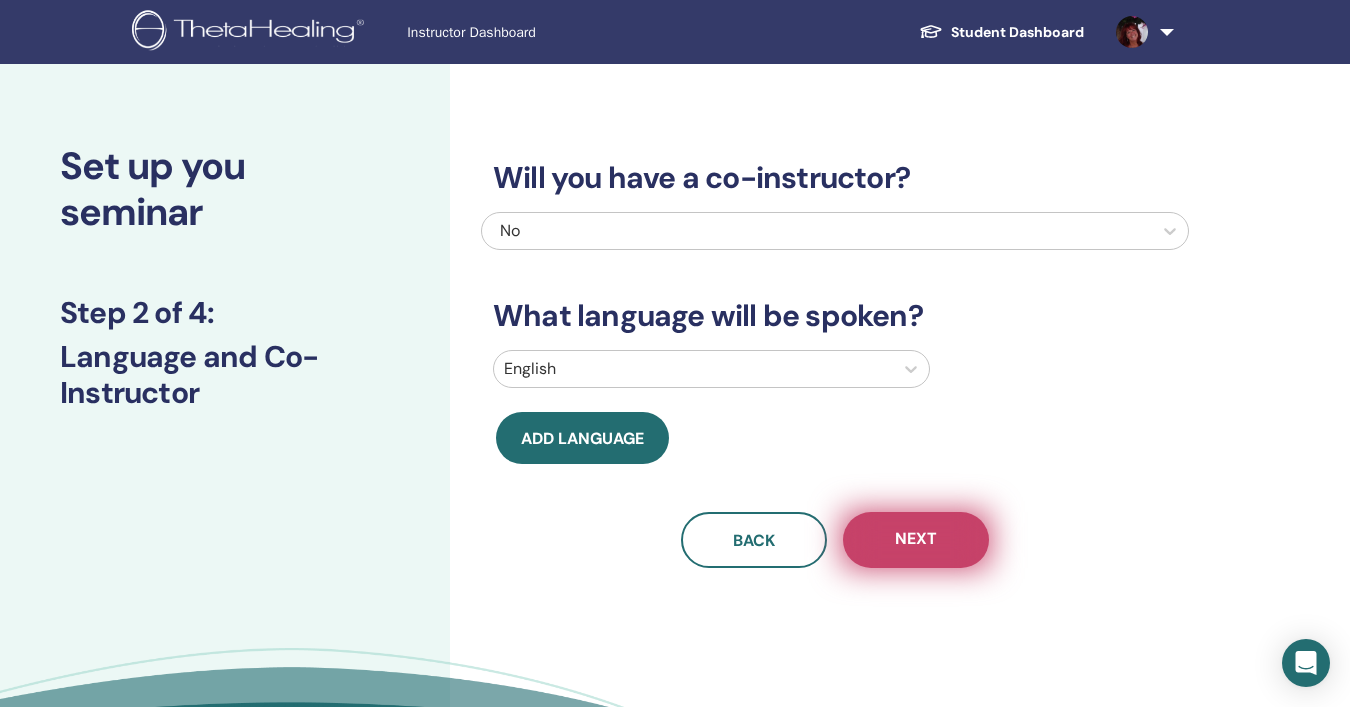 click on "Next" at bounding box center [916, 540] 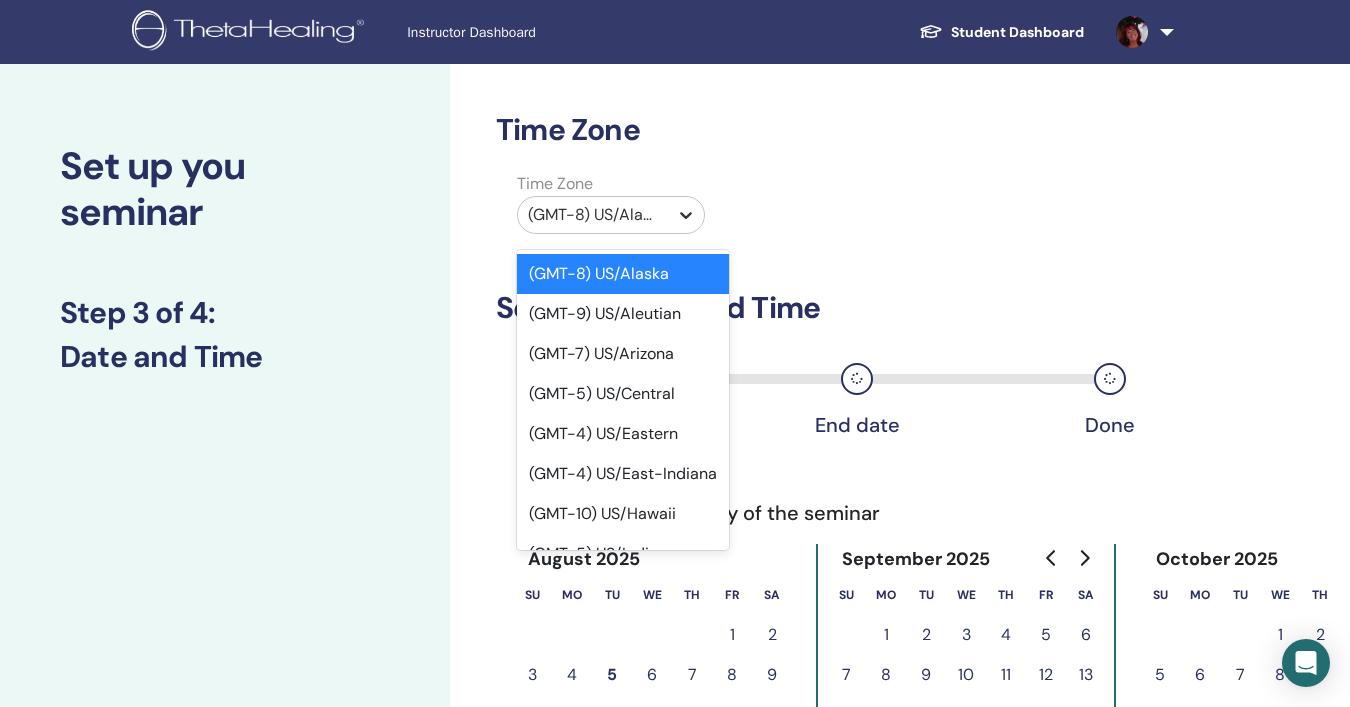 click 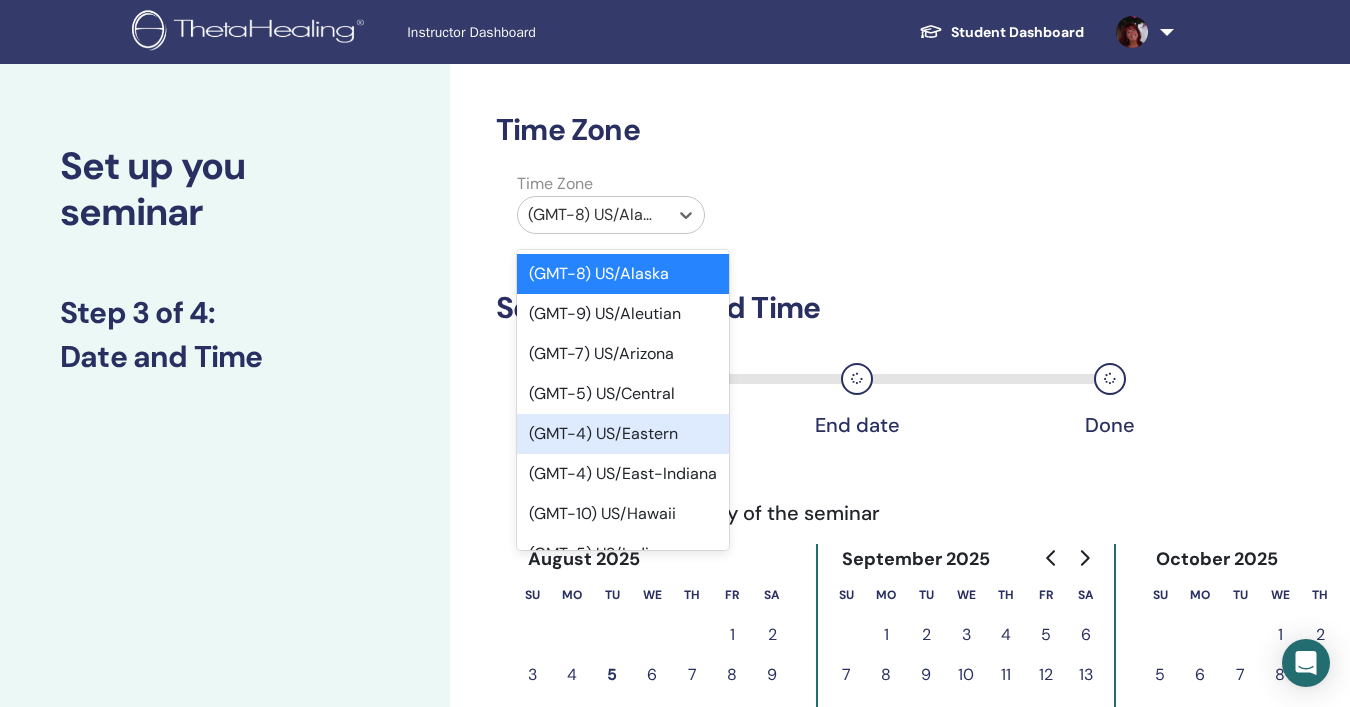 click on "(GMT-4) US/Eastern" at bounding box center (623, 434) 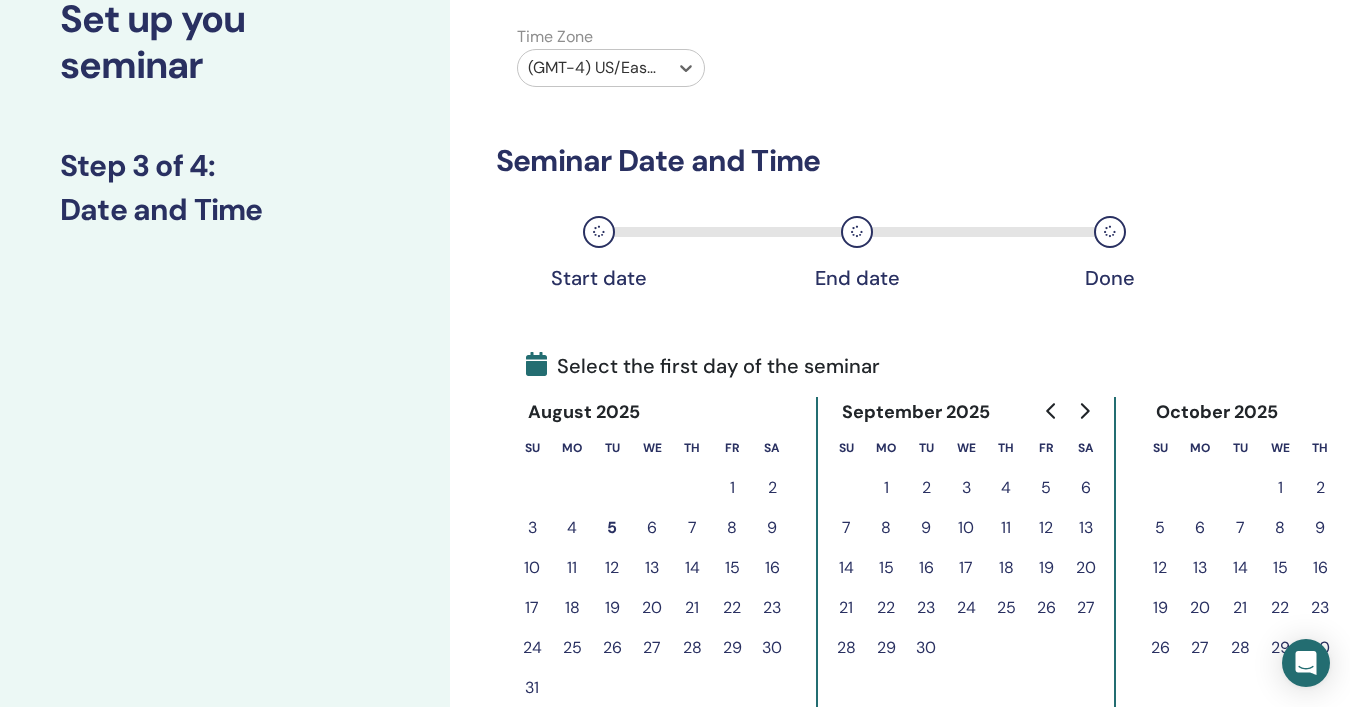 scroll, scrollTop: 153, scrollLeft: 0, axis: vertical 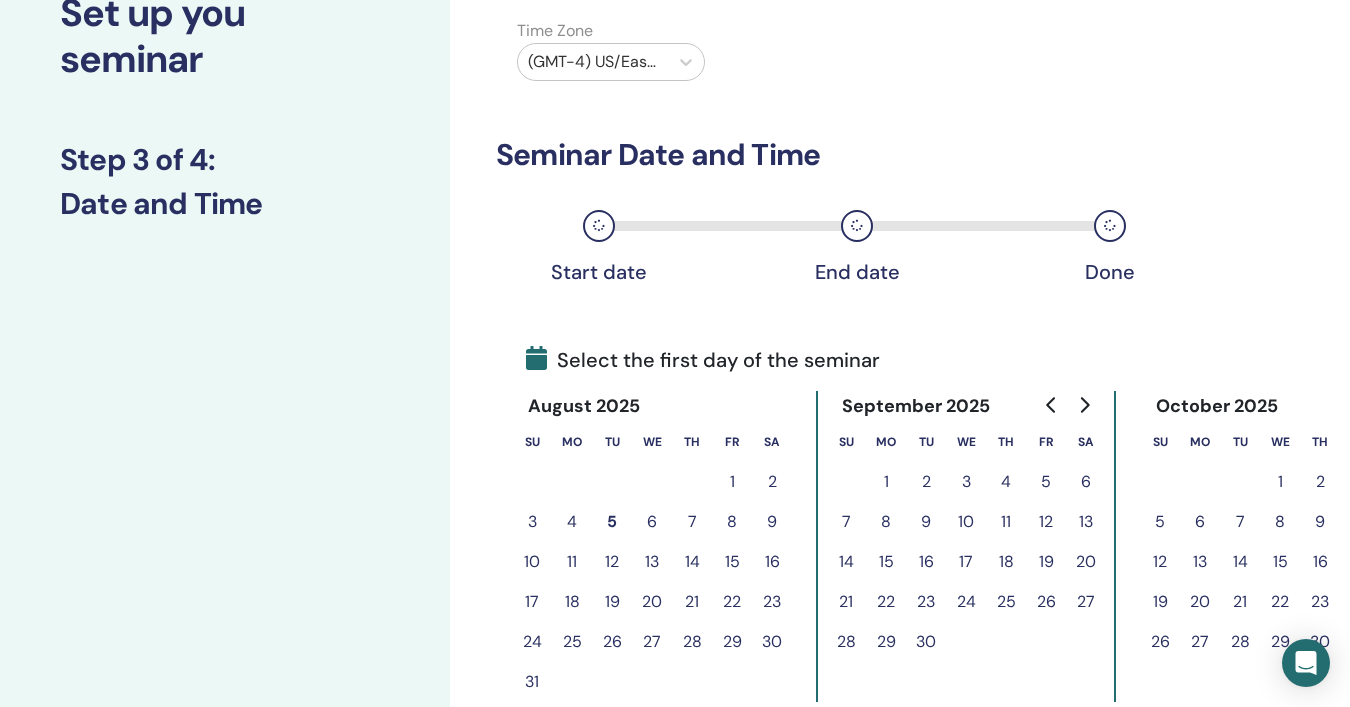click on "27" at bounding box center (1086, 602) 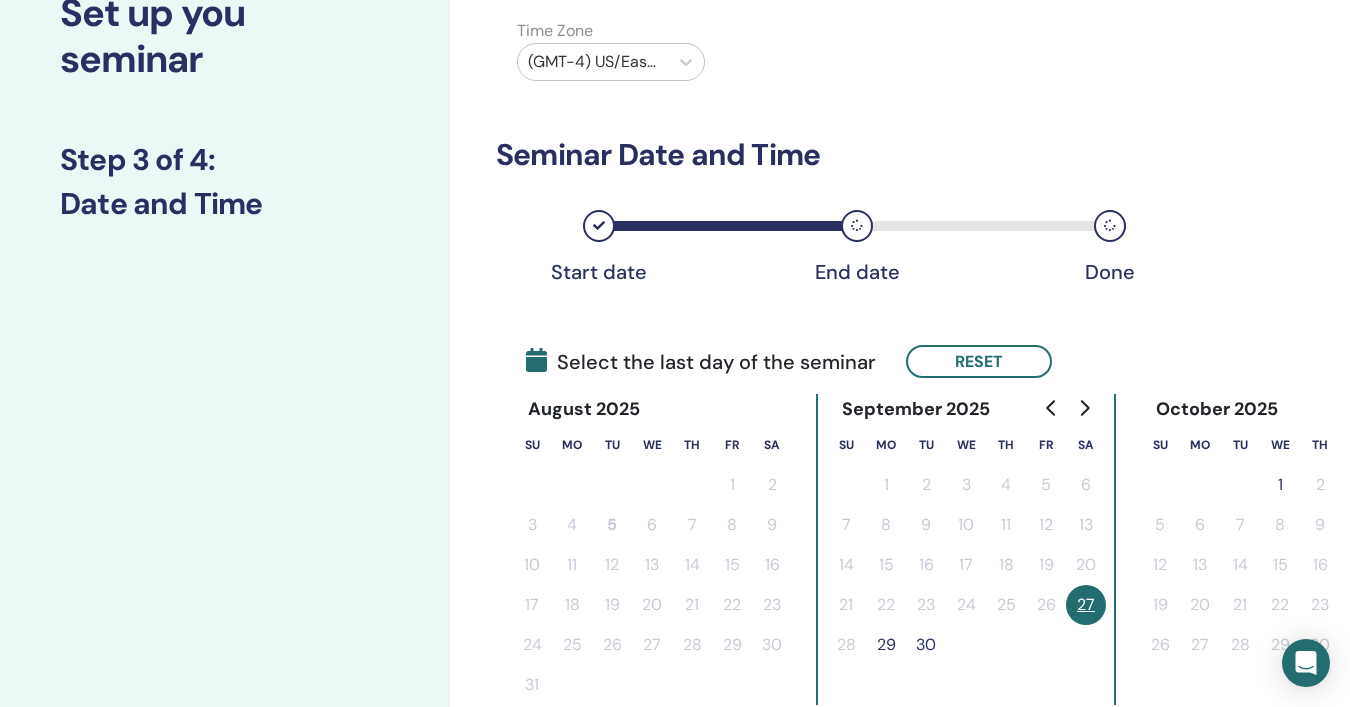 click on "29" at bounding box center (886, 645) 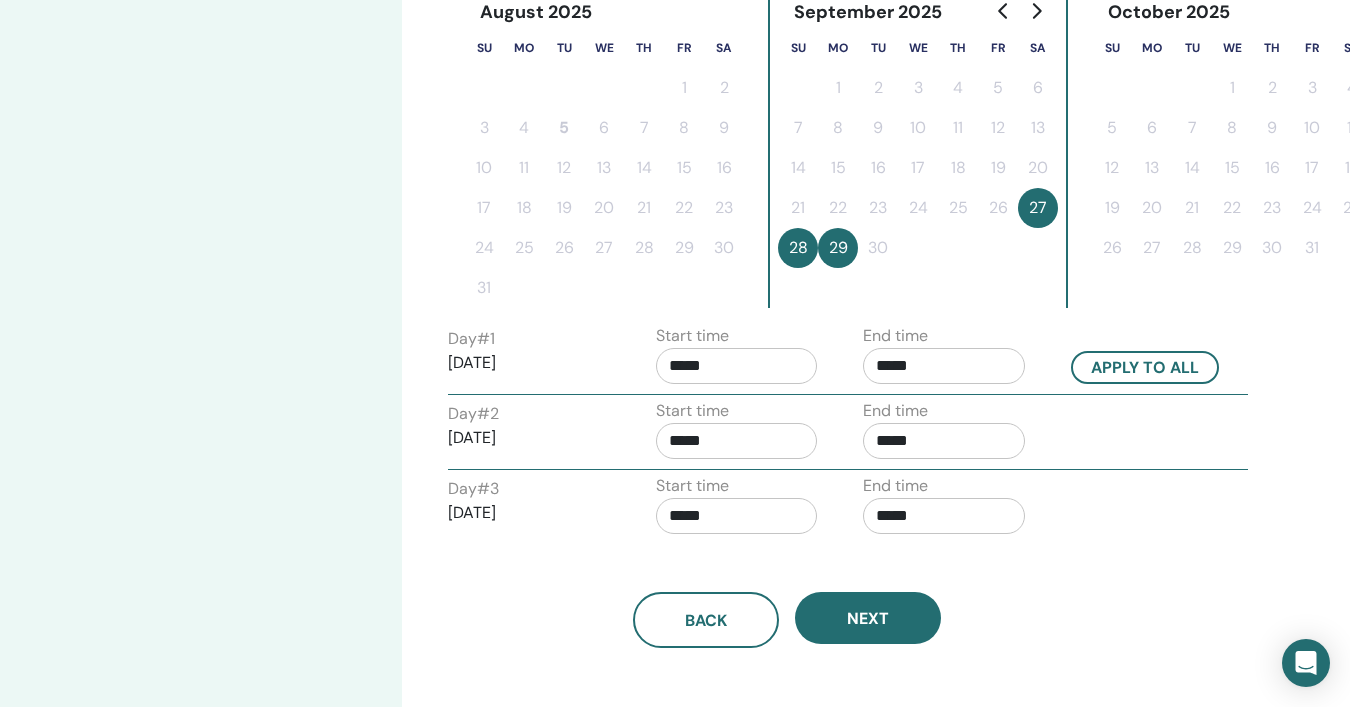 scroll, scrollTop: 550, scrollLeft: 70, axis: both 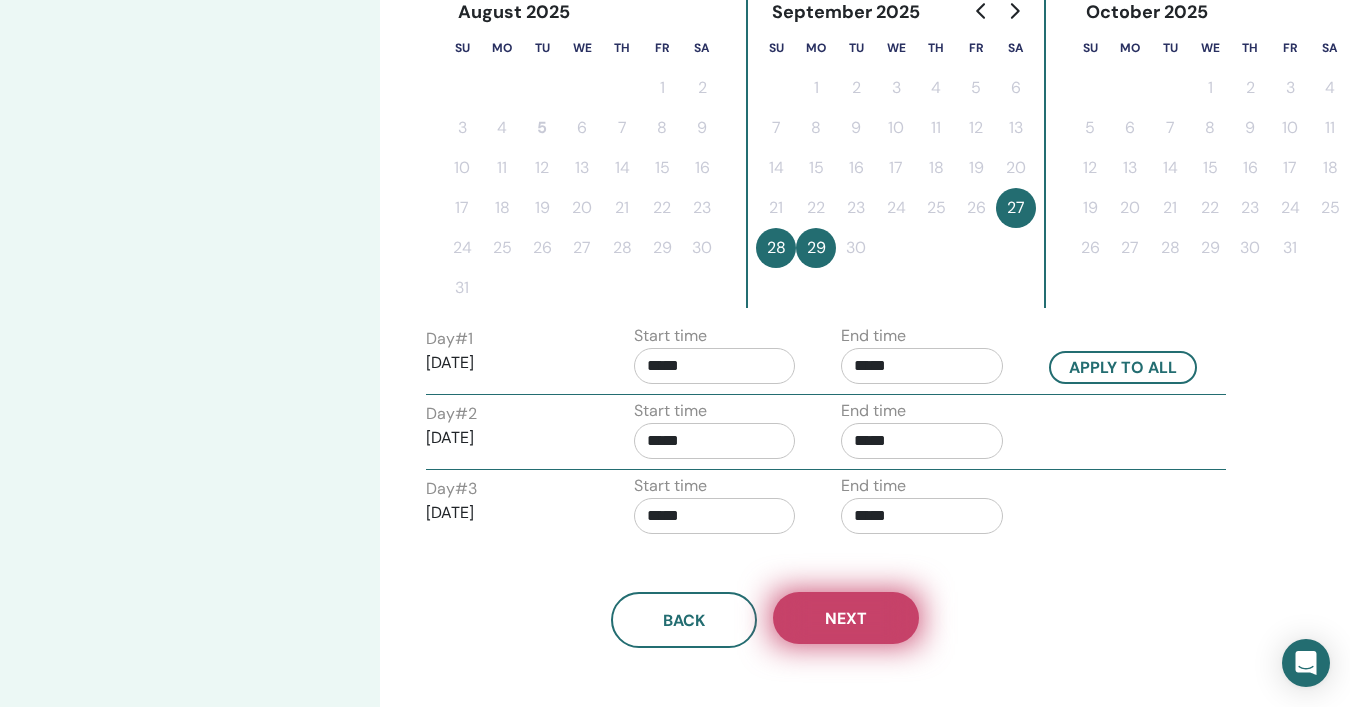 click on "Next" at bounding box center (846, 618) 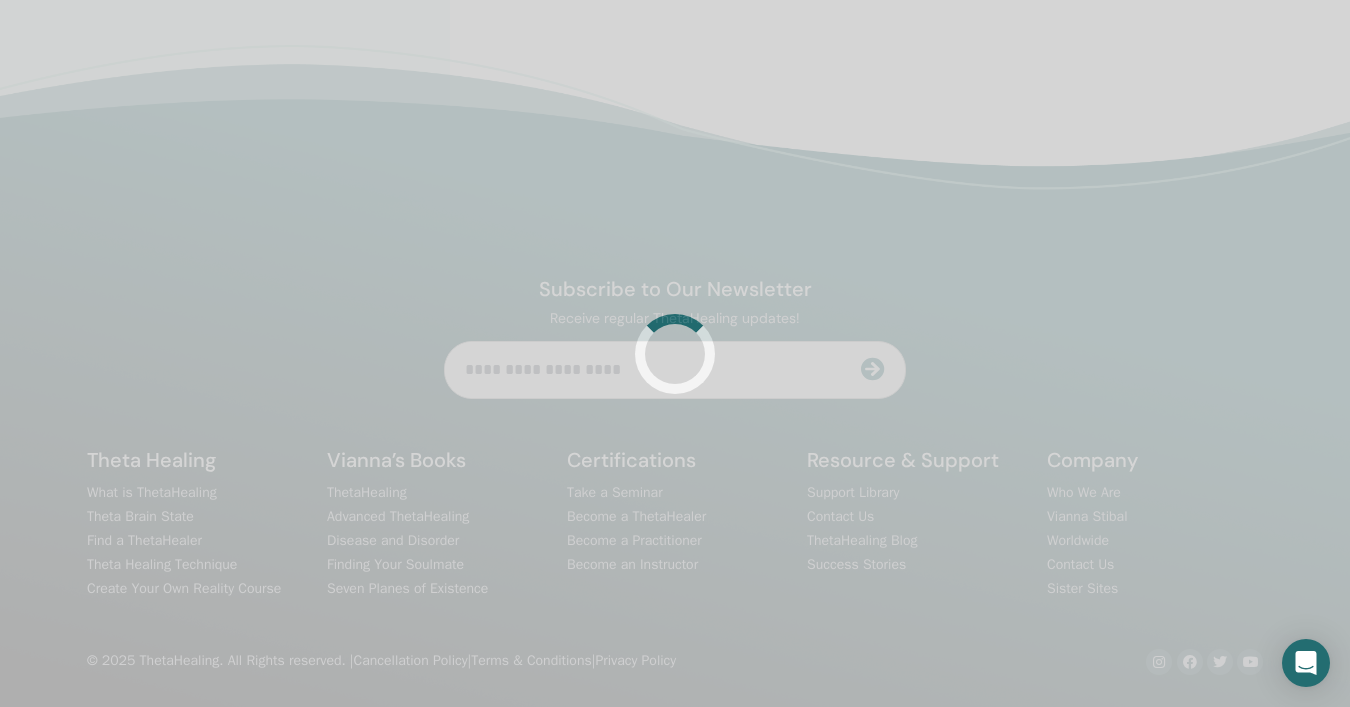 scroll, scrollTop: 550, scrollLeft: 0, axis: vertical 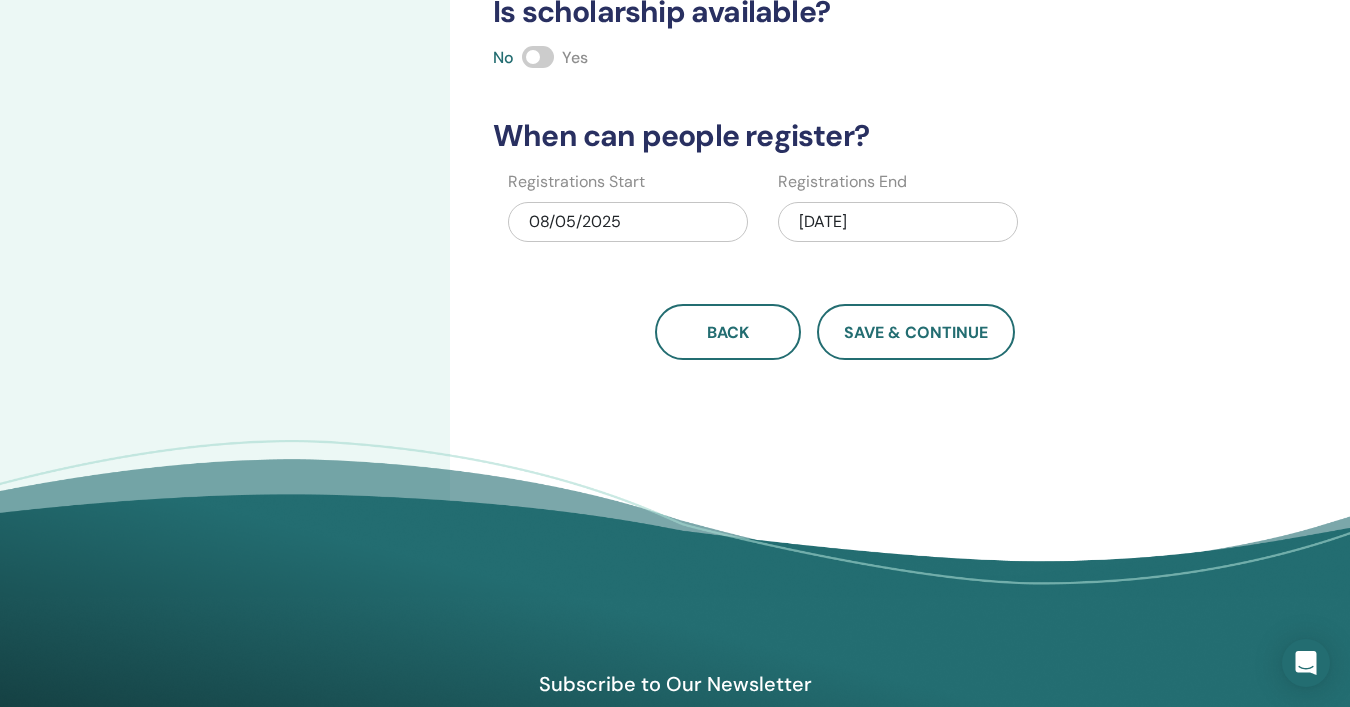click on "09/29/2025" at bounding box center (898, 222) 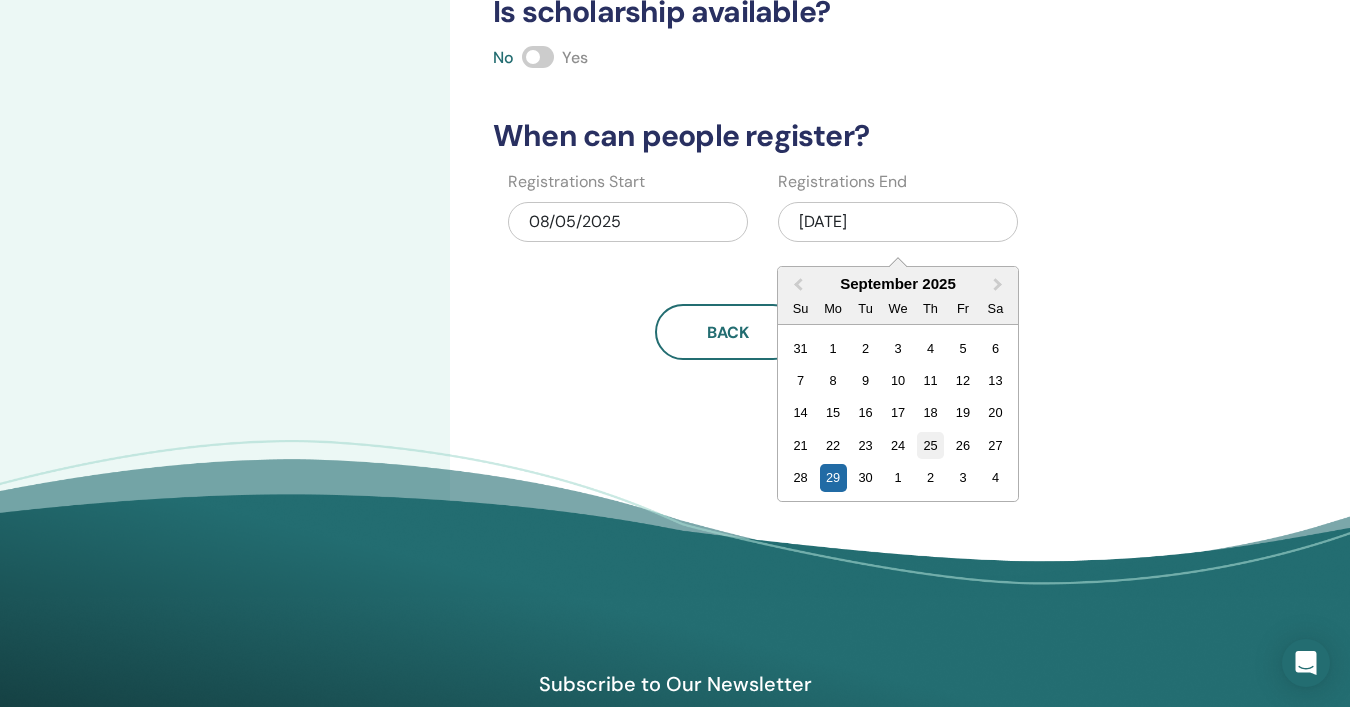 click on "25" at bounding box center [930, 445] 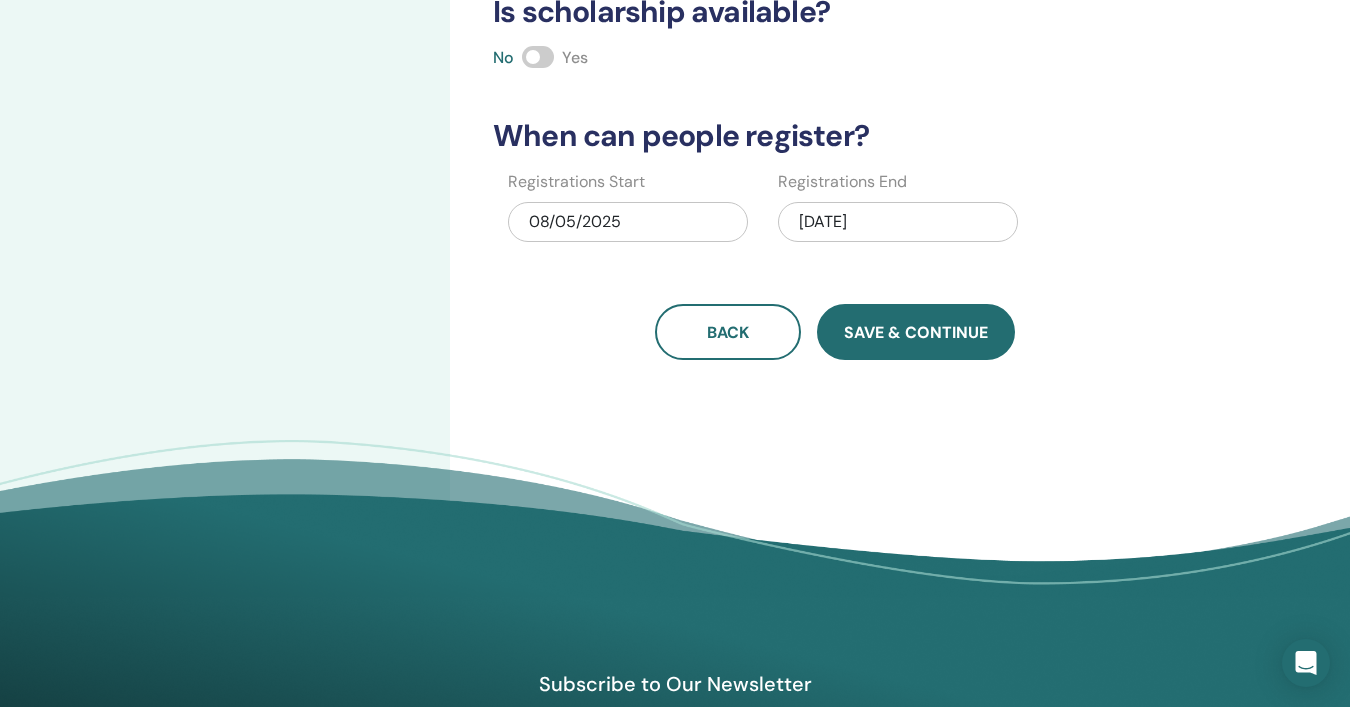 click on "Save & Continue" at bounding box center (916, 332) 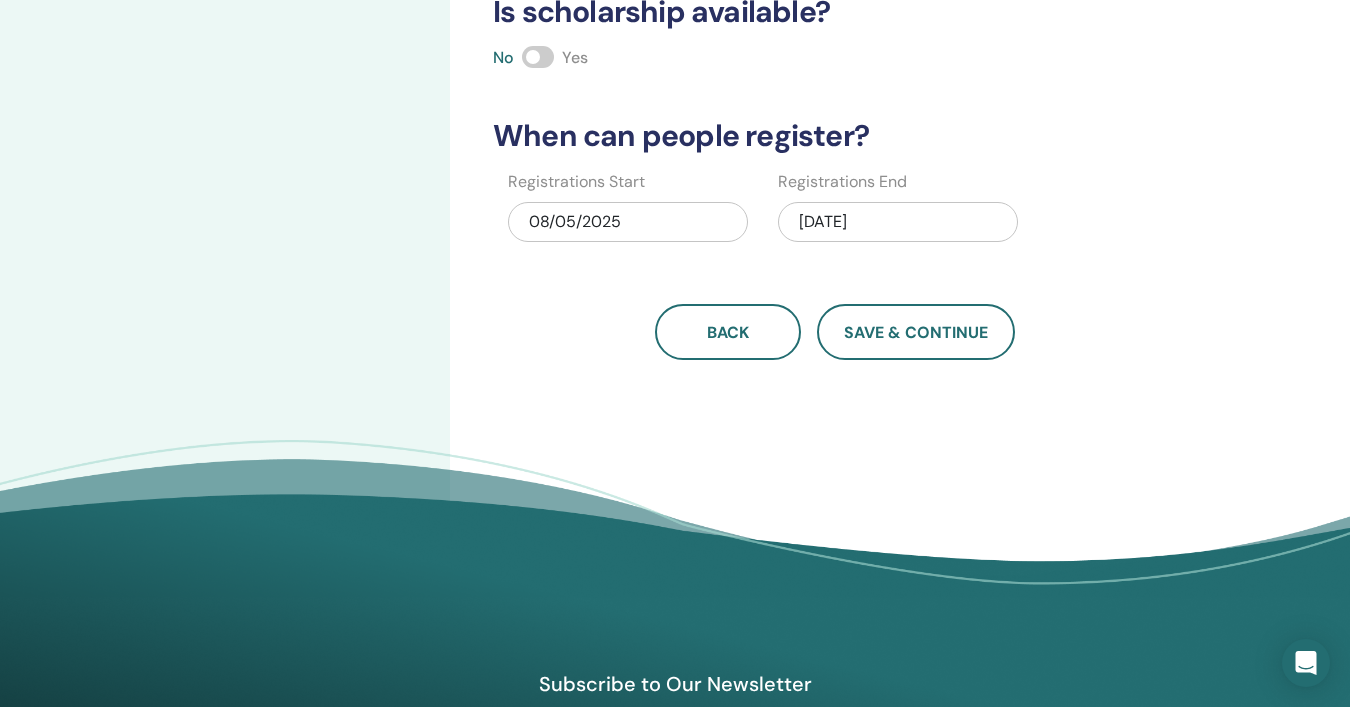 click at bounding box center (538, 57) 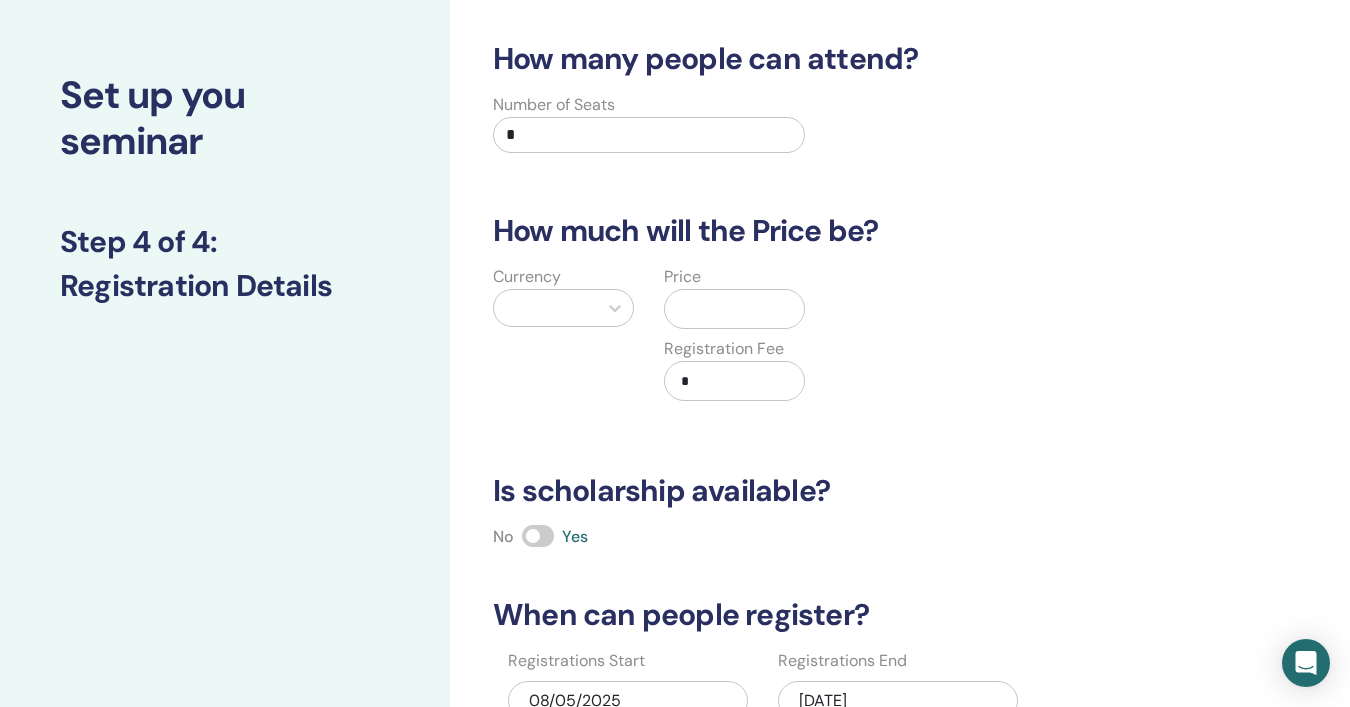 scroll, scrollTop: 0, scrollLeft: 0, axis: both 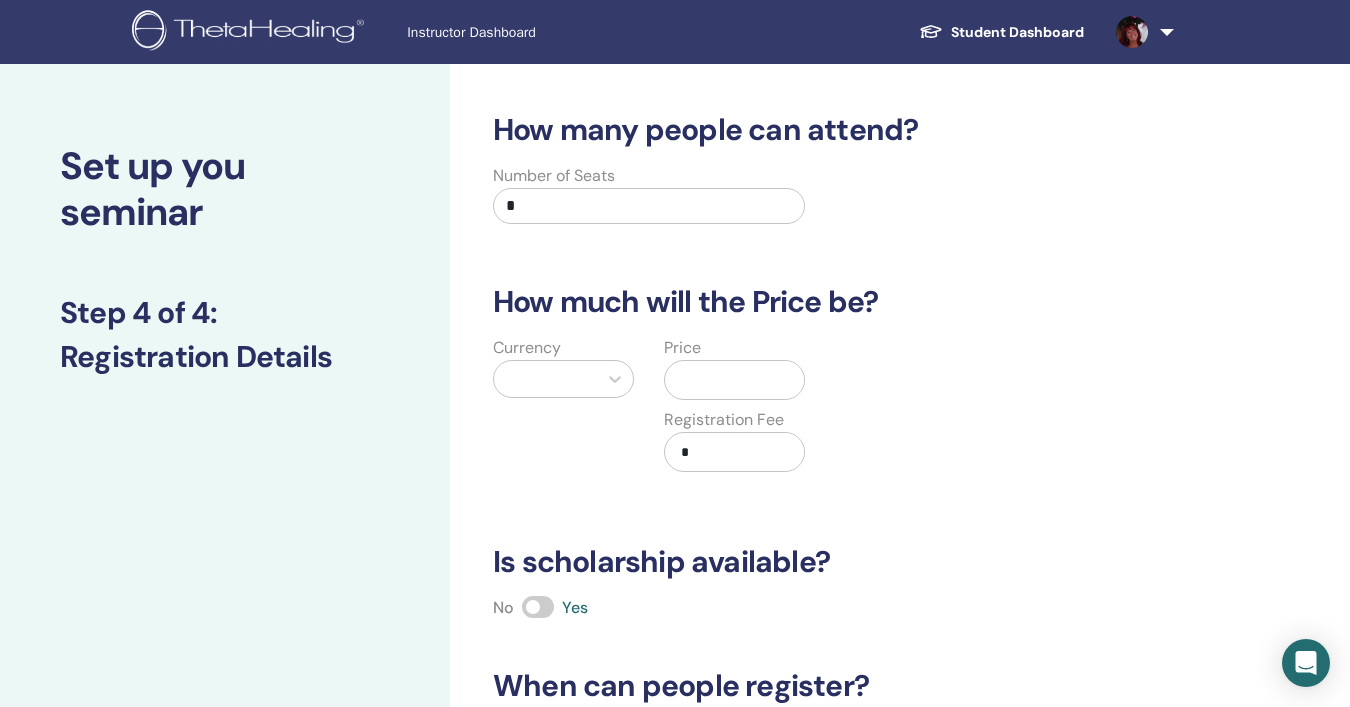 click on "*" at bounding box center (649, 206) 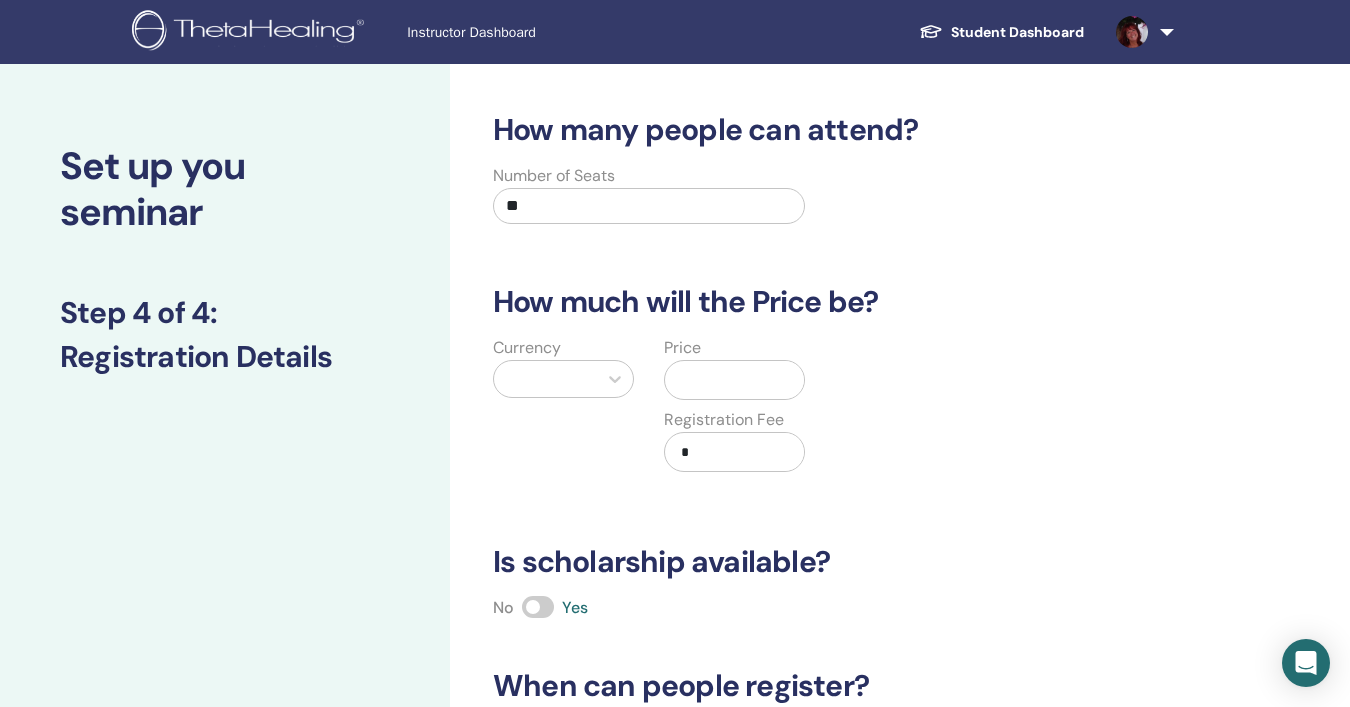 type on "**" 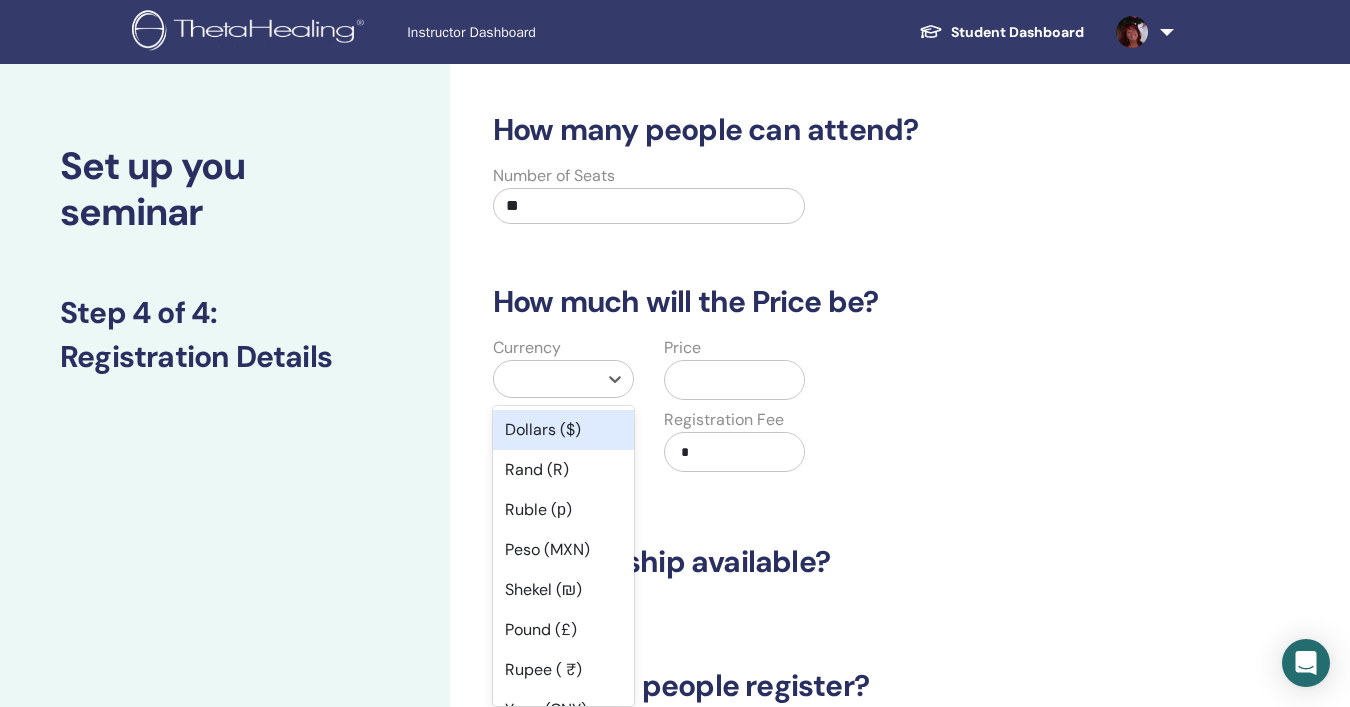 click at bounding box center (545, 379) 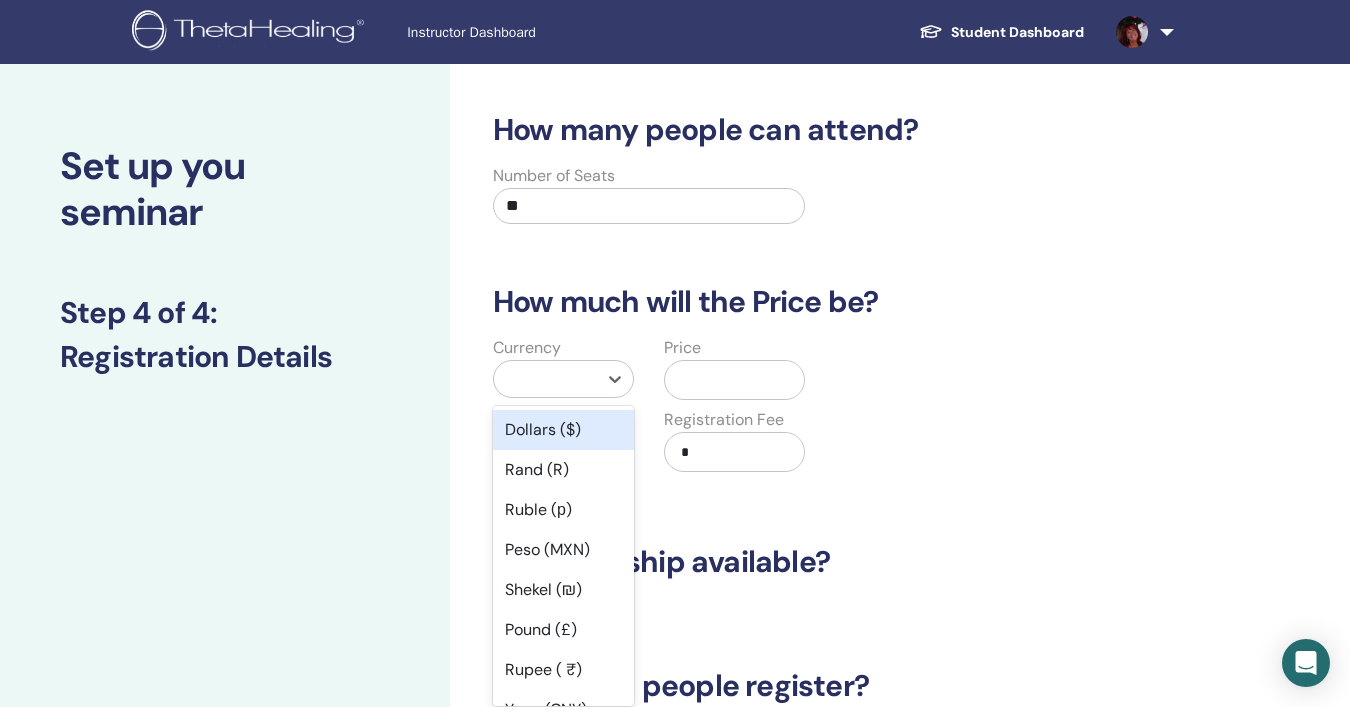 click on "Dollars ($)" at bounding box center (563, 430) 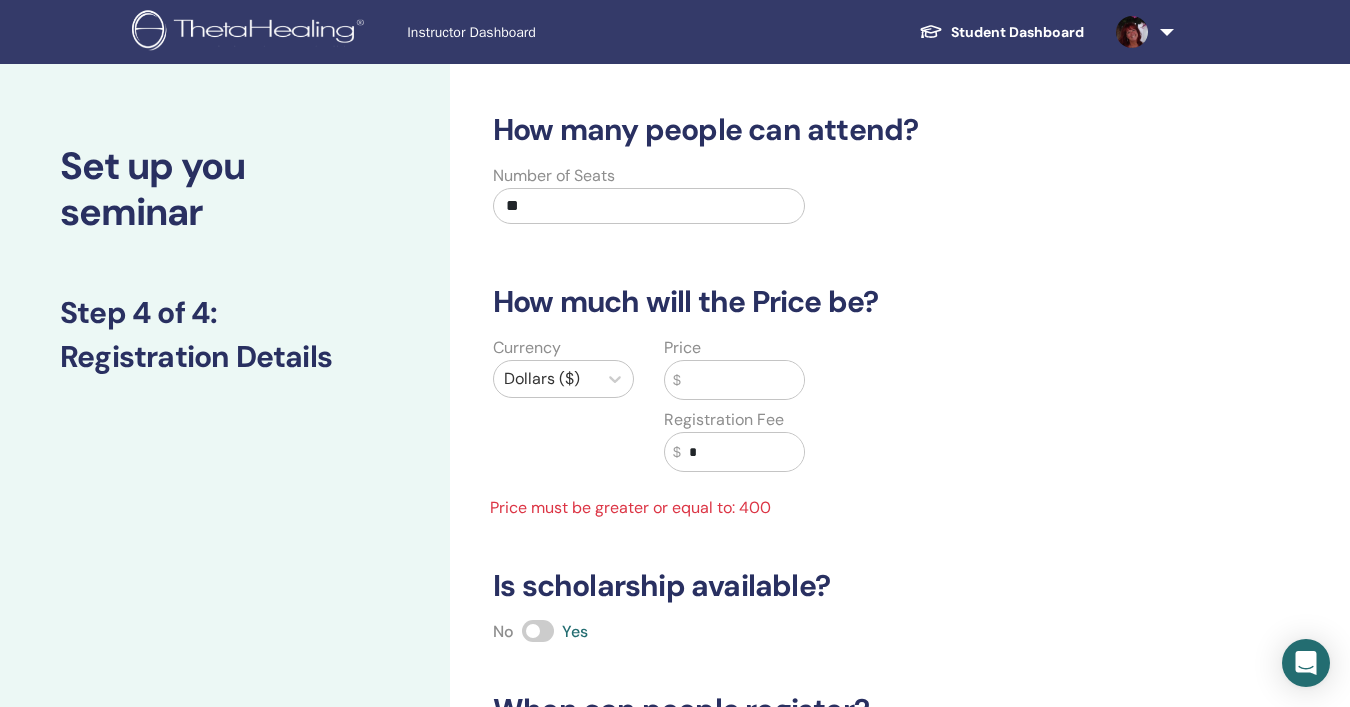 click at bounding box center [742, 380] 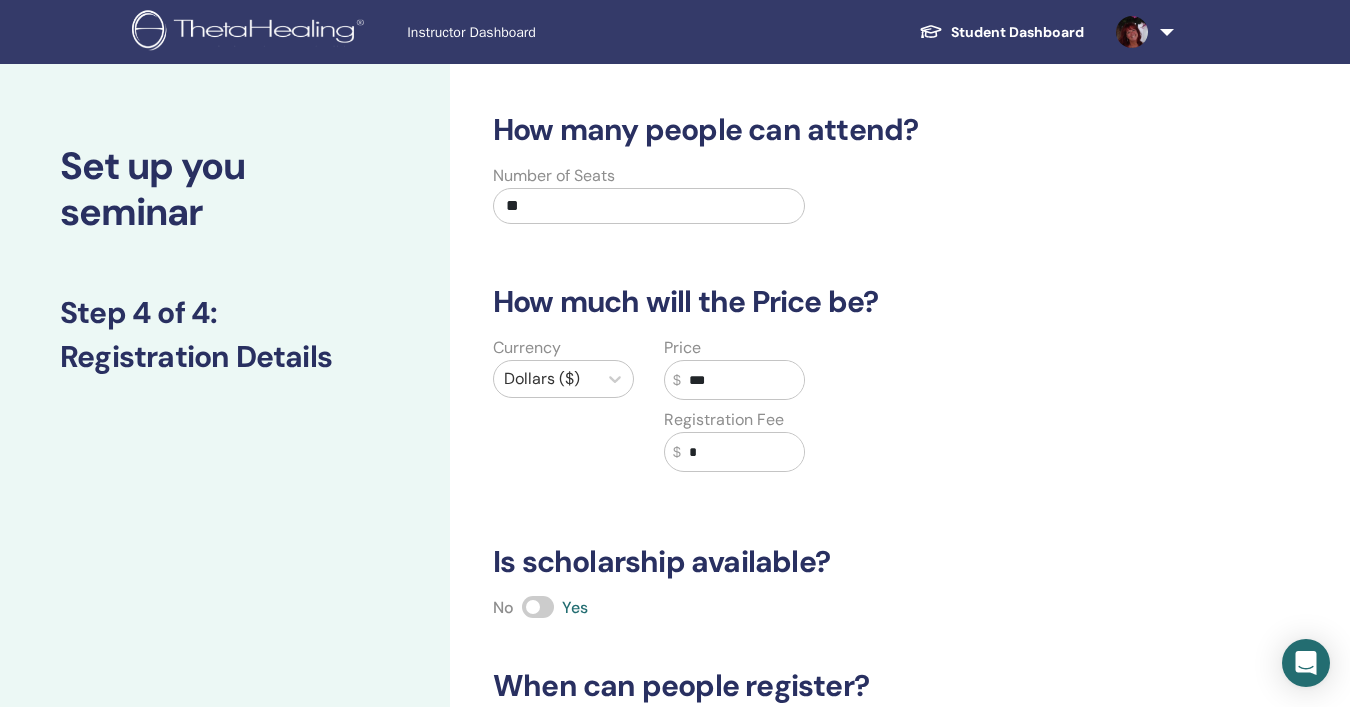 type on "***" 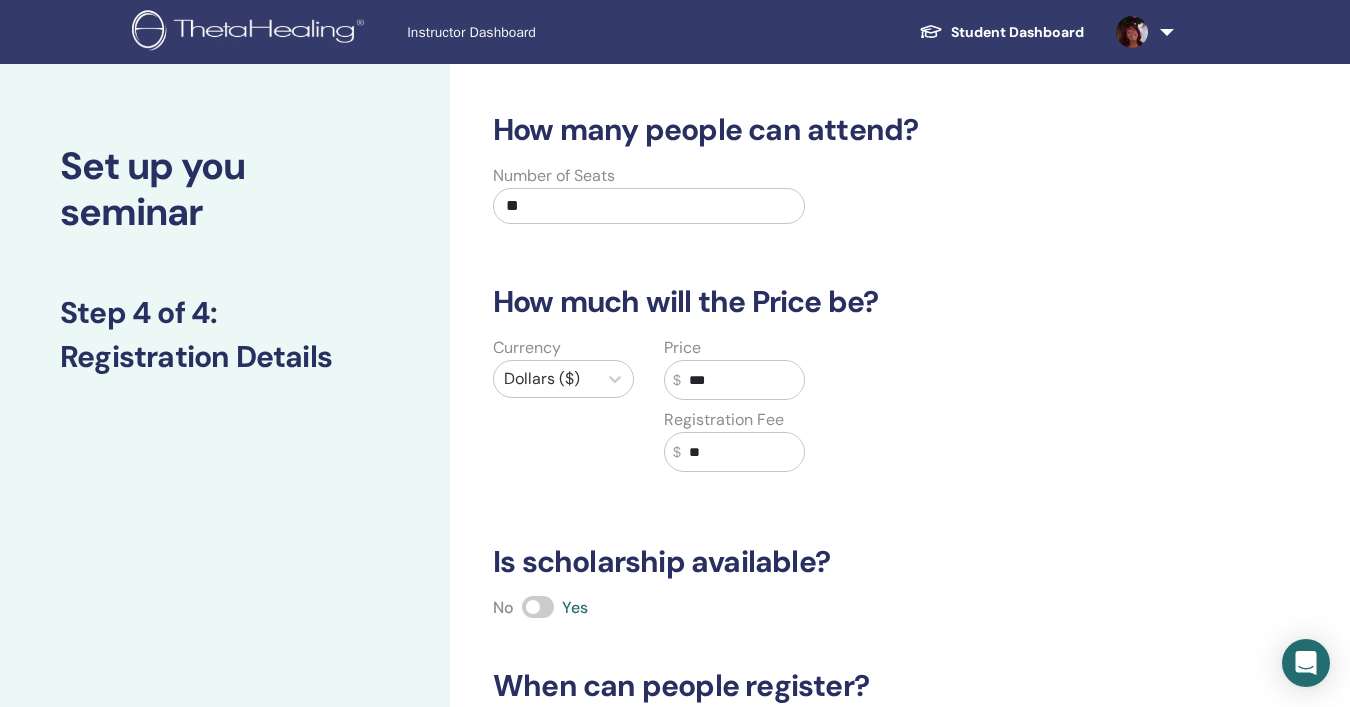type on "**" 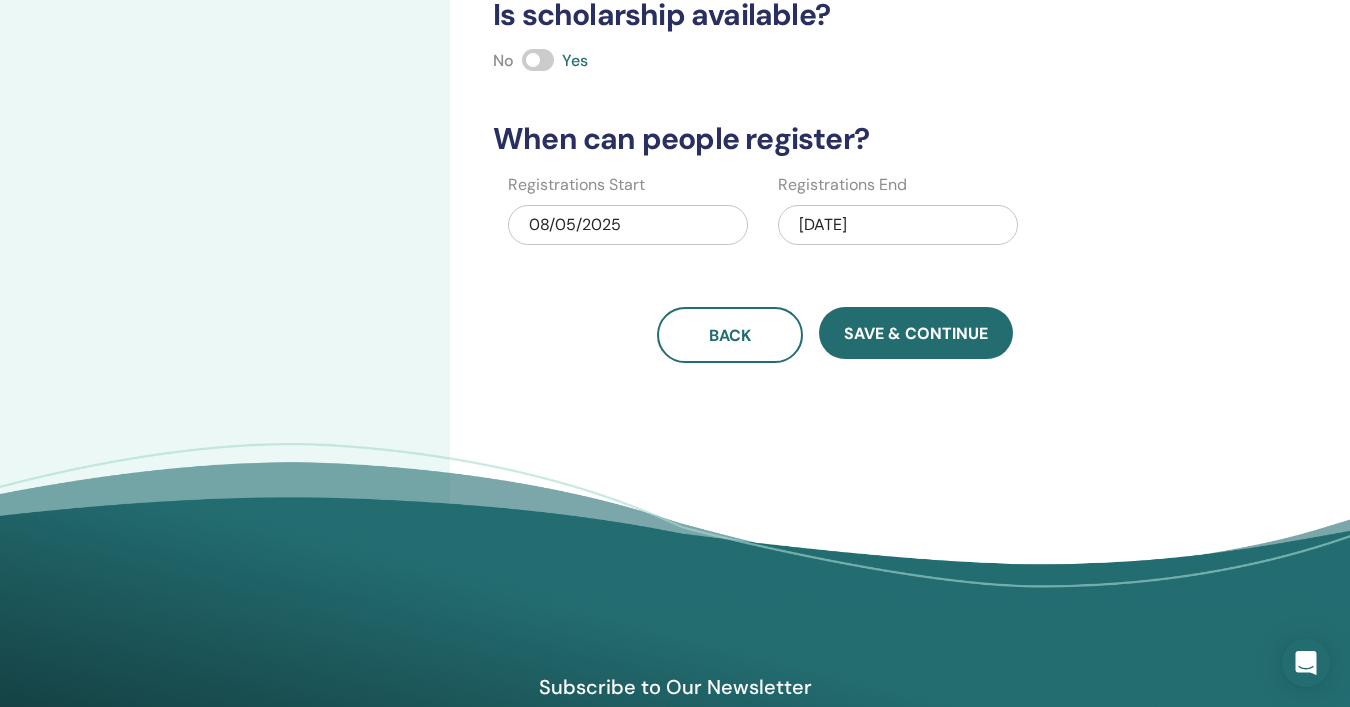 scroll, scrollTop: 549, scrollLeft: 0, axis: vertical 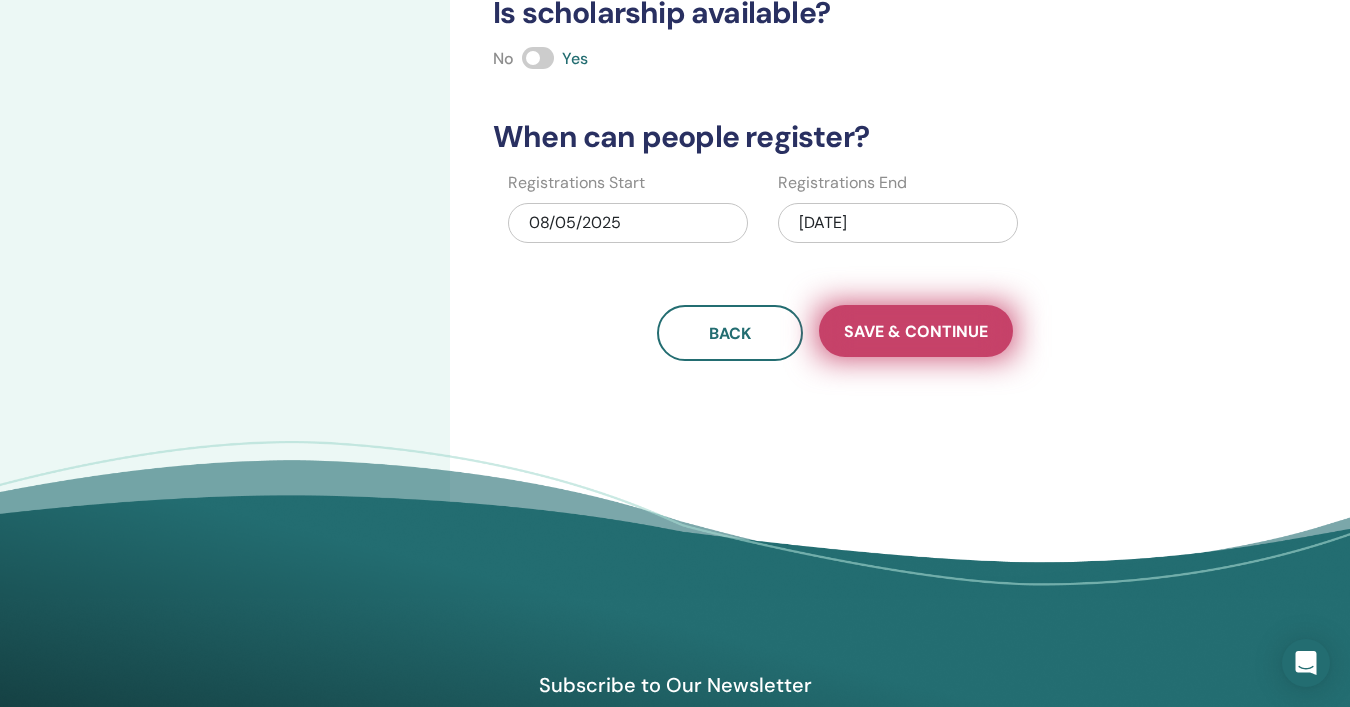 type on "***" 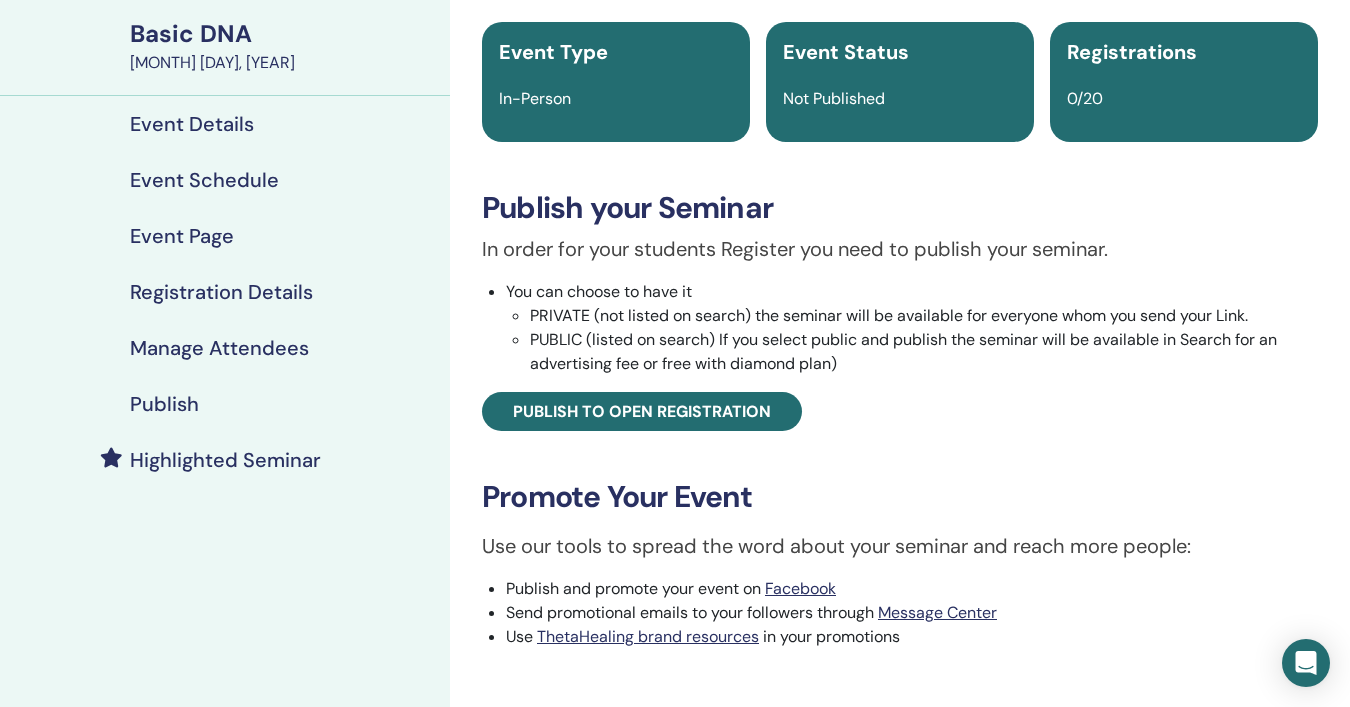 scroll, scrollTop: 148, scrollLeft: 0, axis: vertical 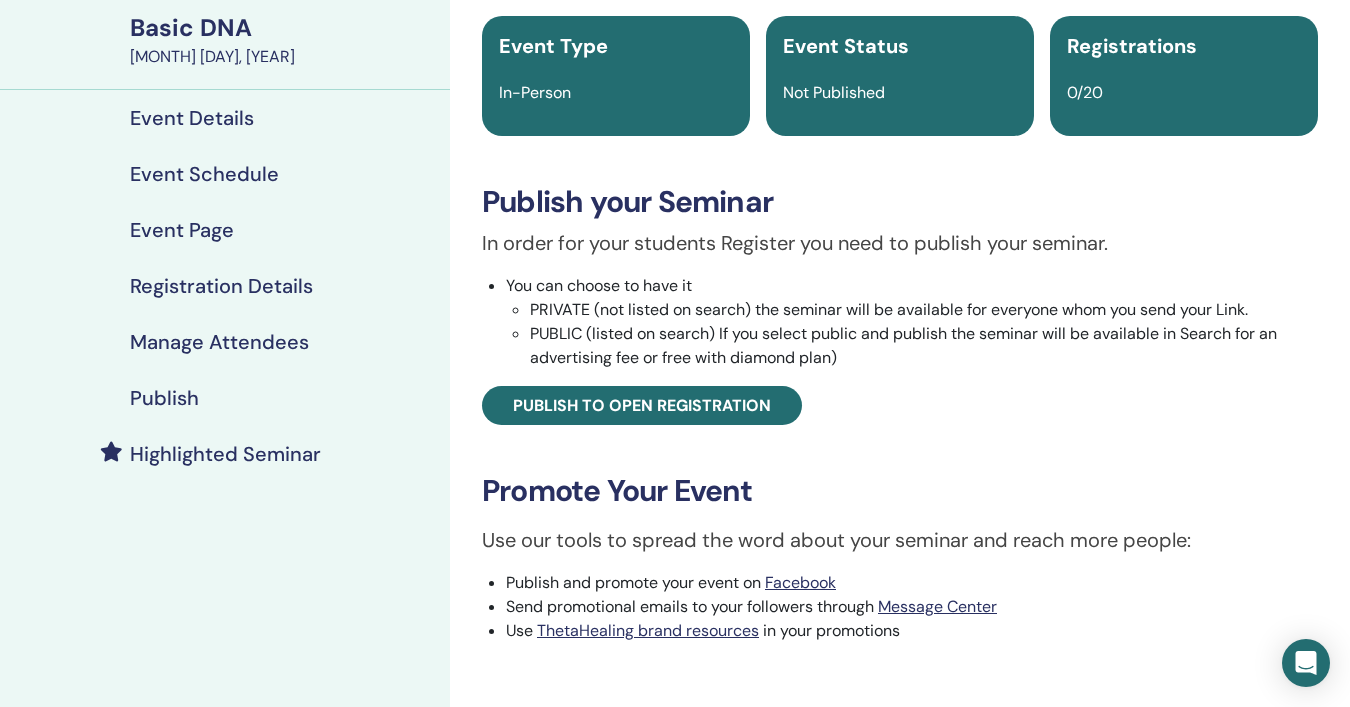 click on "Event Details" at bounding box center [192, 118] 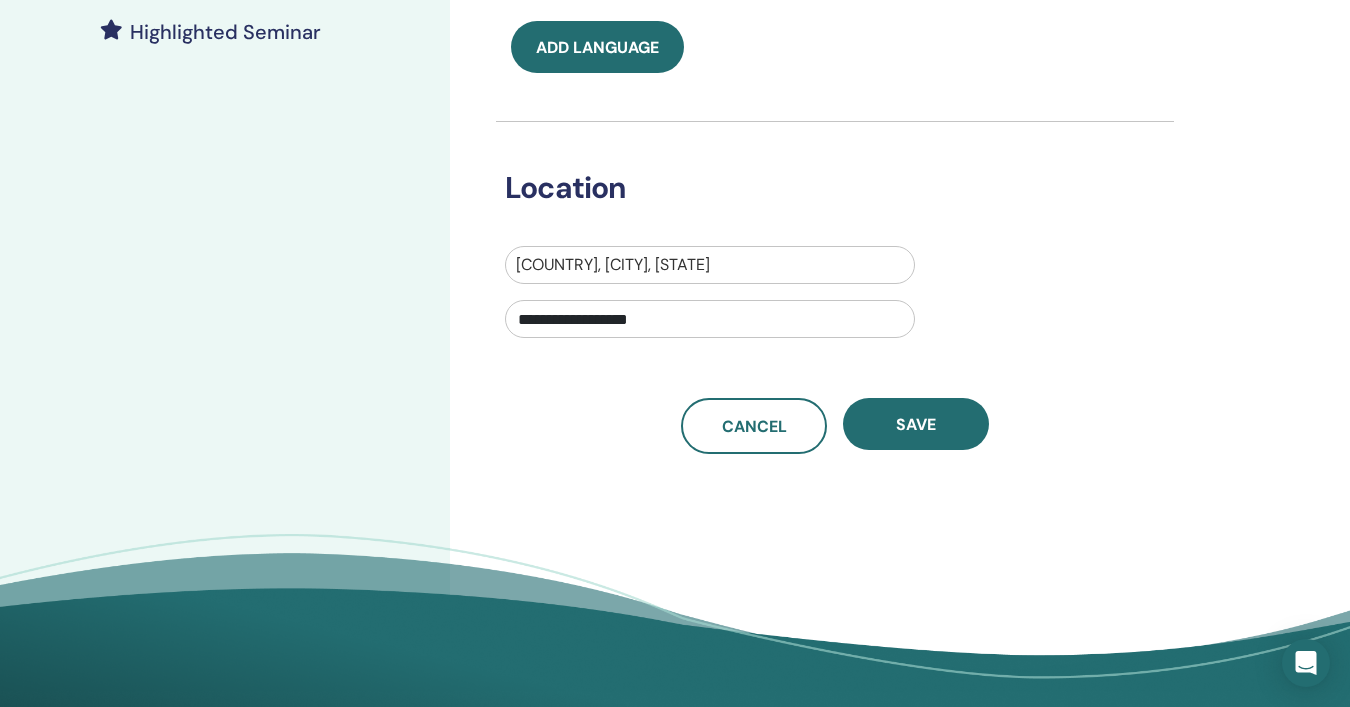 scroll, scrollTop: 572, scrollLeft: 0, axis: vertical 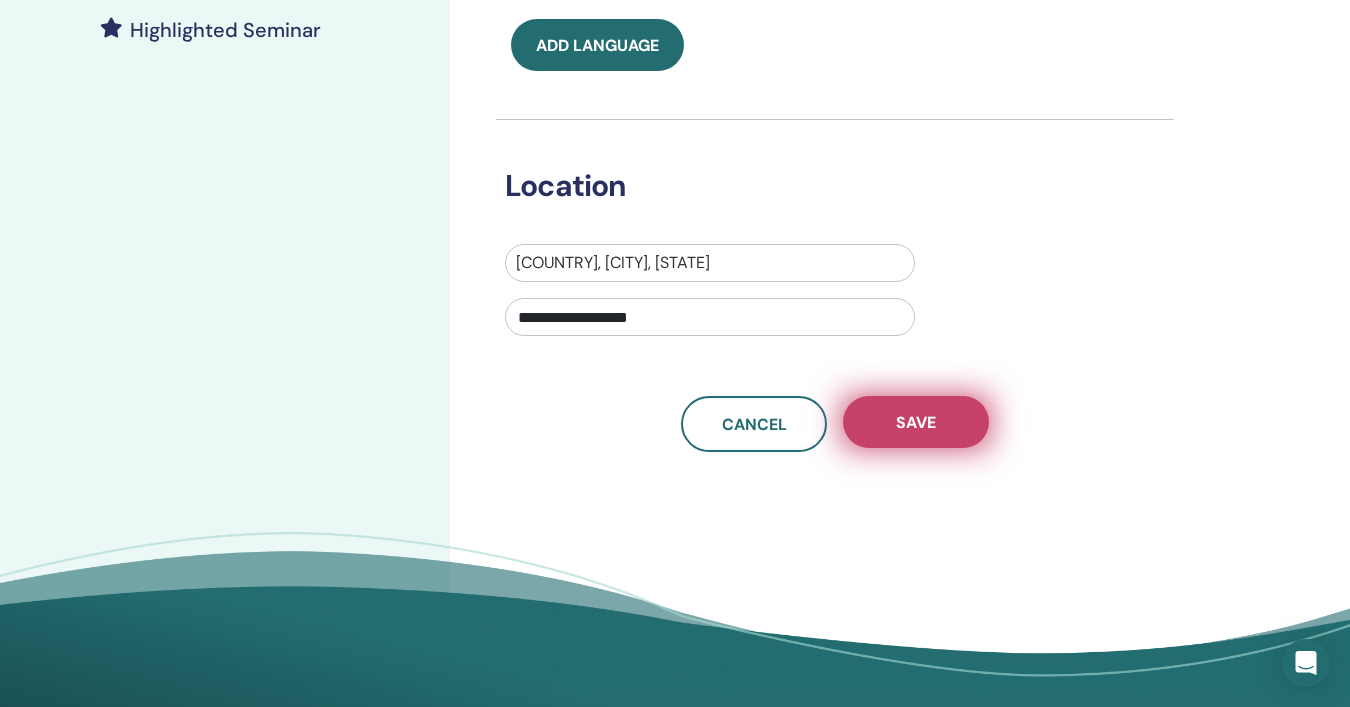 click on "Save" at bounding box center [916, 422] 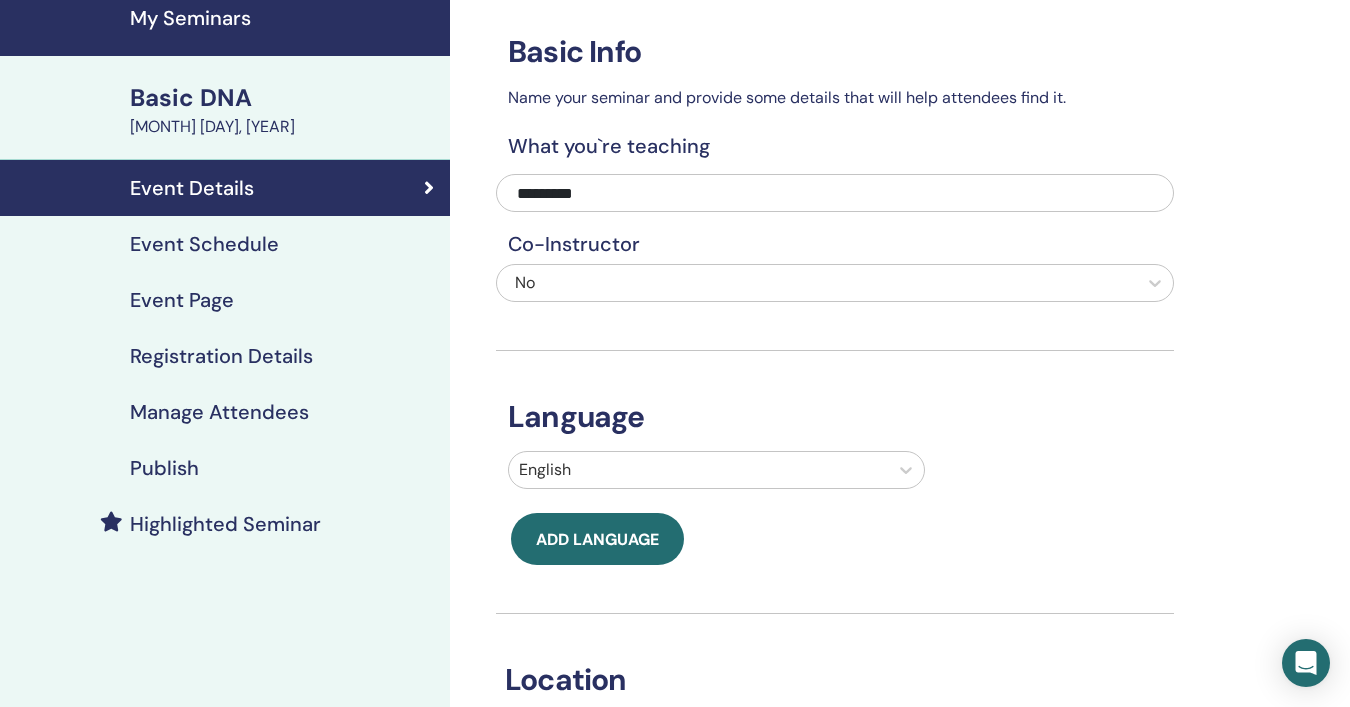 scroll, scrollTop: 0, scrollLeft: 0, axis: both 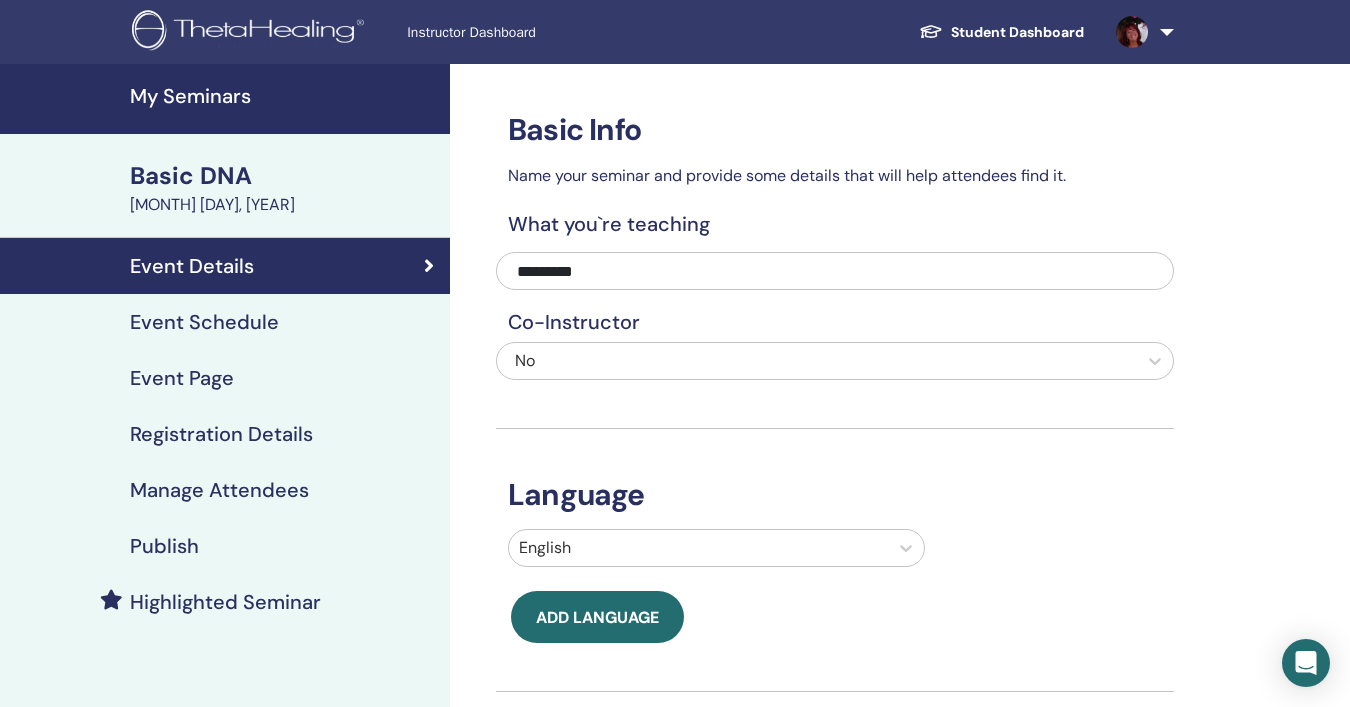 click on "Event Schedule" at bounding box center [204, 322] 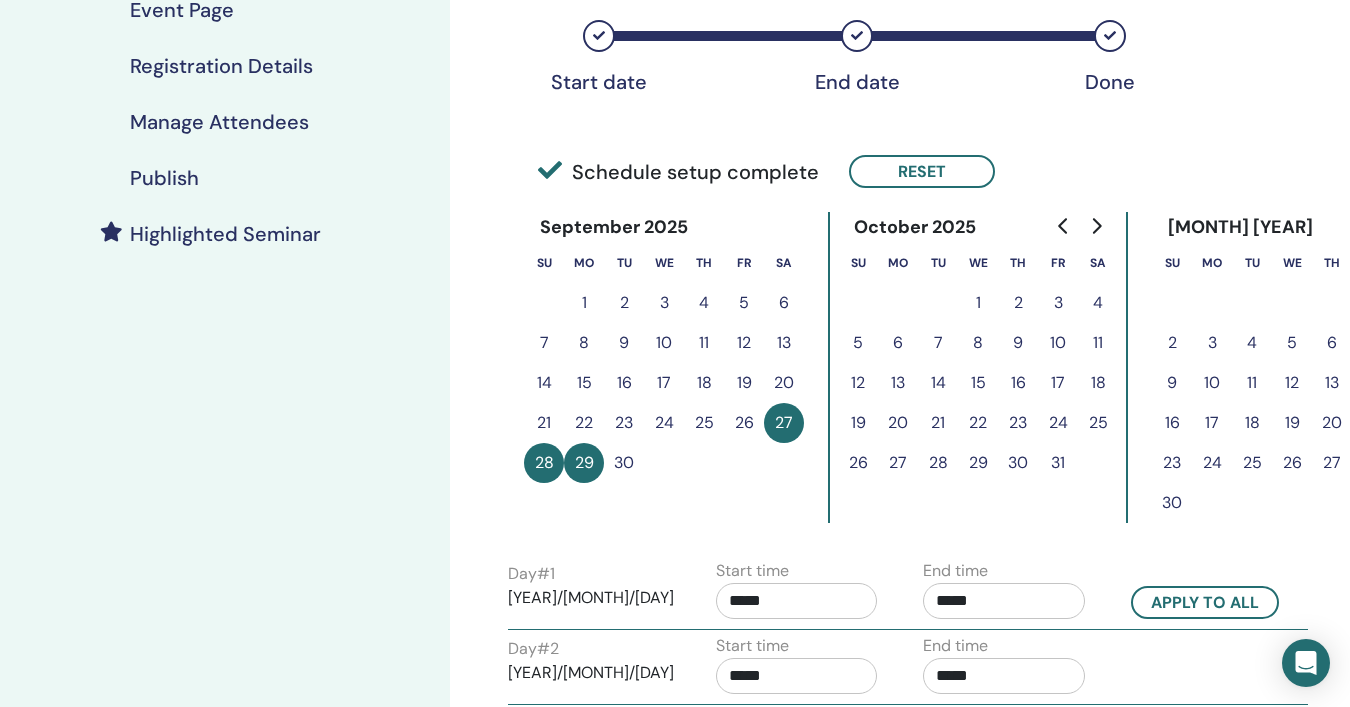 scroll, scrollTop: 351, scrollLeft: 0, axis: vertical 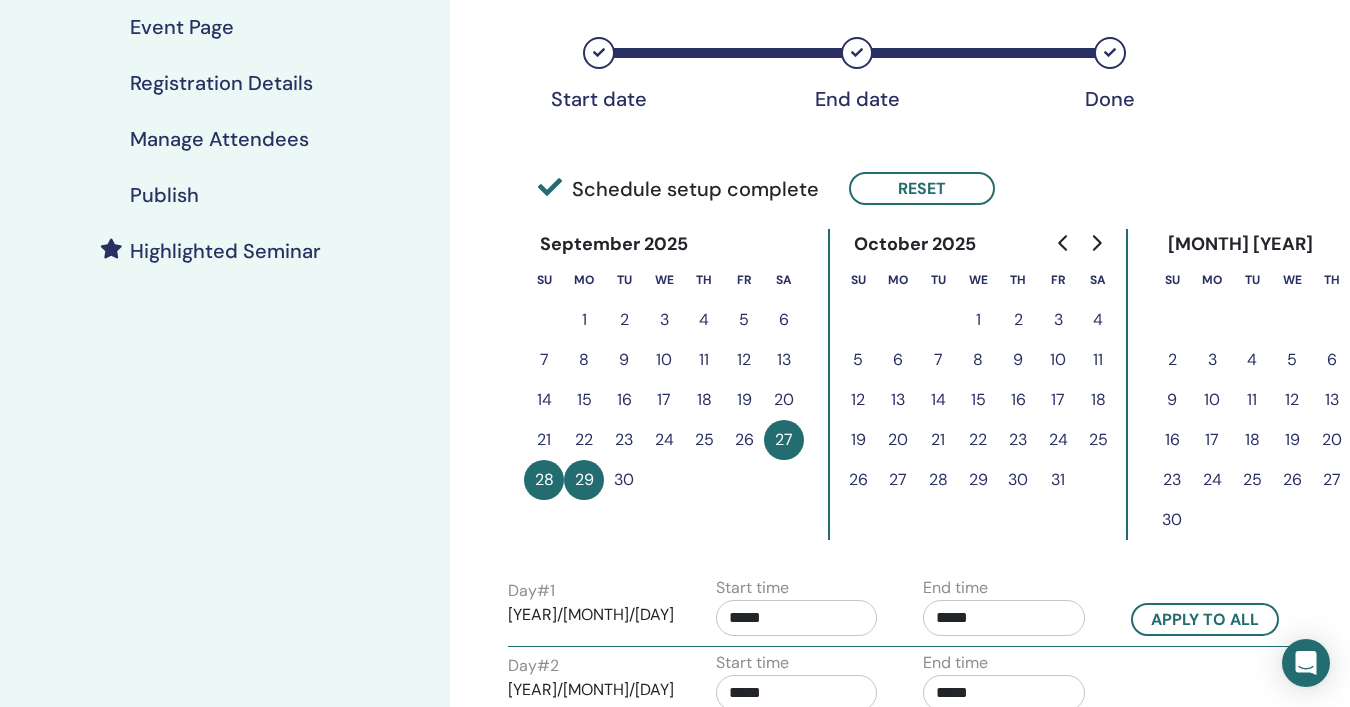 click on "Event Page" at bounding box center [182, 27] 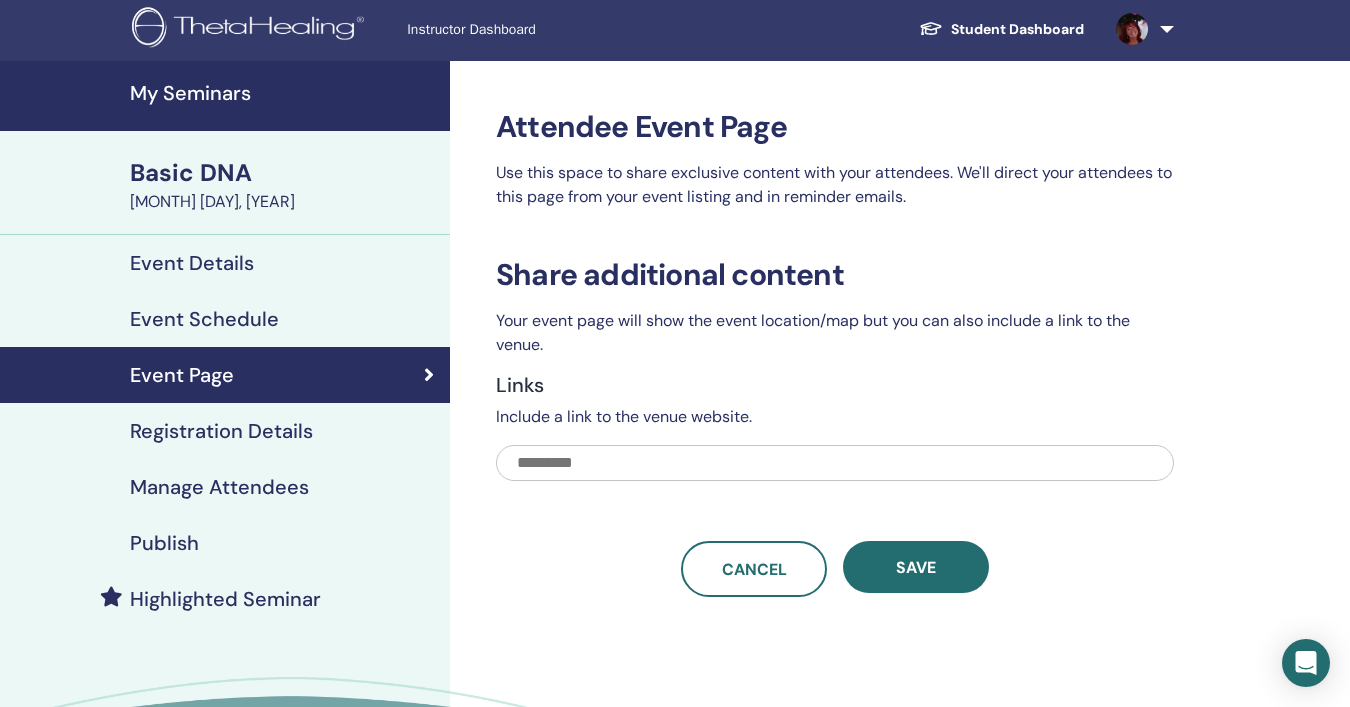 scroll, scrollTop: 0, scrollLeft: 0, axis: both 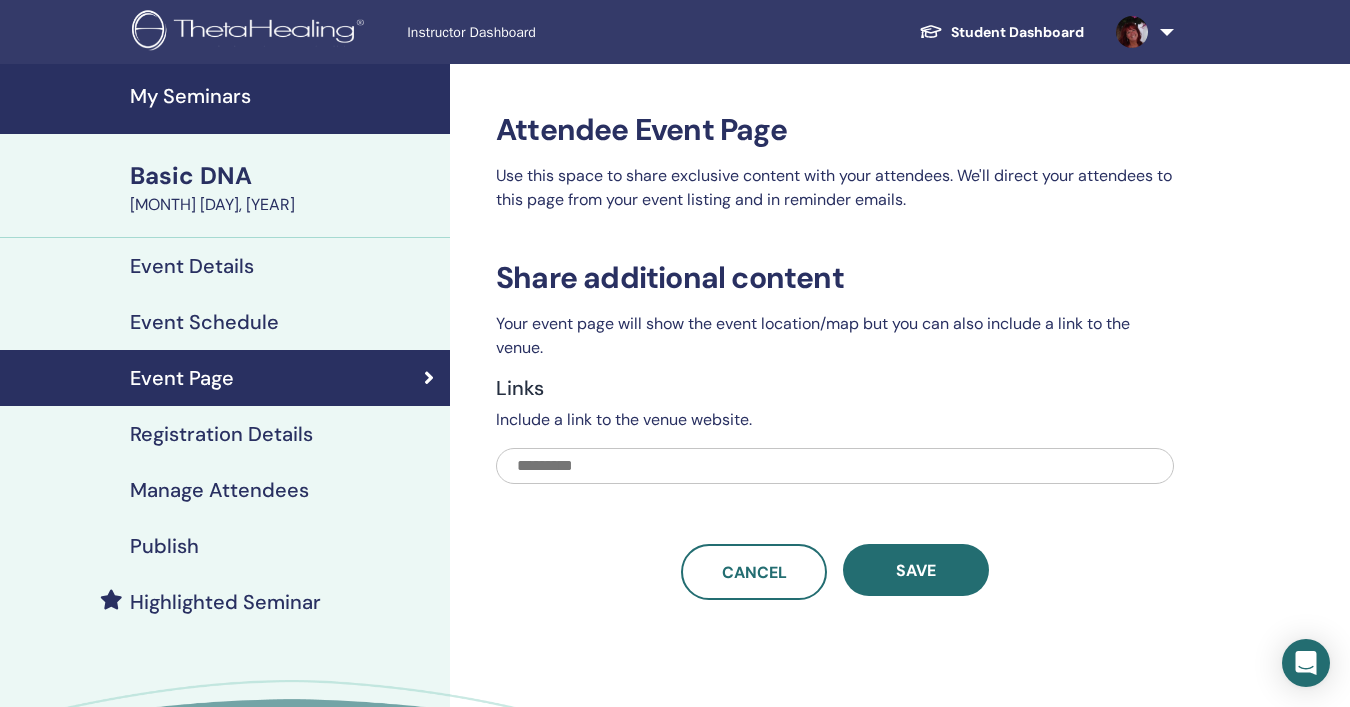 click at bounding box center (835, 466) 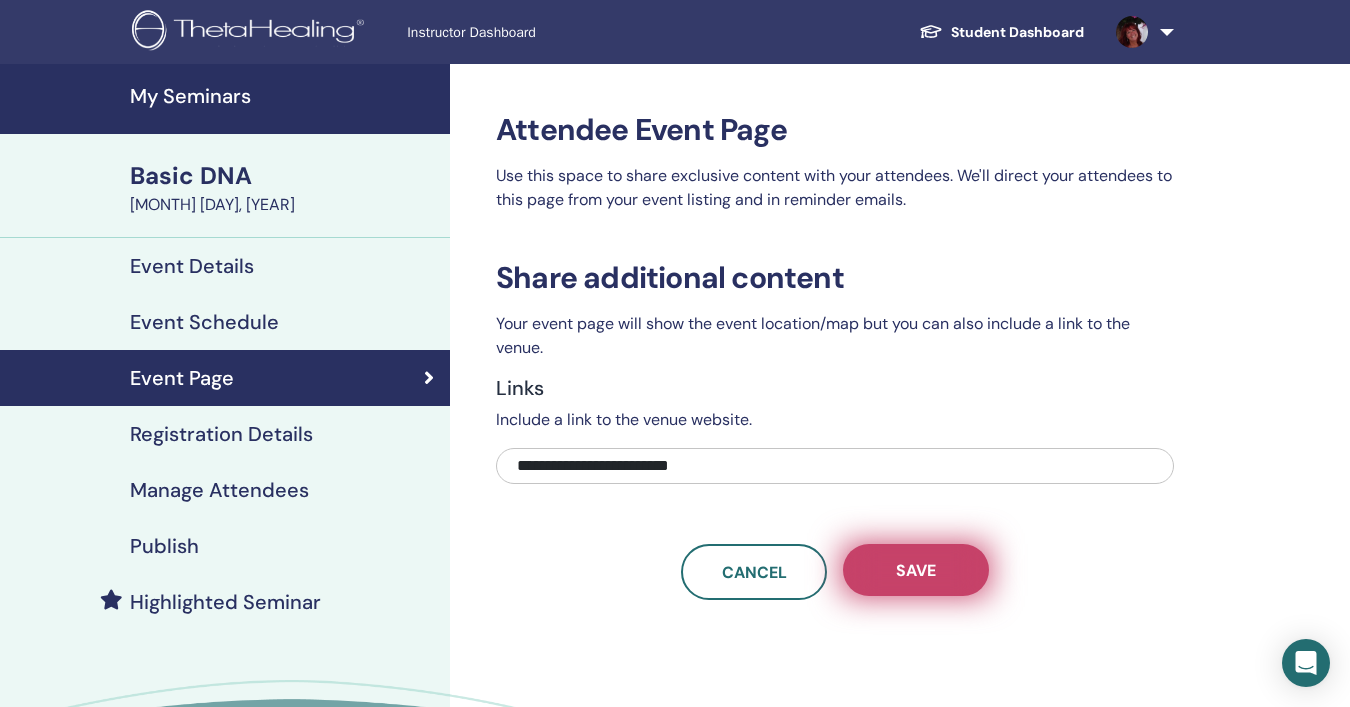 type on "**********" 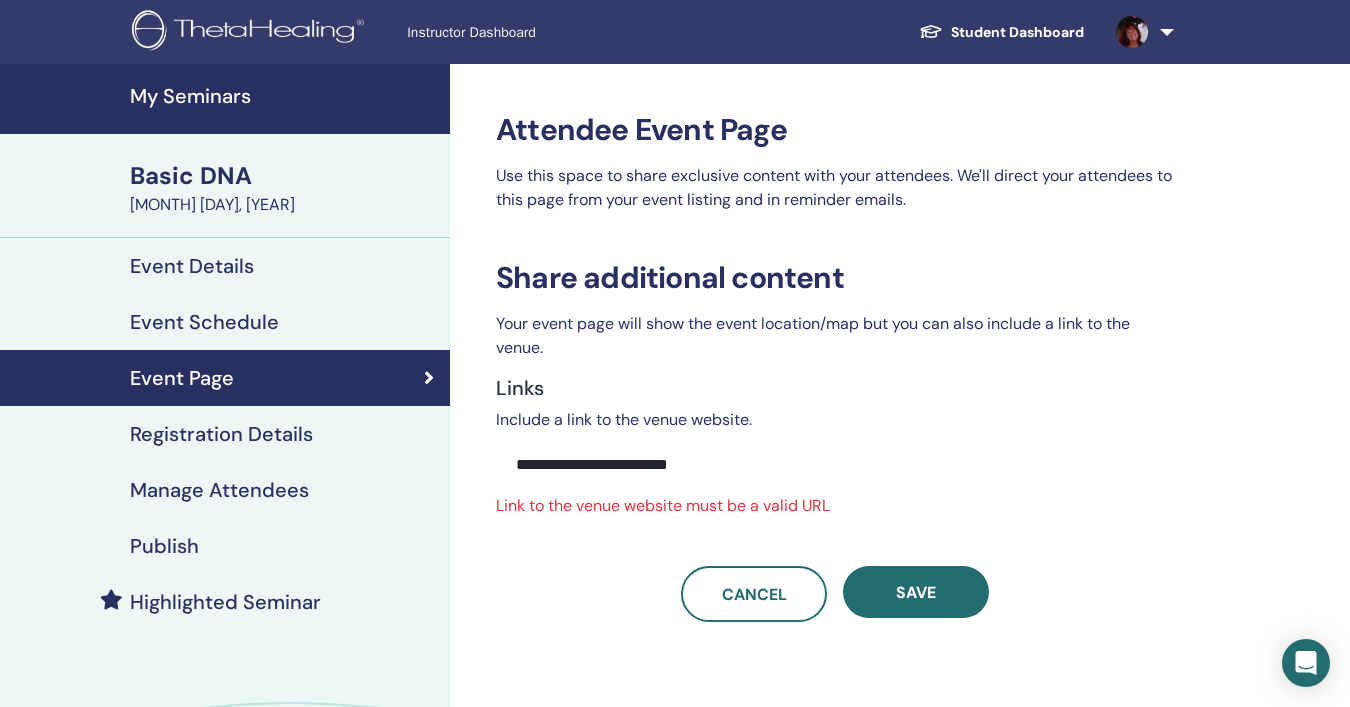 click on "**********" at bounding box center [835, 465] 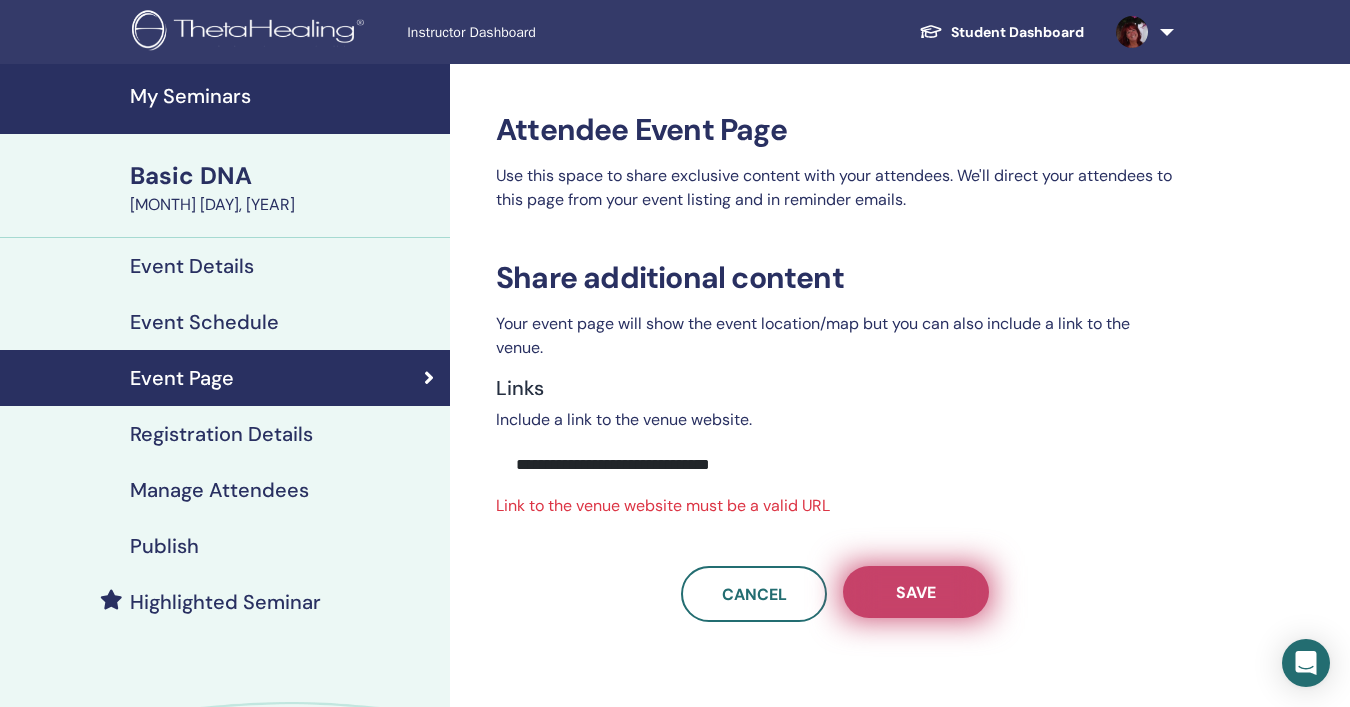 type on "**********" 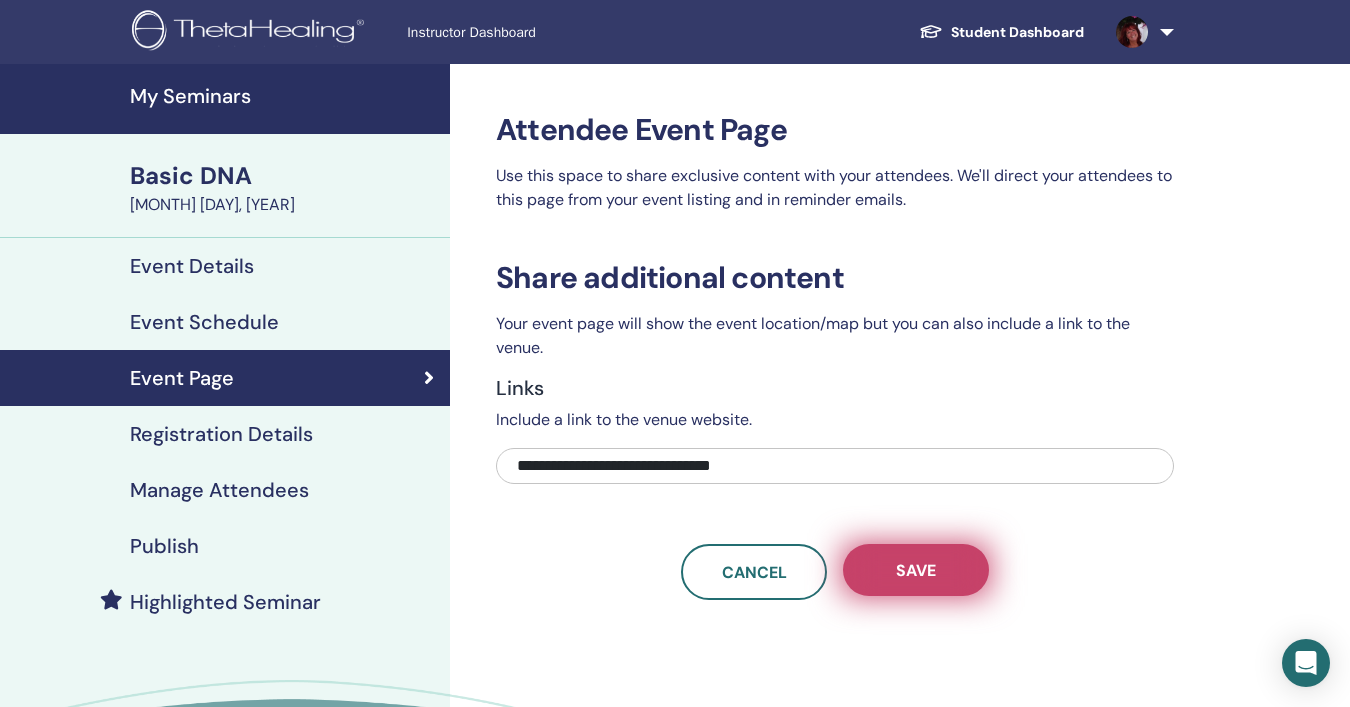 click on "Save" at bounding box center (916, 570) 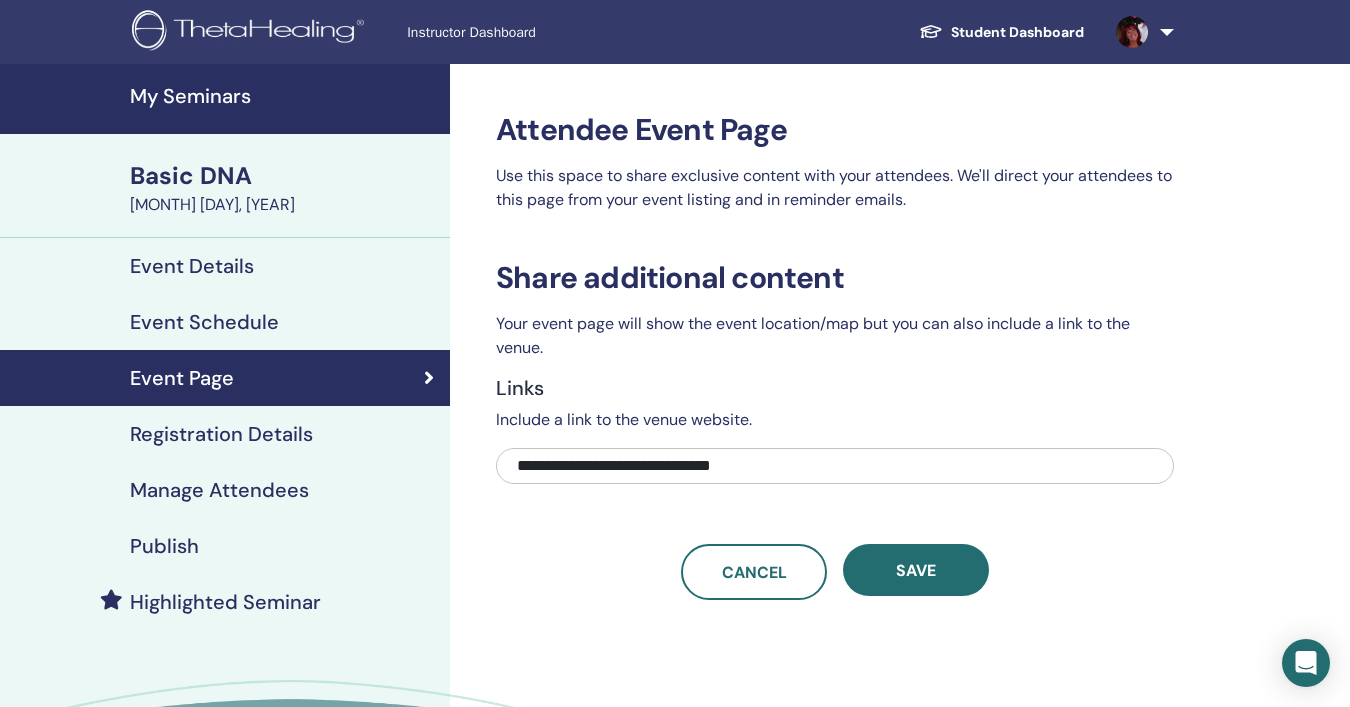 click on "Registration Details" at bounding box center (221, 434) 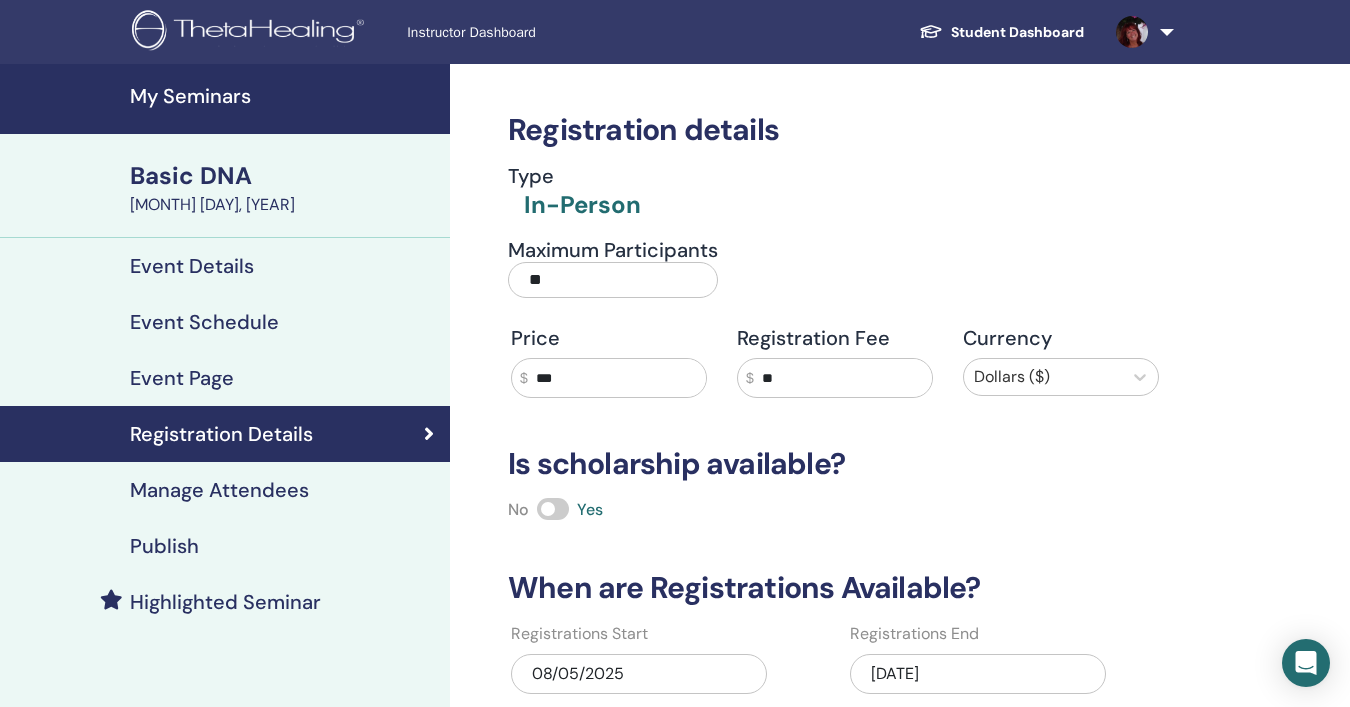 click on "**" at bounding box center [613, 280] 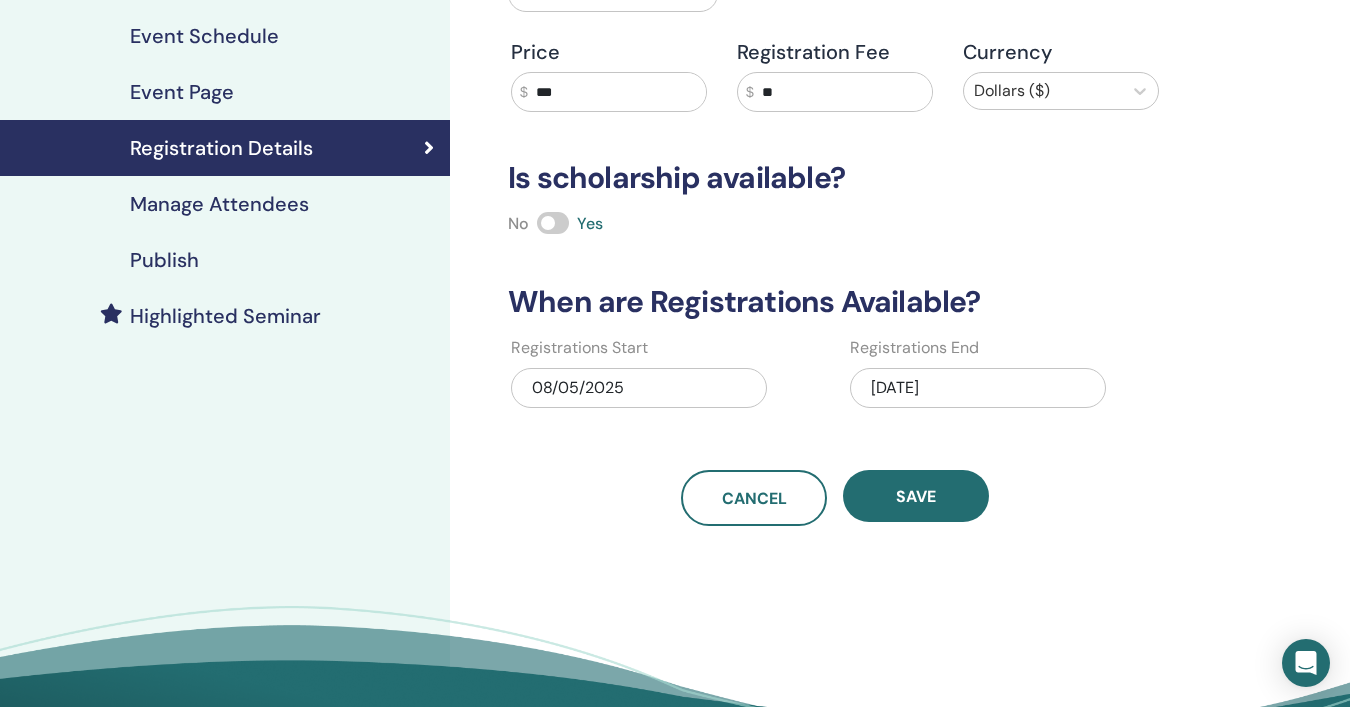 scroll, scrollTop: 288, scrollLeft: 0, axis: vertical 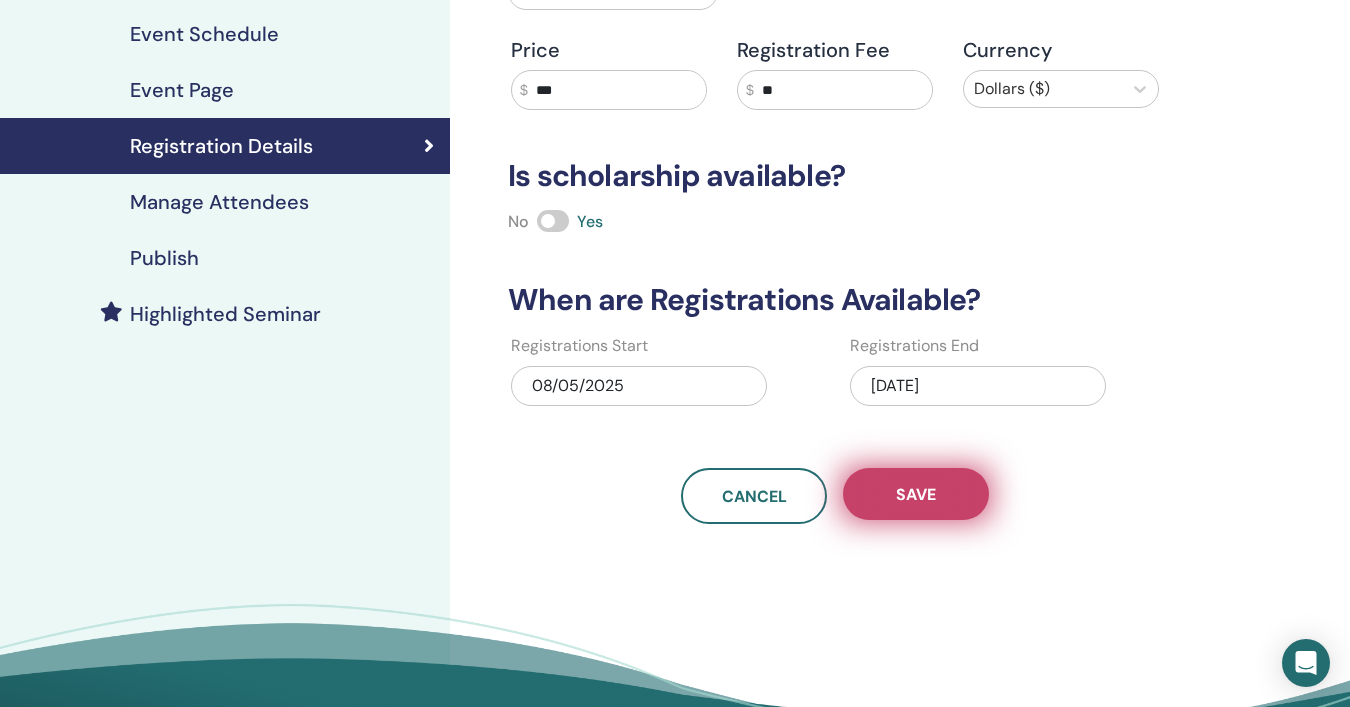 type on "**" 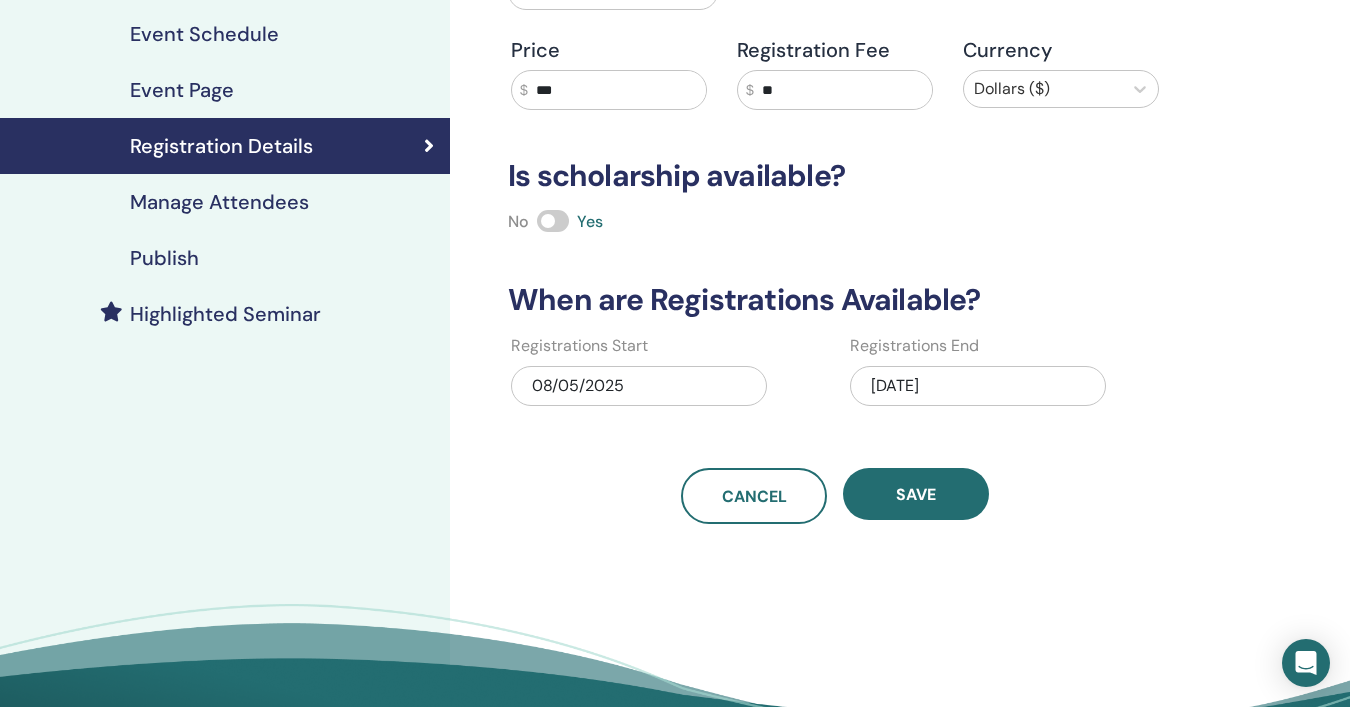 click on "Manage Attendees" at bounding box center [219, 202] 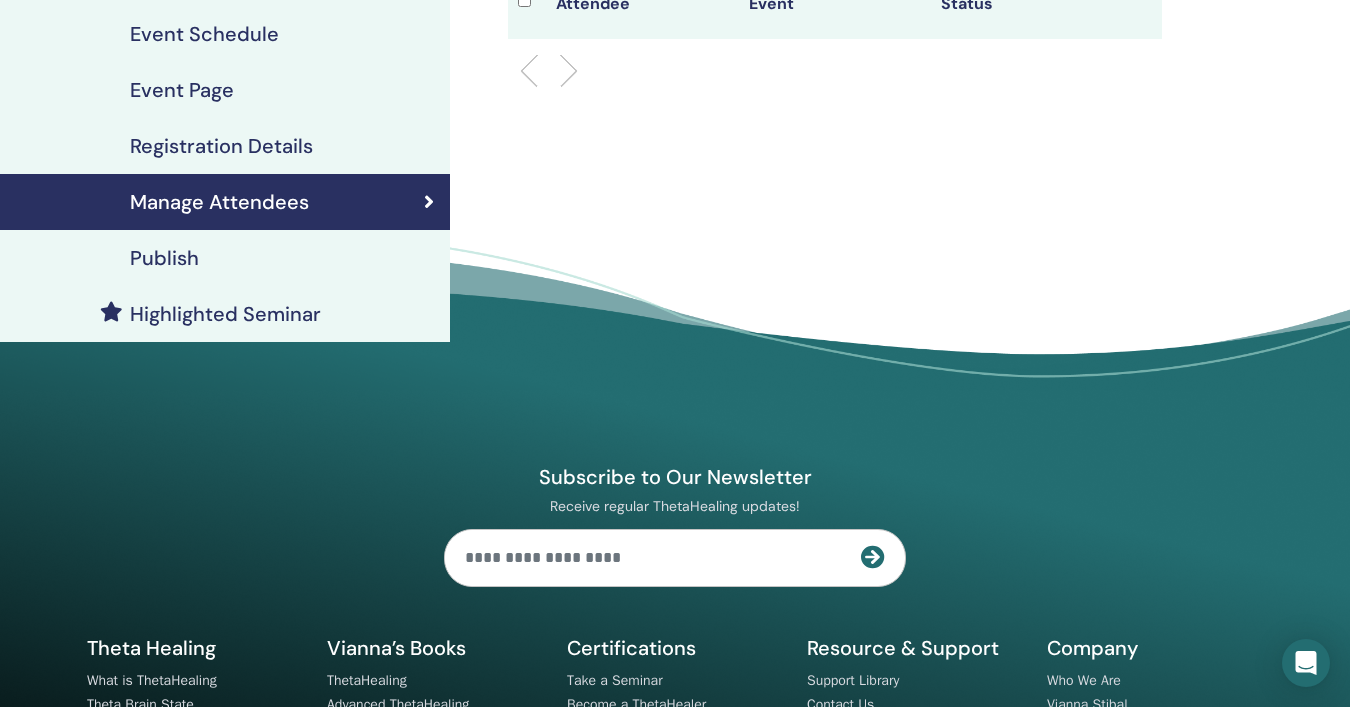 click on "Publish" at bounding box center (164, 258) 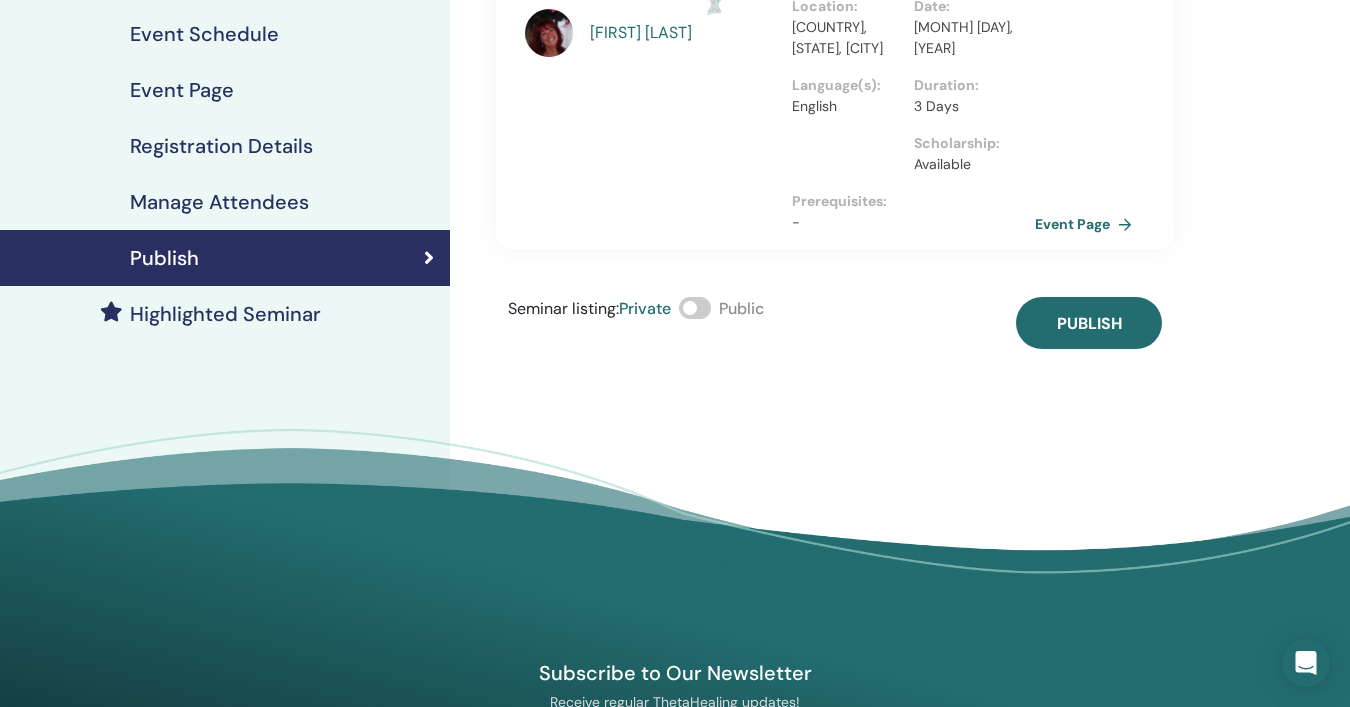 click at bounding box center (695, 308) 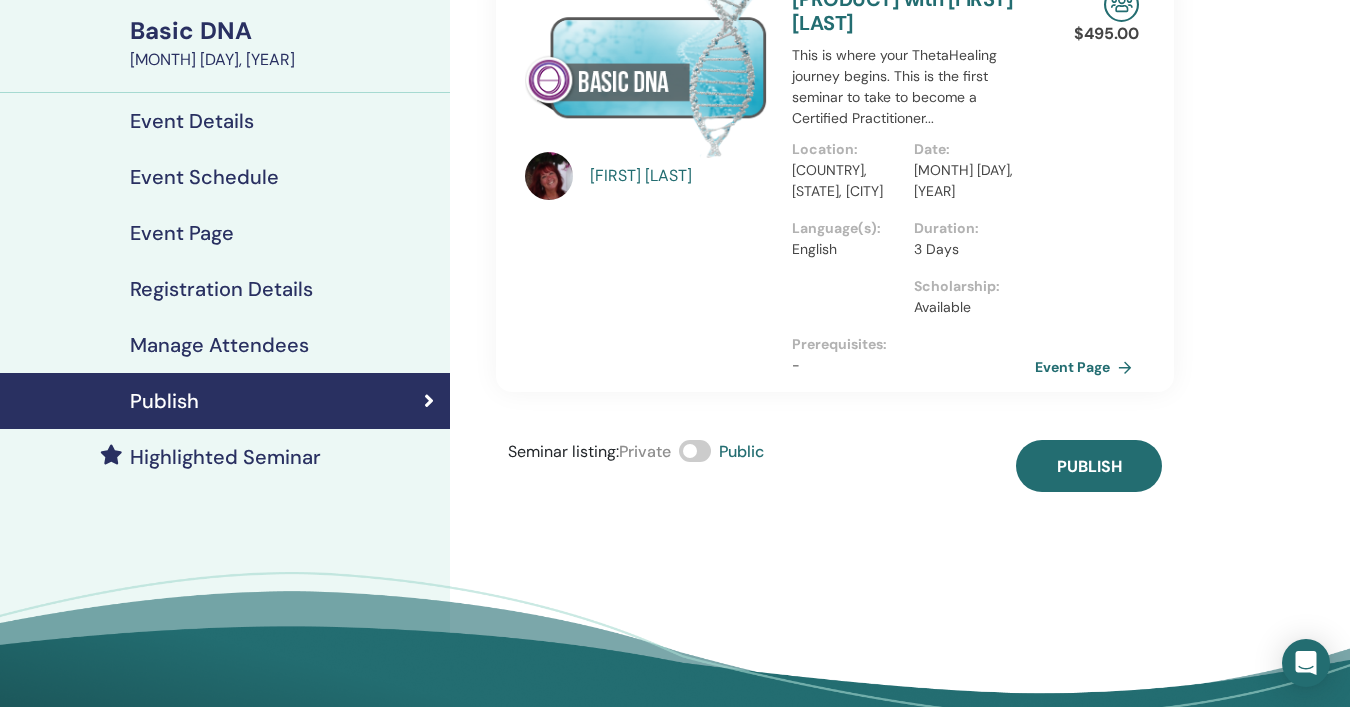 scroll, scrollTop: 142, scrollLeft: 0, axis: vertical 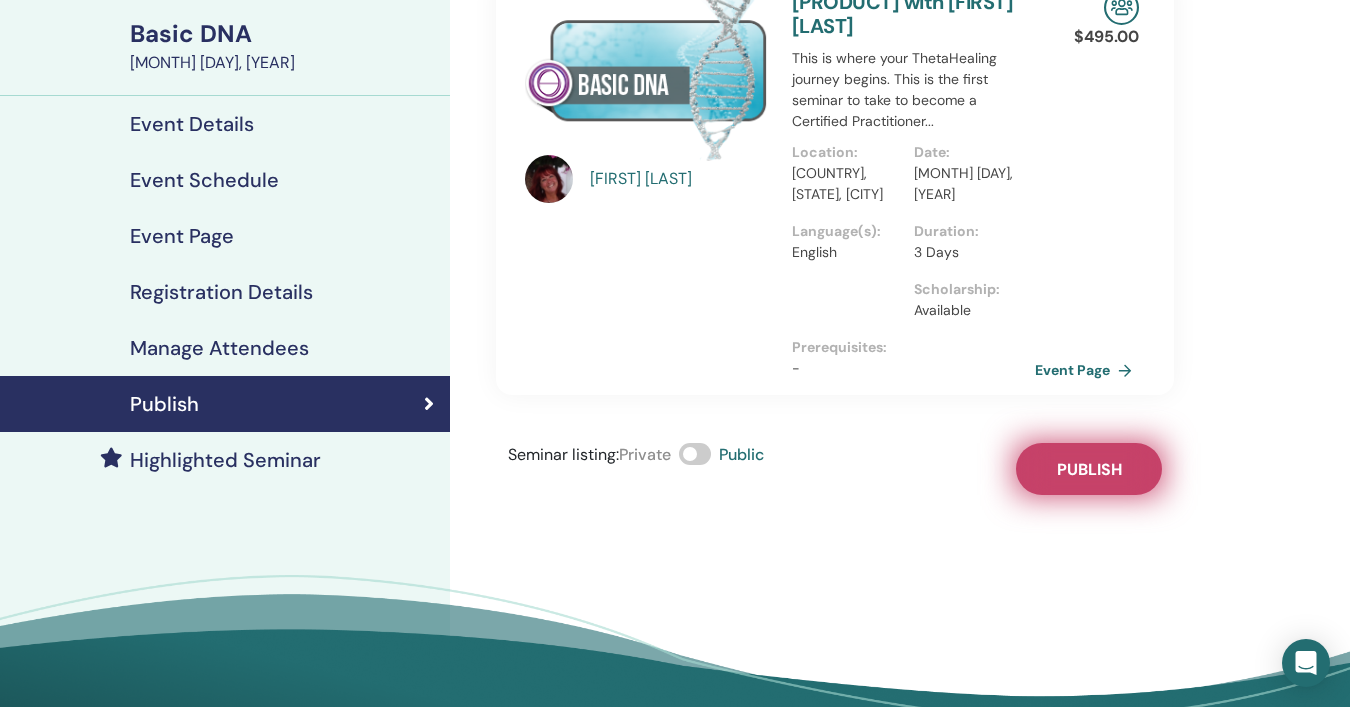 click on "Publish" at bounding box center (1089, 469) 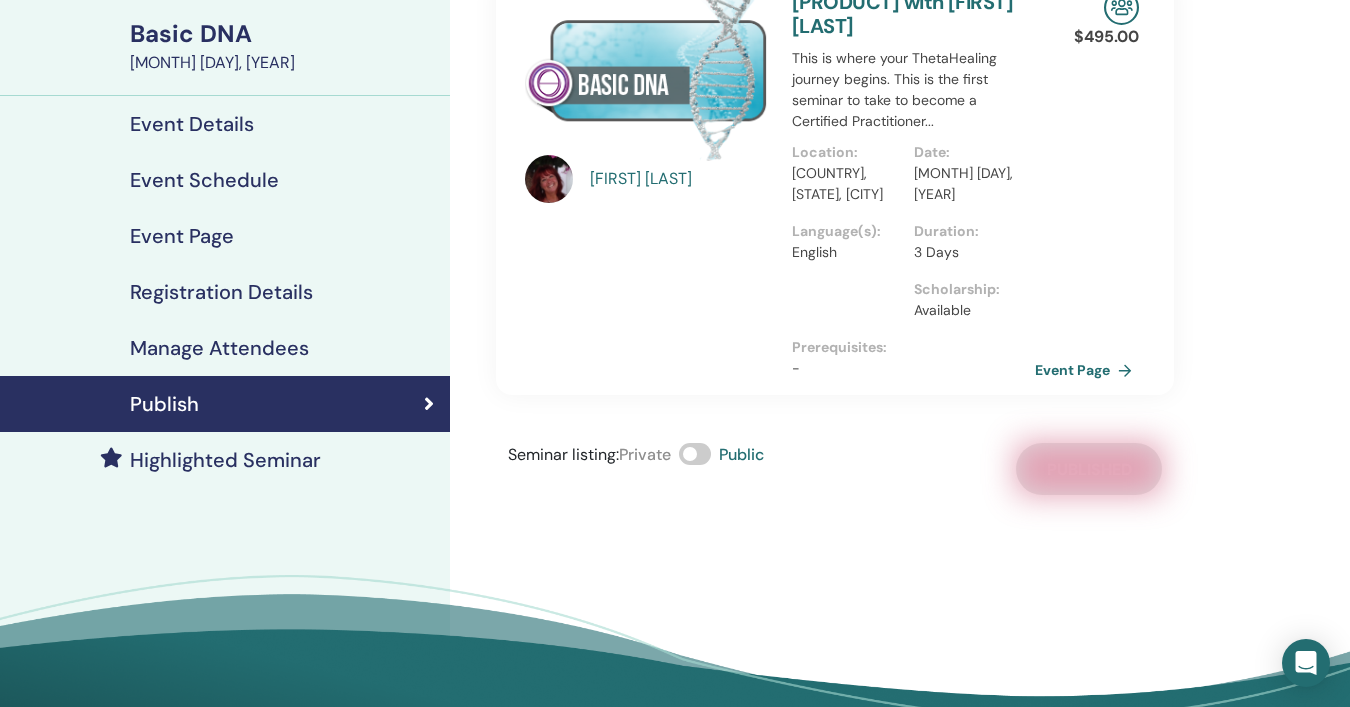 scroll, scrollTop: 0, scrollLeft: 0, axis: both 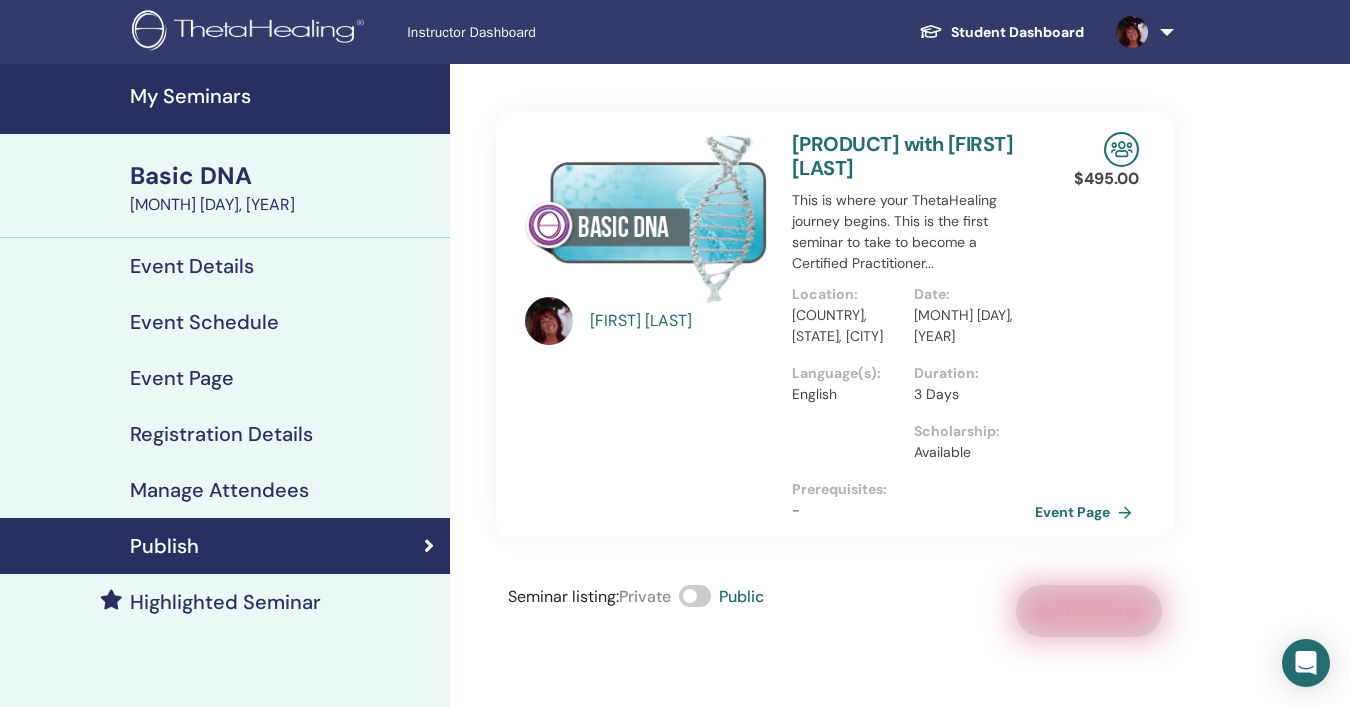 click on "Highlighted Seminar" at bounding box center (225, 602) 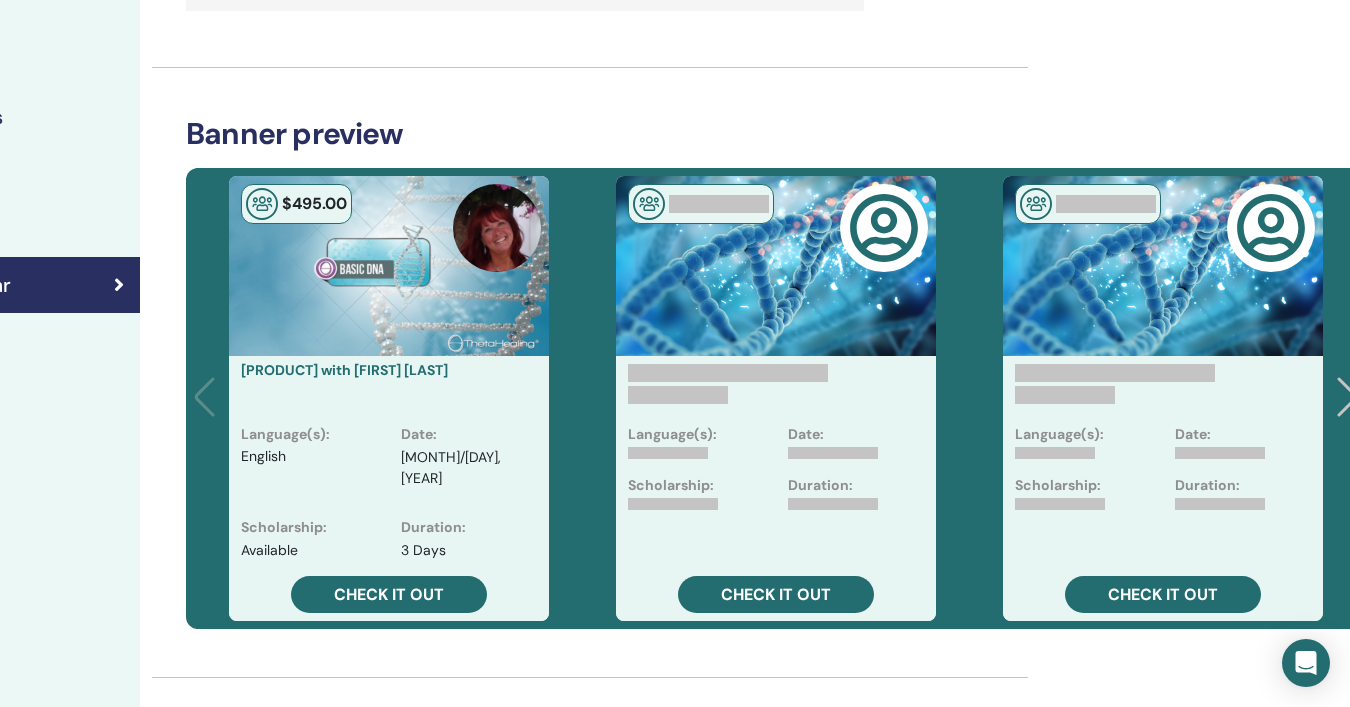 scroll, scrollTop: 317, scrollLeft: 326, axis: both 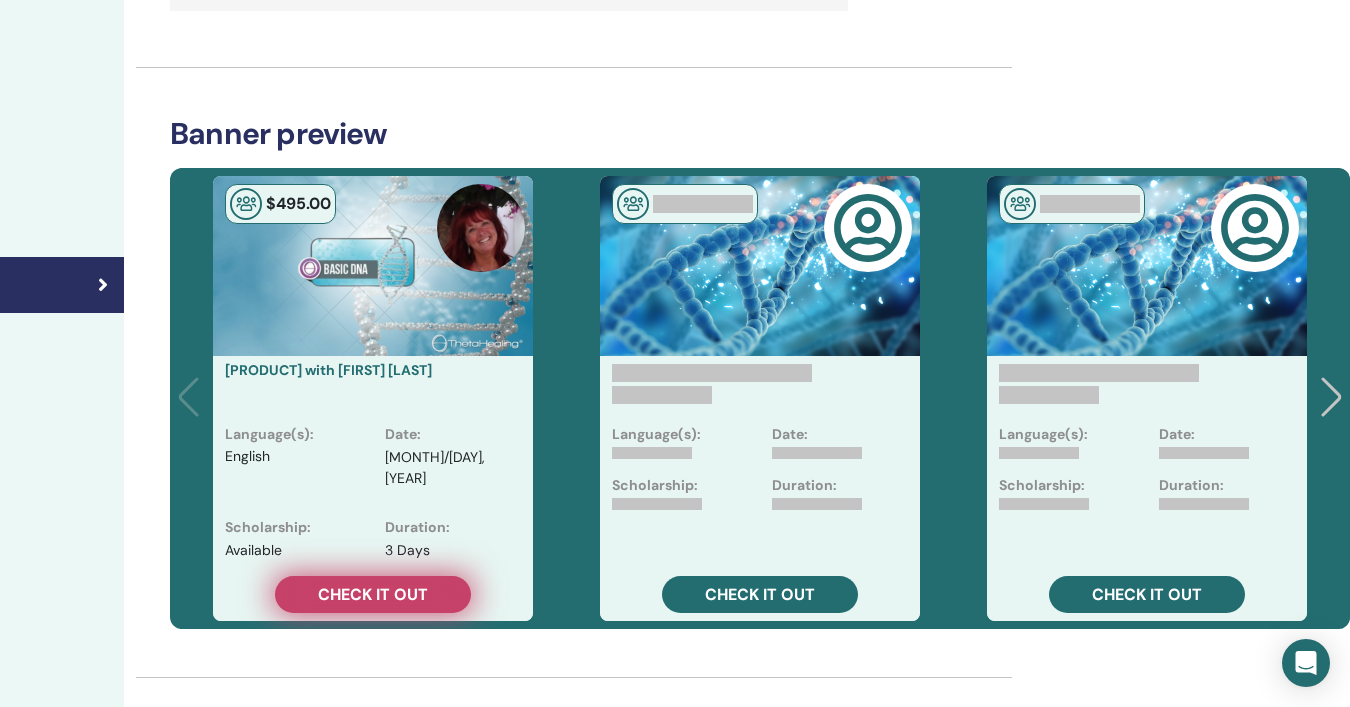 click on "Check it out" at bounding box center (373, 594) 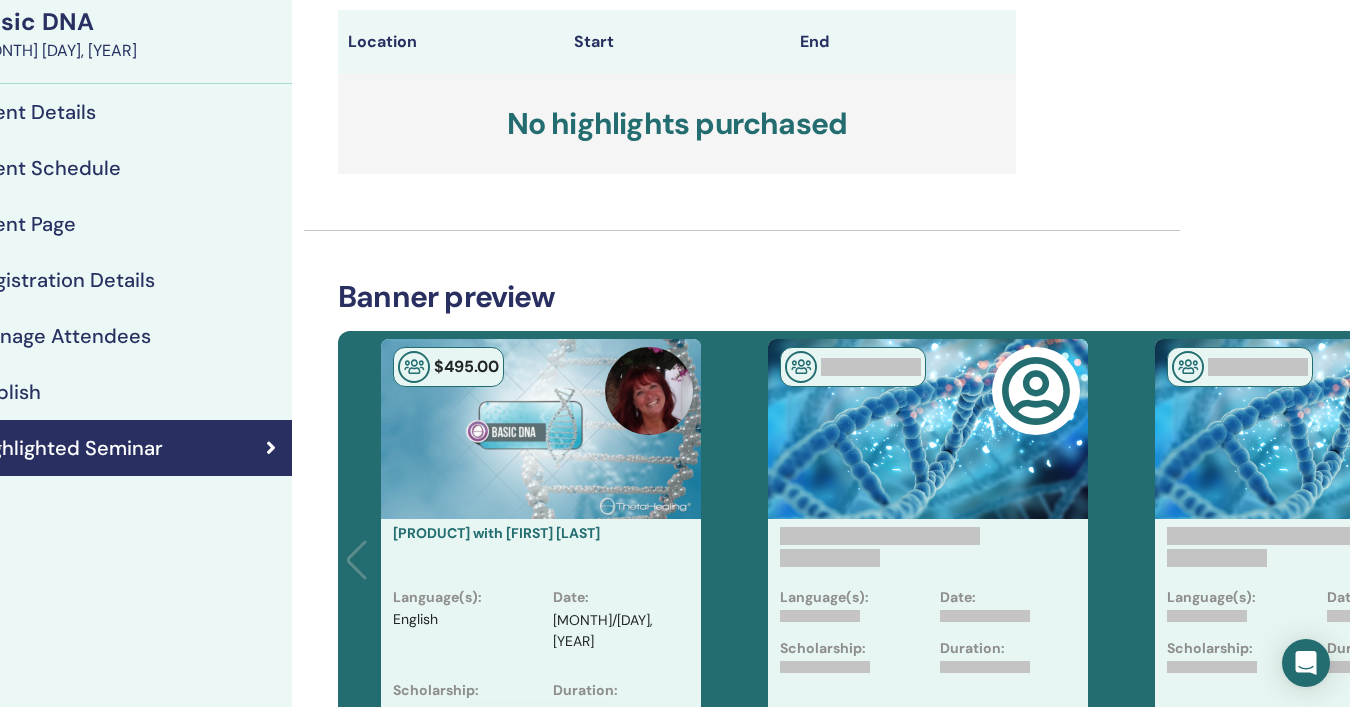 scroll, scrollTop: 0, scrollLeft: 0, axis: both 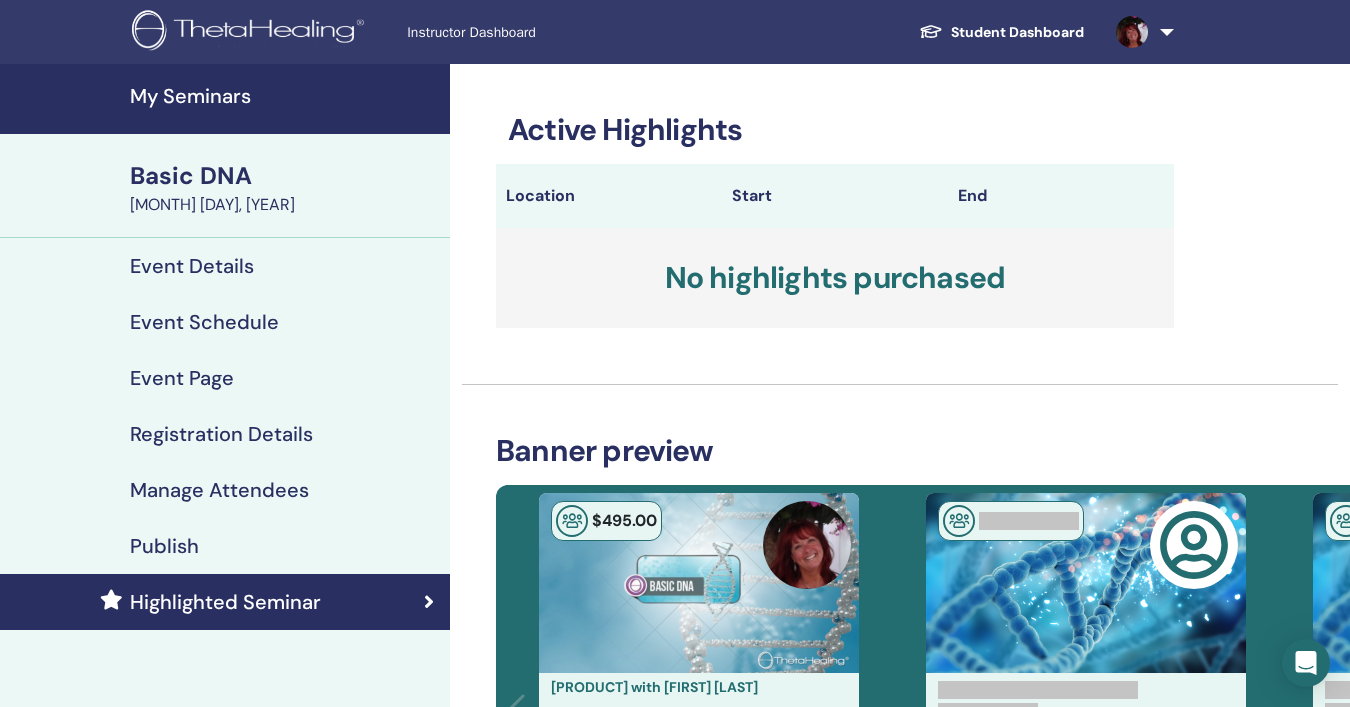 click on "My Seminars" at bounding box center (284, 96) 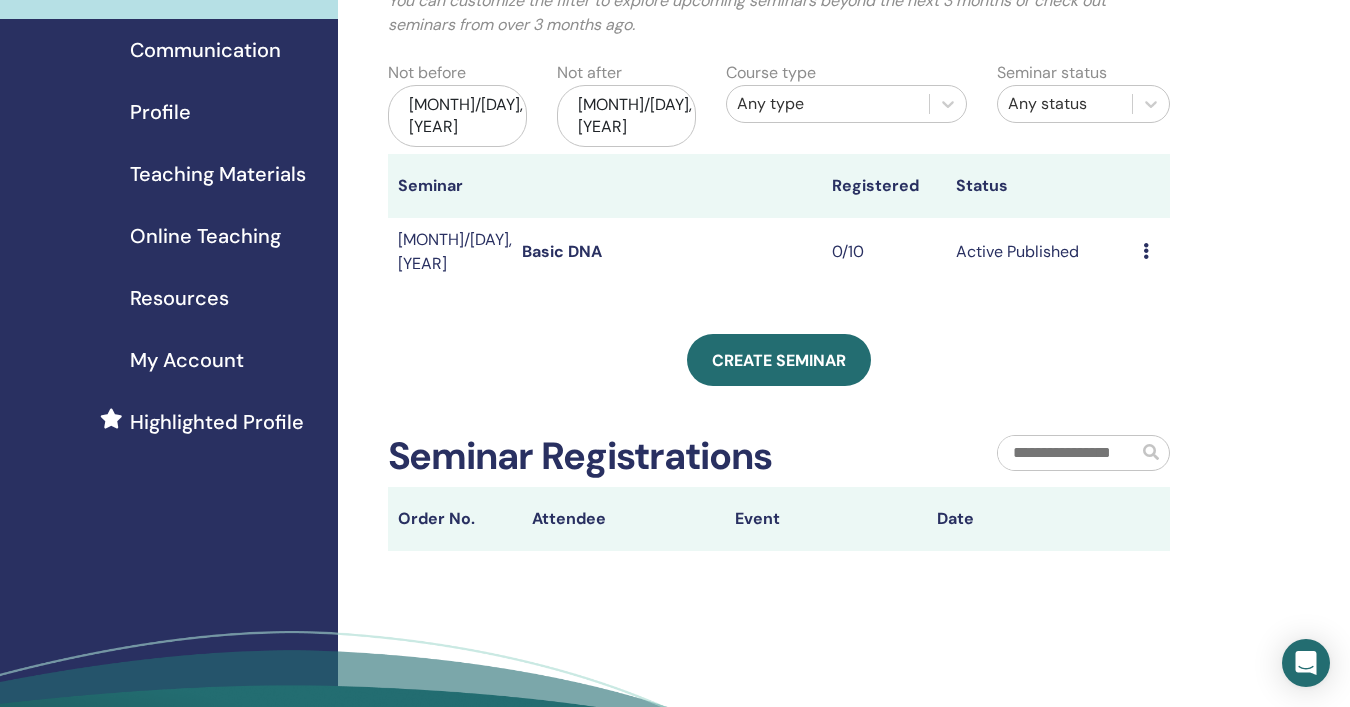 scroll, scrollTop: 175, scrollLeft: 0, axis: vertical 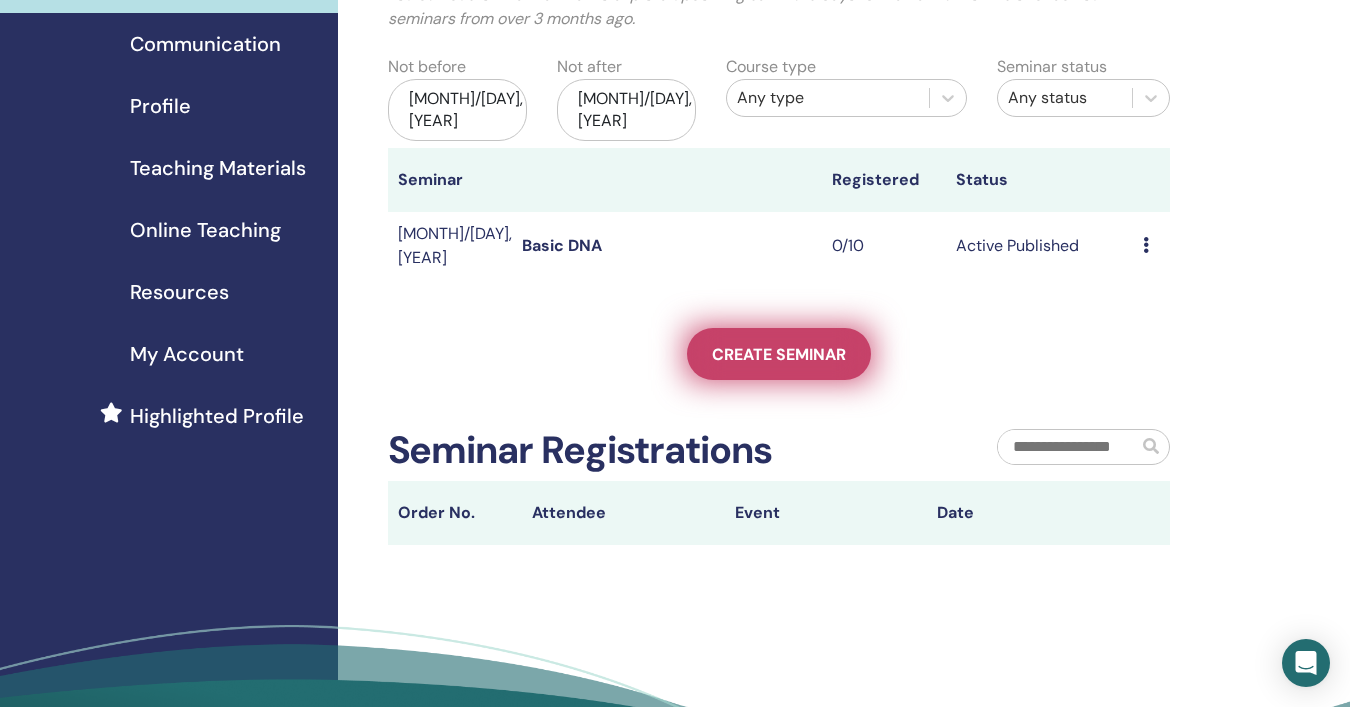 click on "Create seminar" at bounding box center (779, 354) 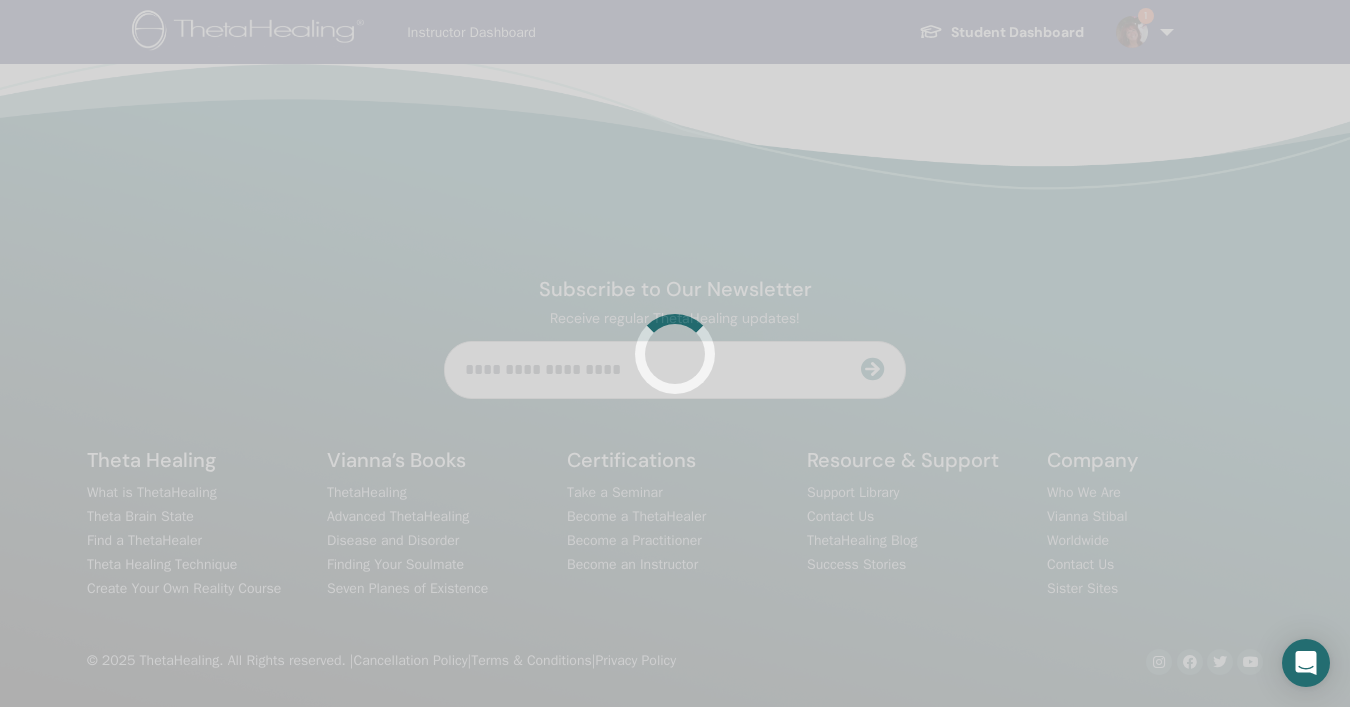 scroll, scrollTop: 0, scrollLeft: 0, axis: both 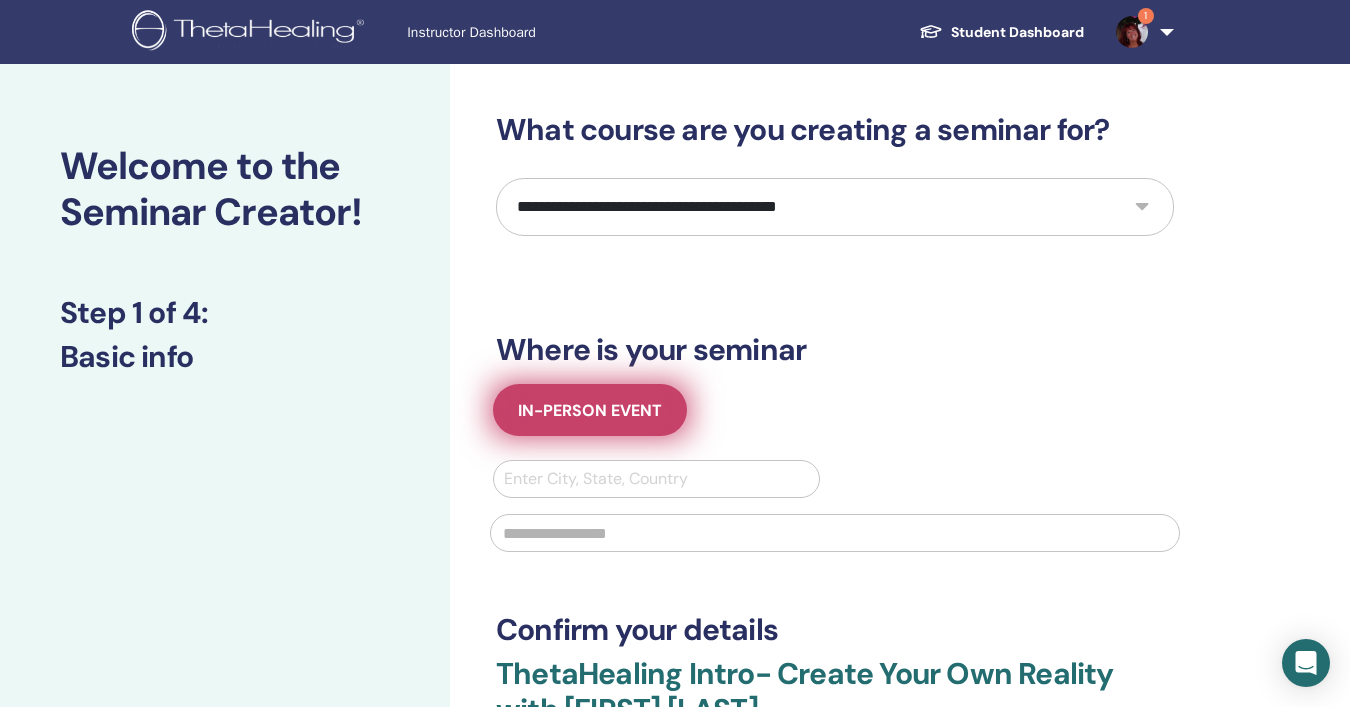 click on "In-Person Event" at bounding box center (590, 410) 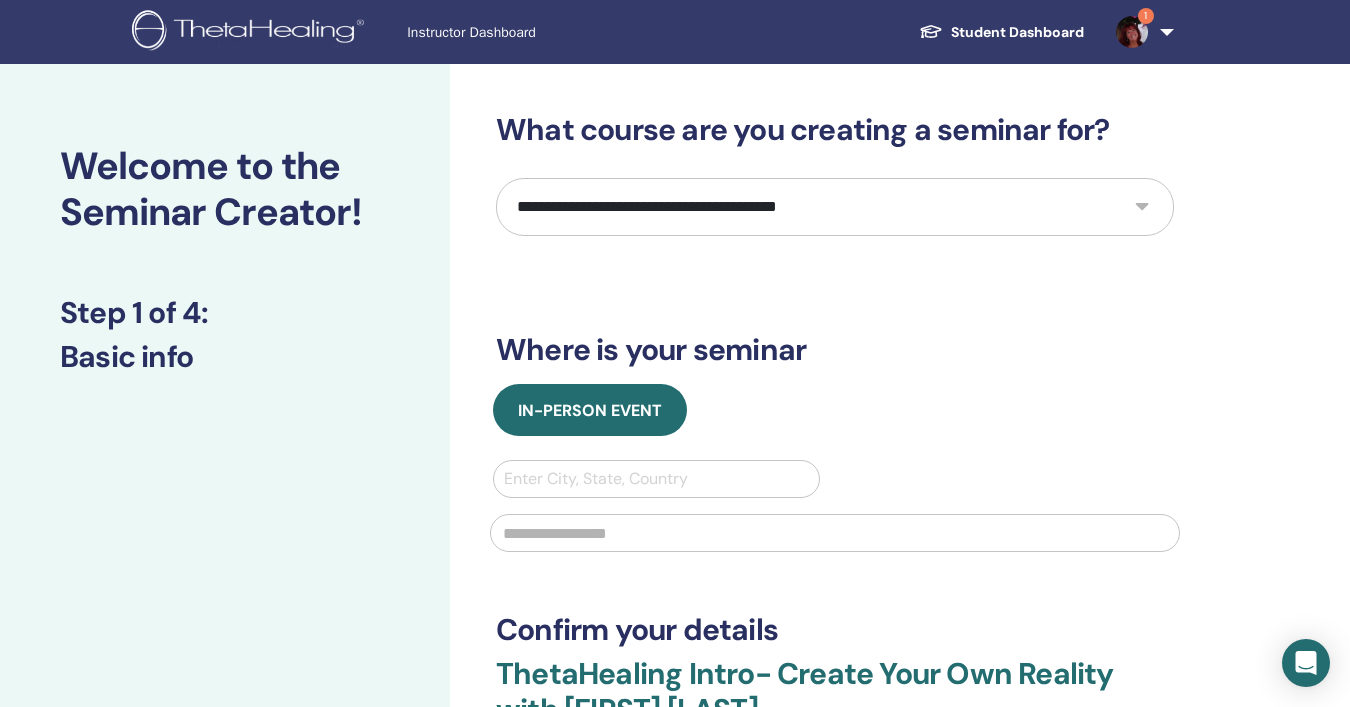 click on "**********" at bounding box center (835, 207) 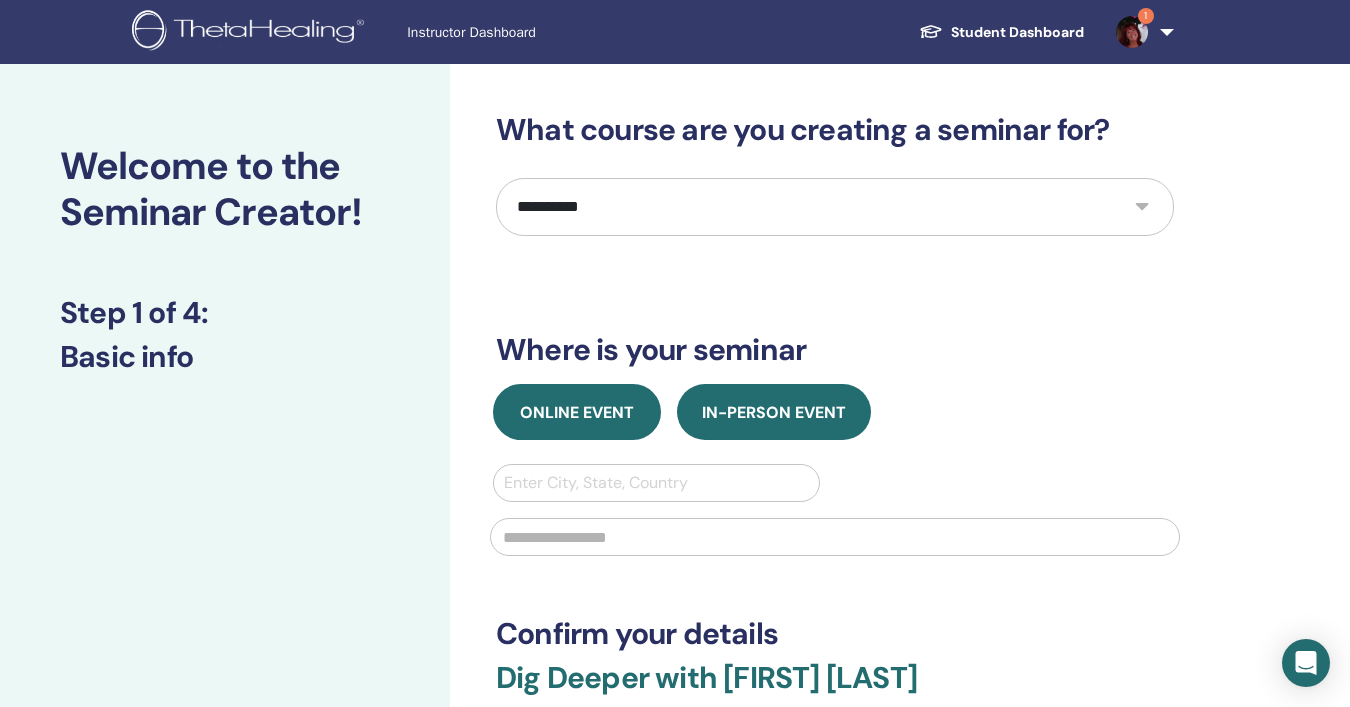 click on "Online Event" at bounding box center [577, 412] 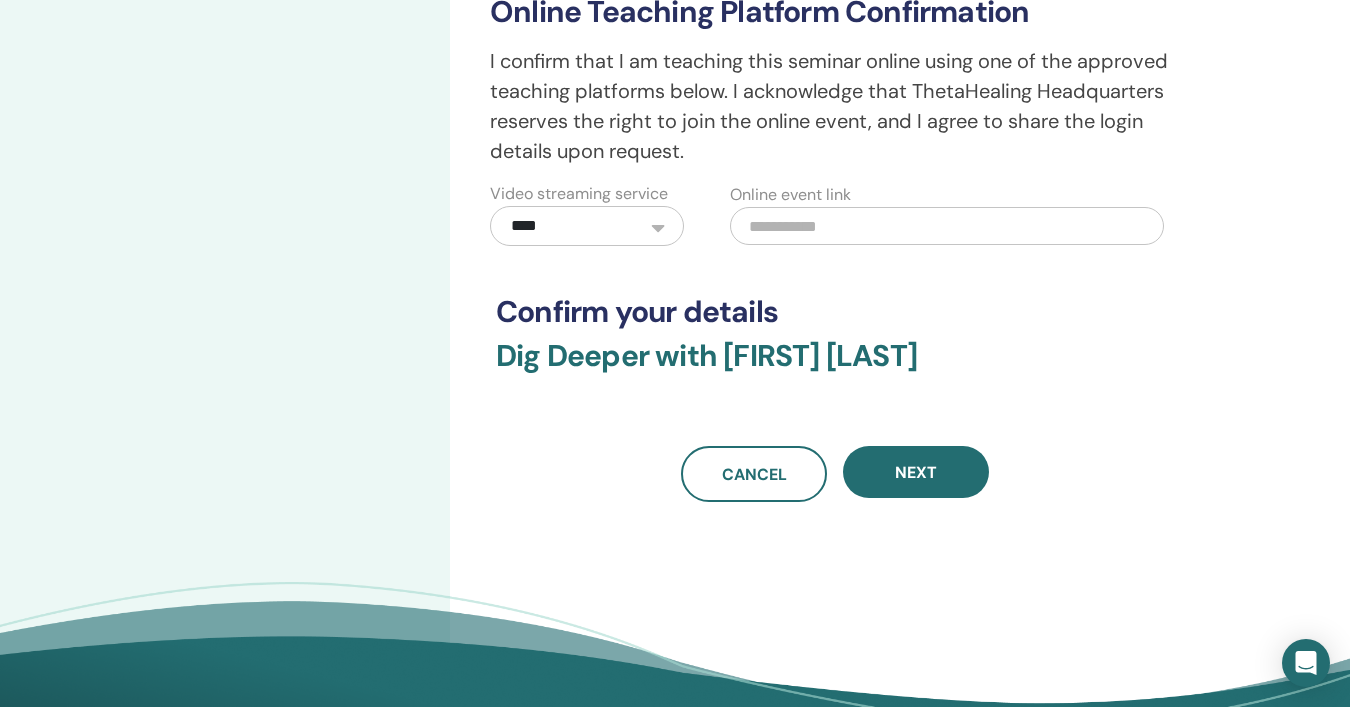 scroll, scrollTop: 557, scrollLeft: 0, axis: vertical 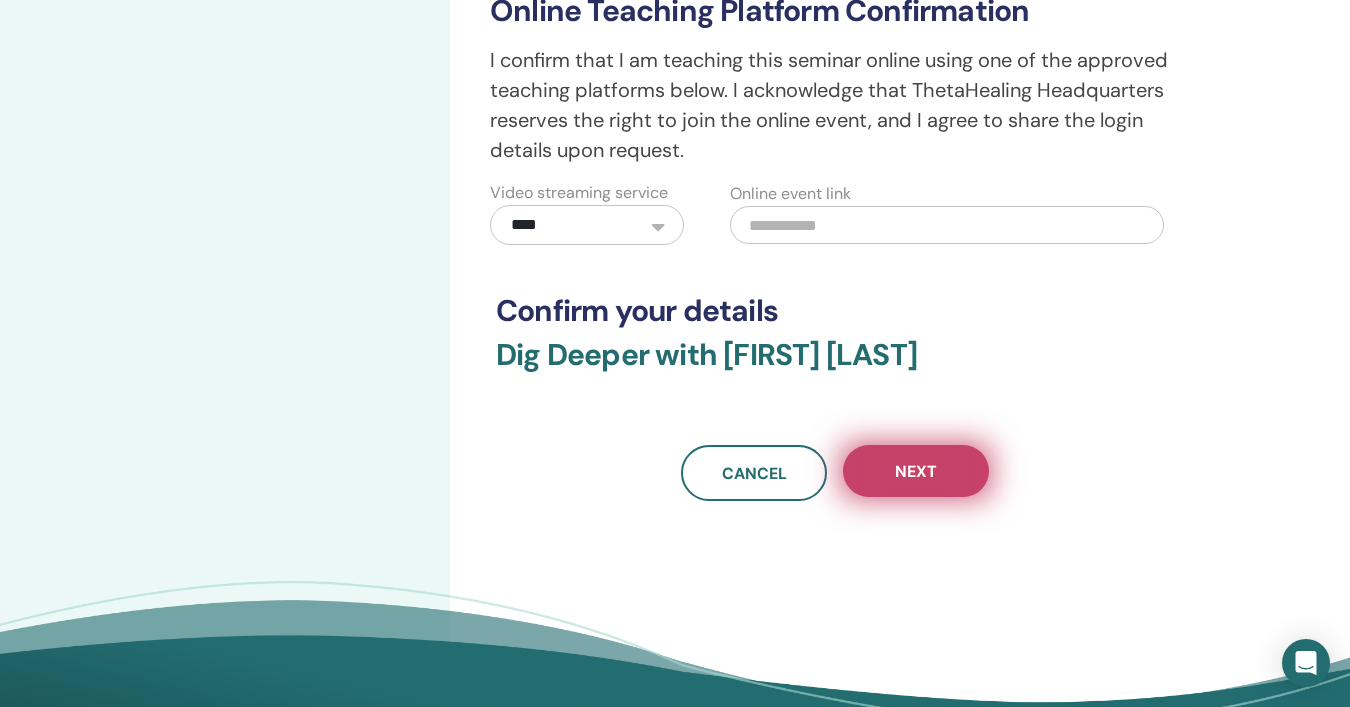 click on "Next" at bounding box center (916, 471) 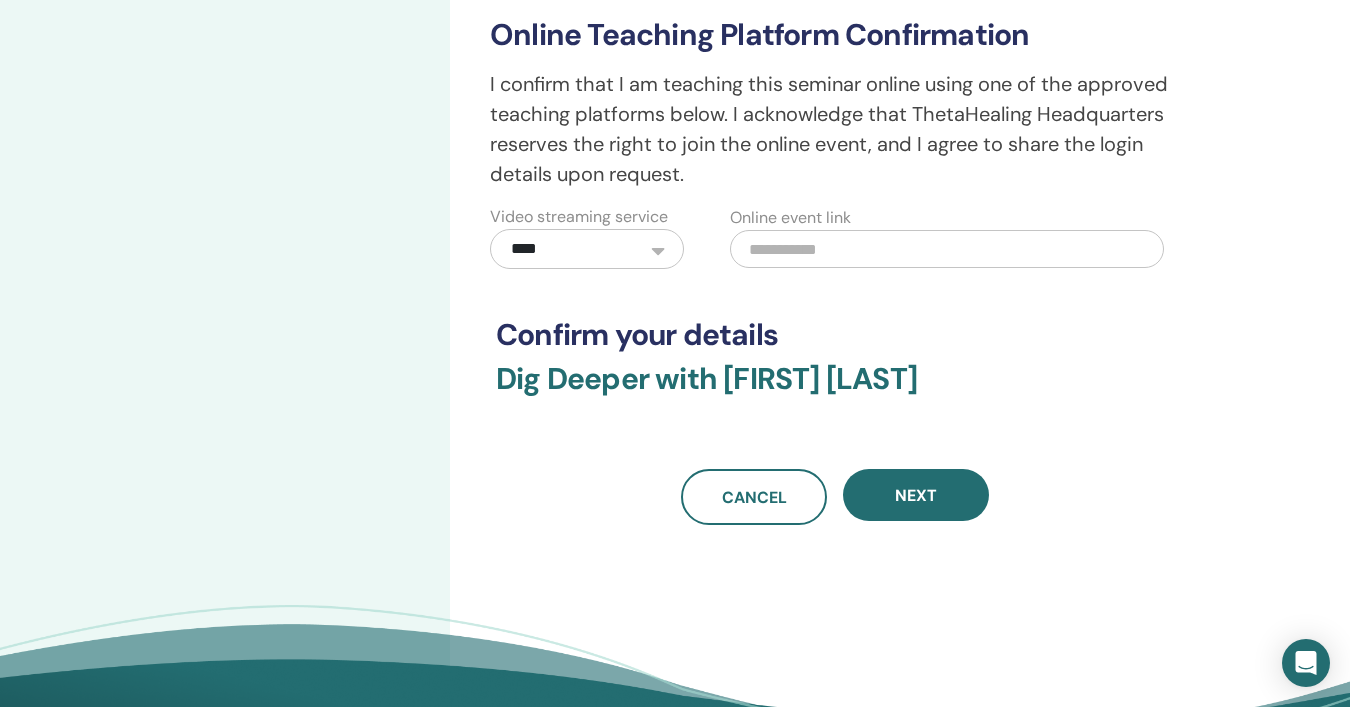 click at bounding box center [947, 249] 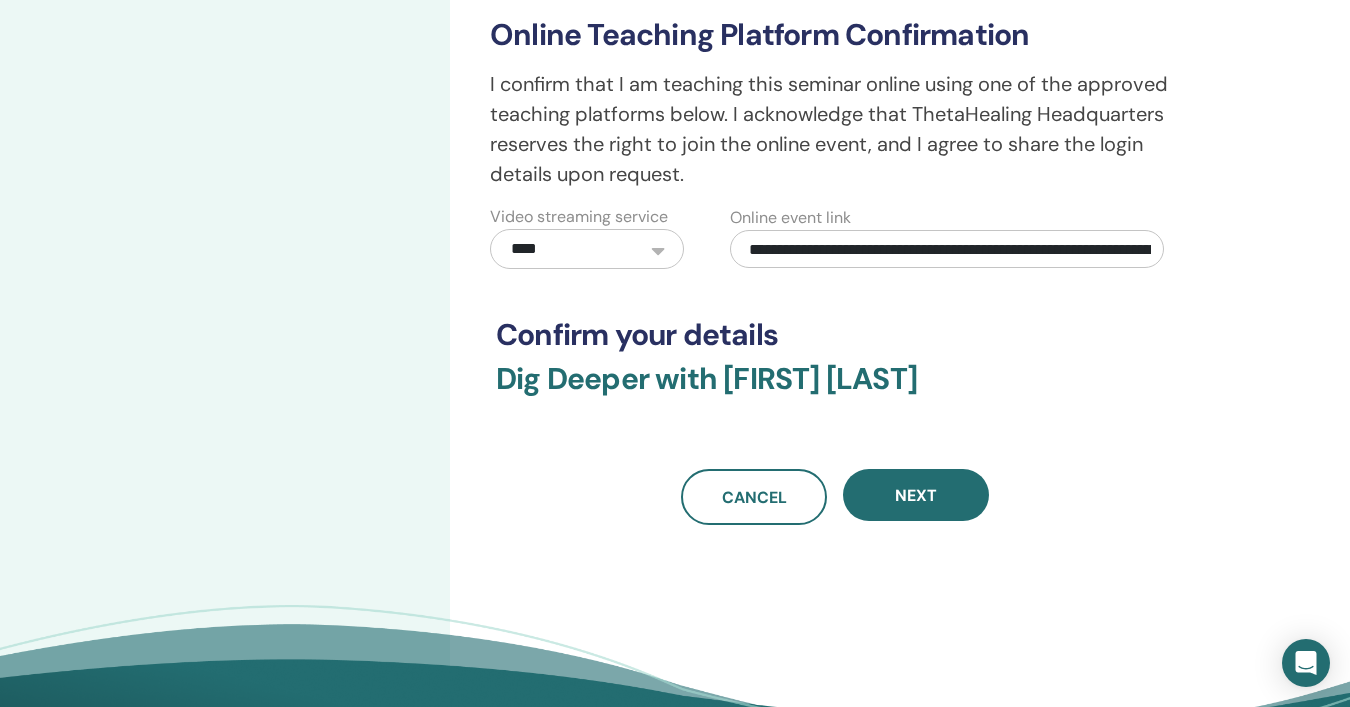 scroll, scrollTop: 0, scrollLeft: 9550, axis: horizontal 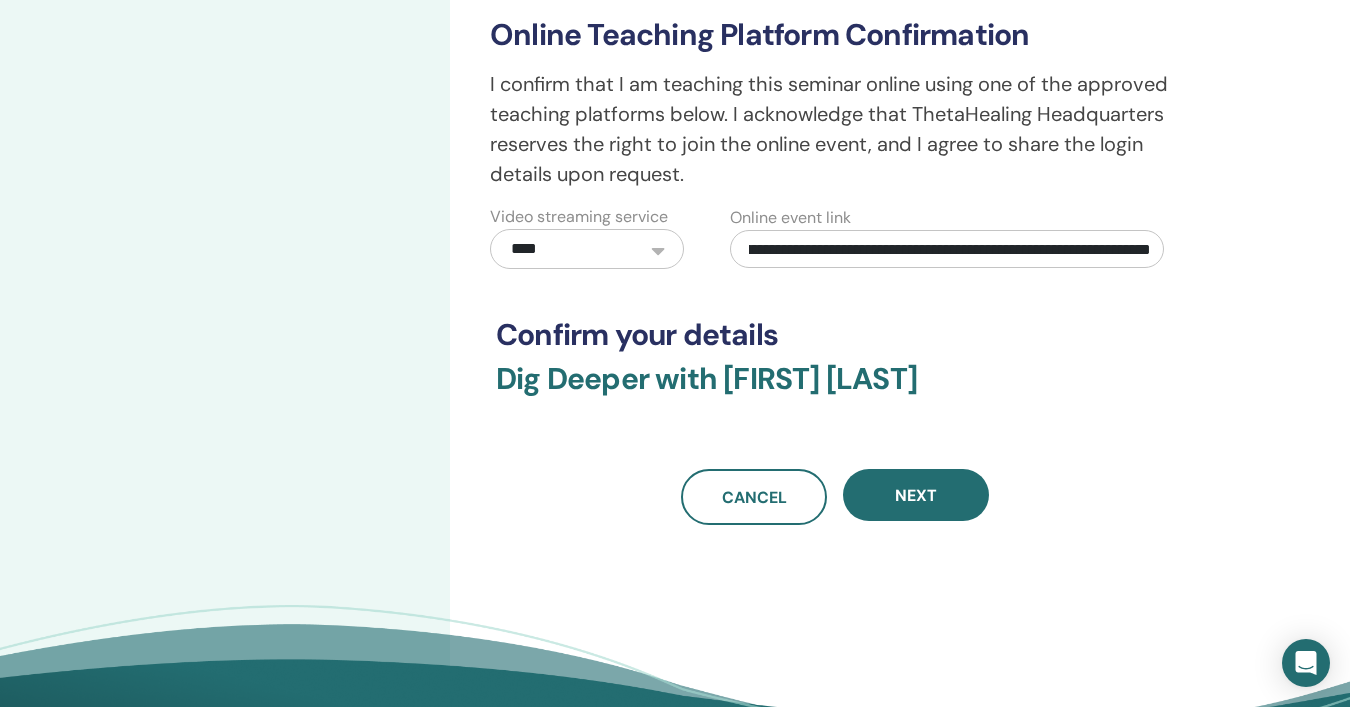 click at bounding box center (947, 249) 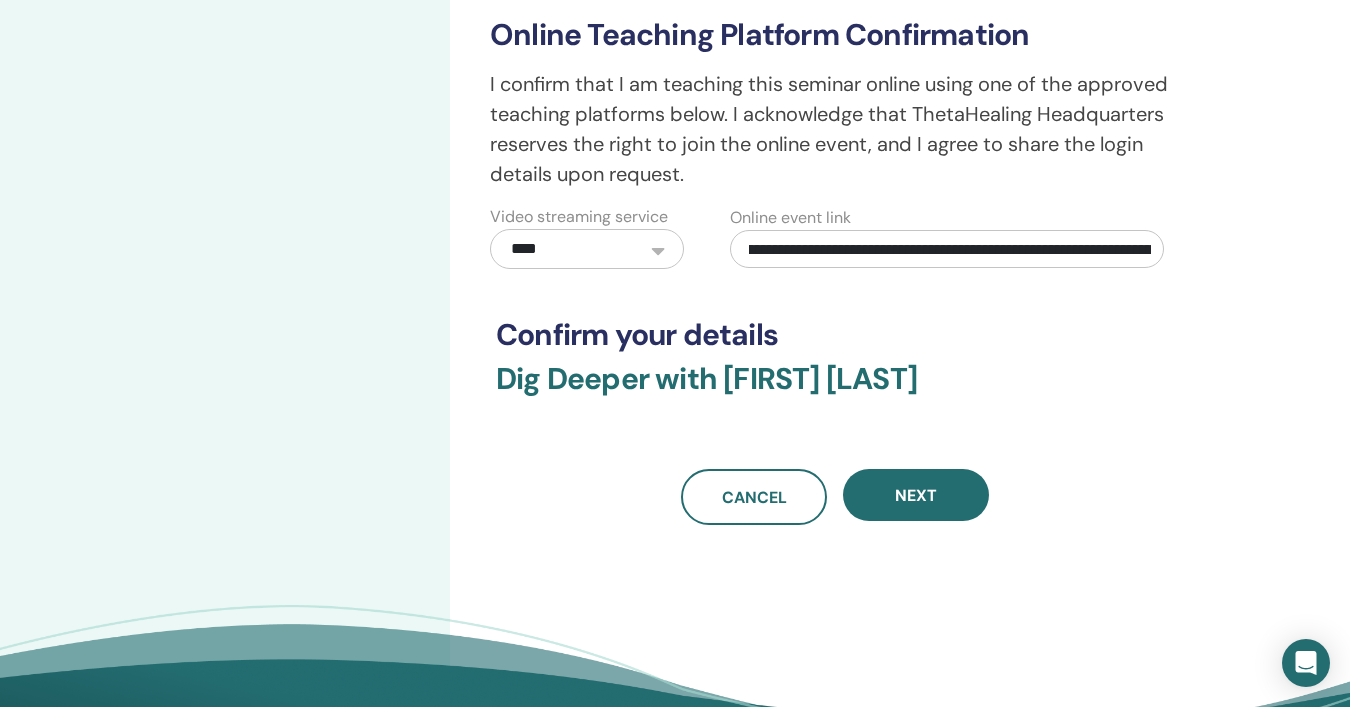 scroll, scrollTop: 0, scrollLeft: 0, axis: both 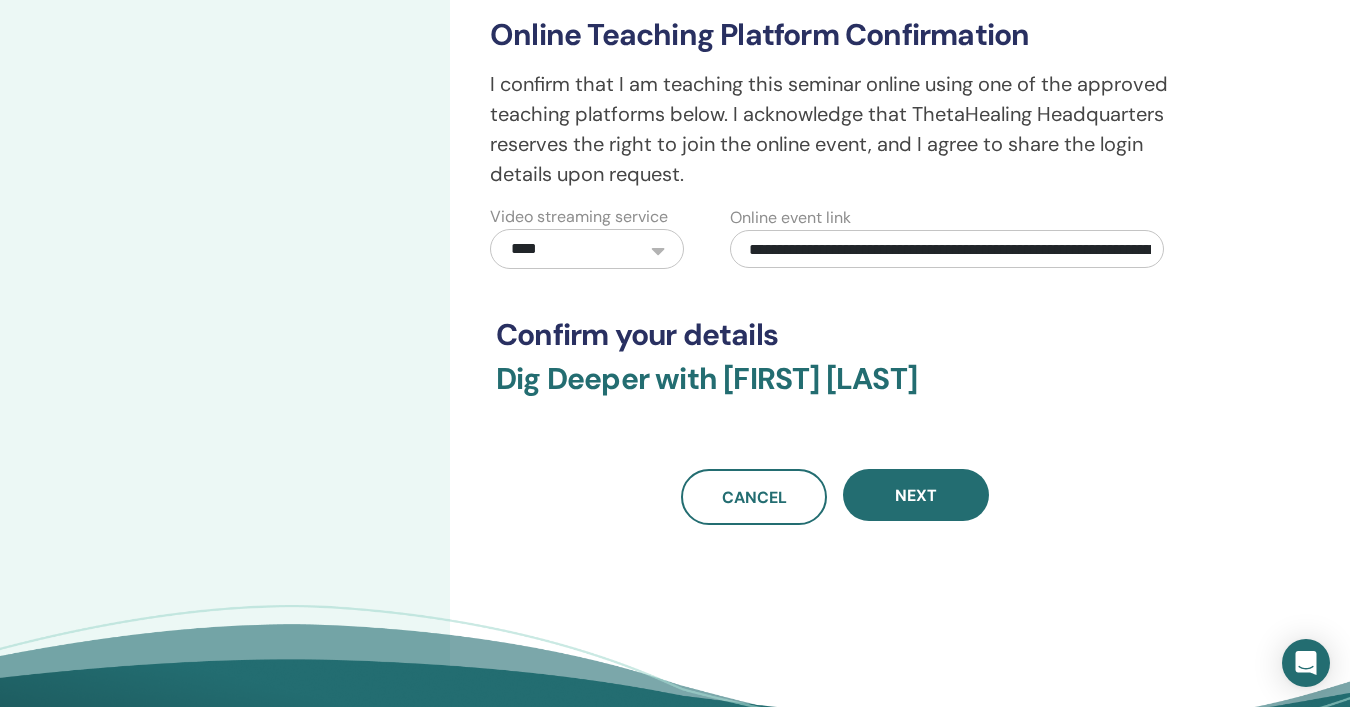 drag, startPoint x: 854, startPoint y: 251, endPoint x: 710, endPoint y: 243, distance: 144.22205 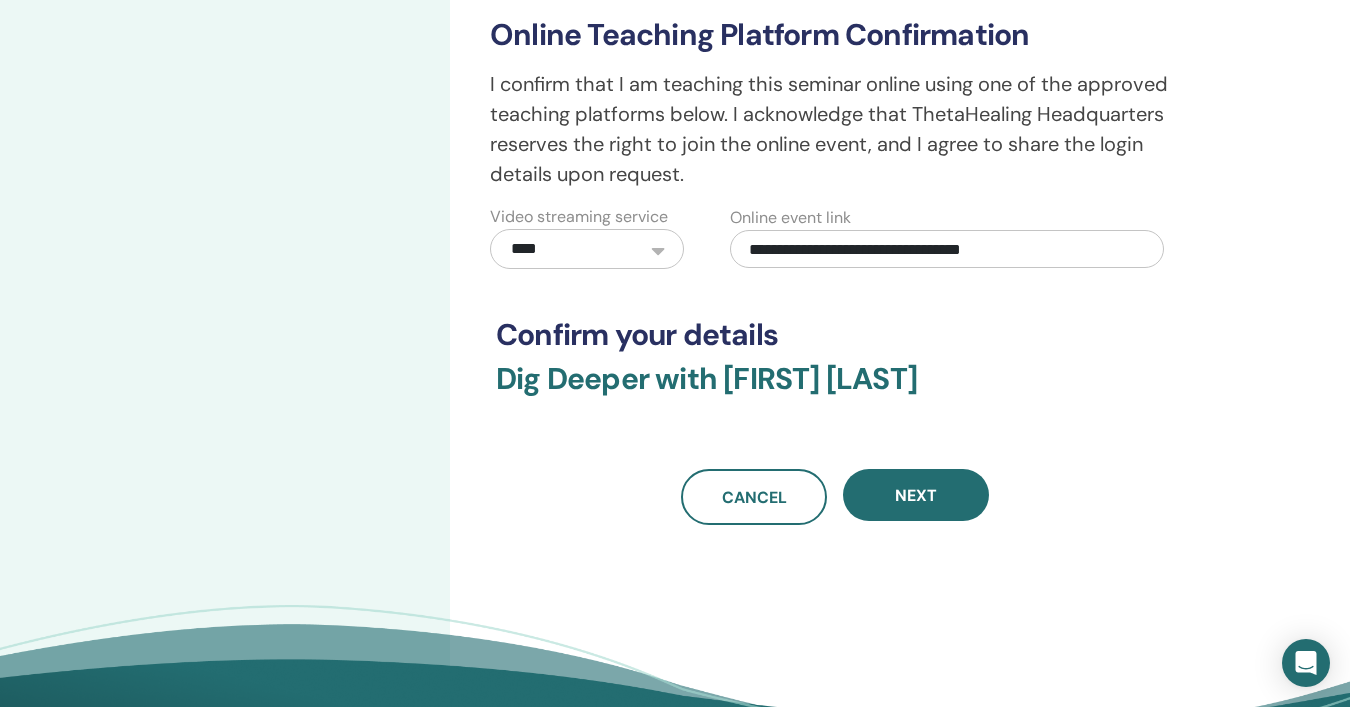 click on "**********" at bounding box center (947, 249) 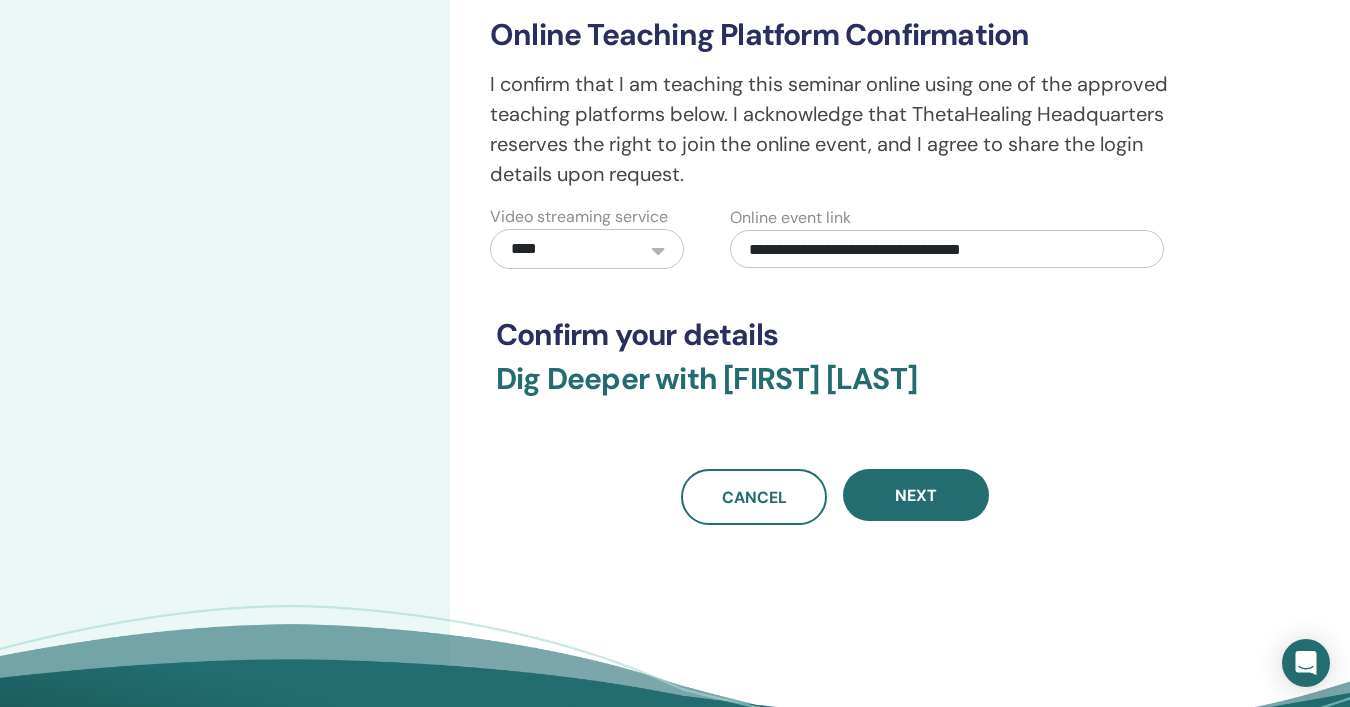 click on "**********" at bounding box center [835, 40] 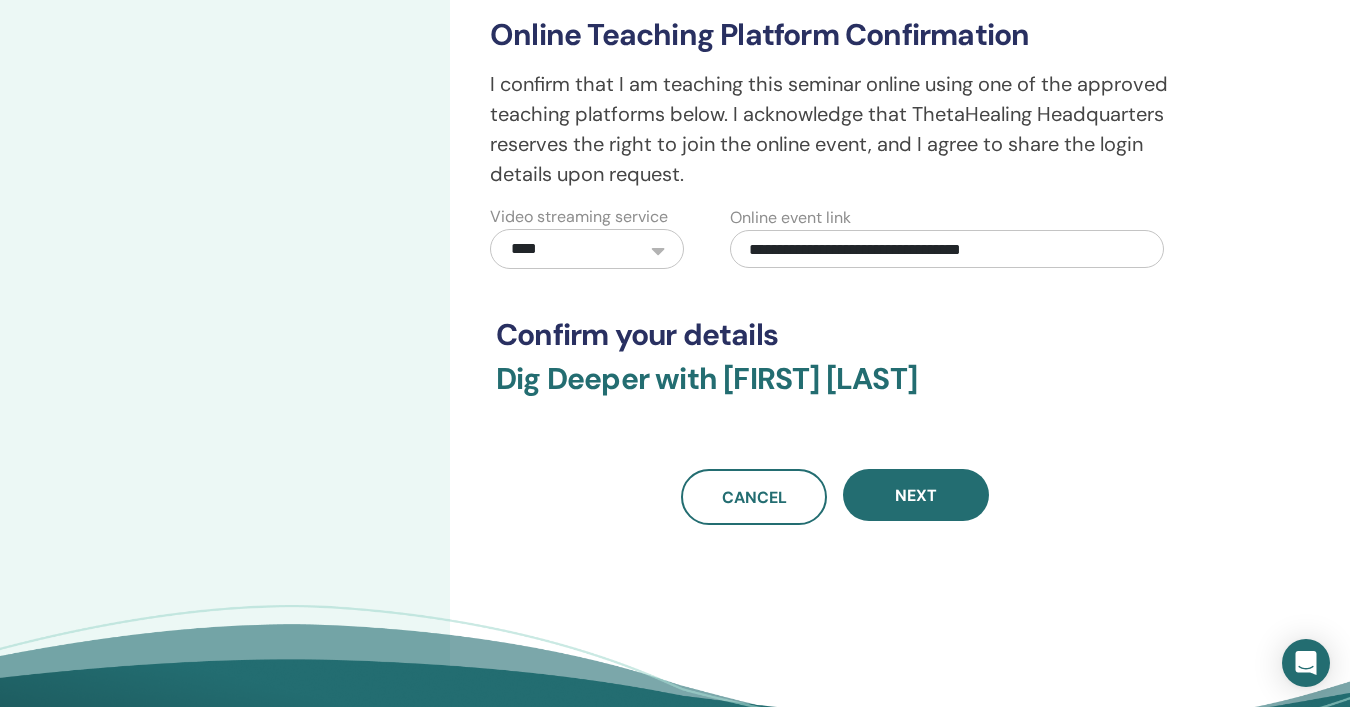 click on "**********" at bounding box center (947, 249) 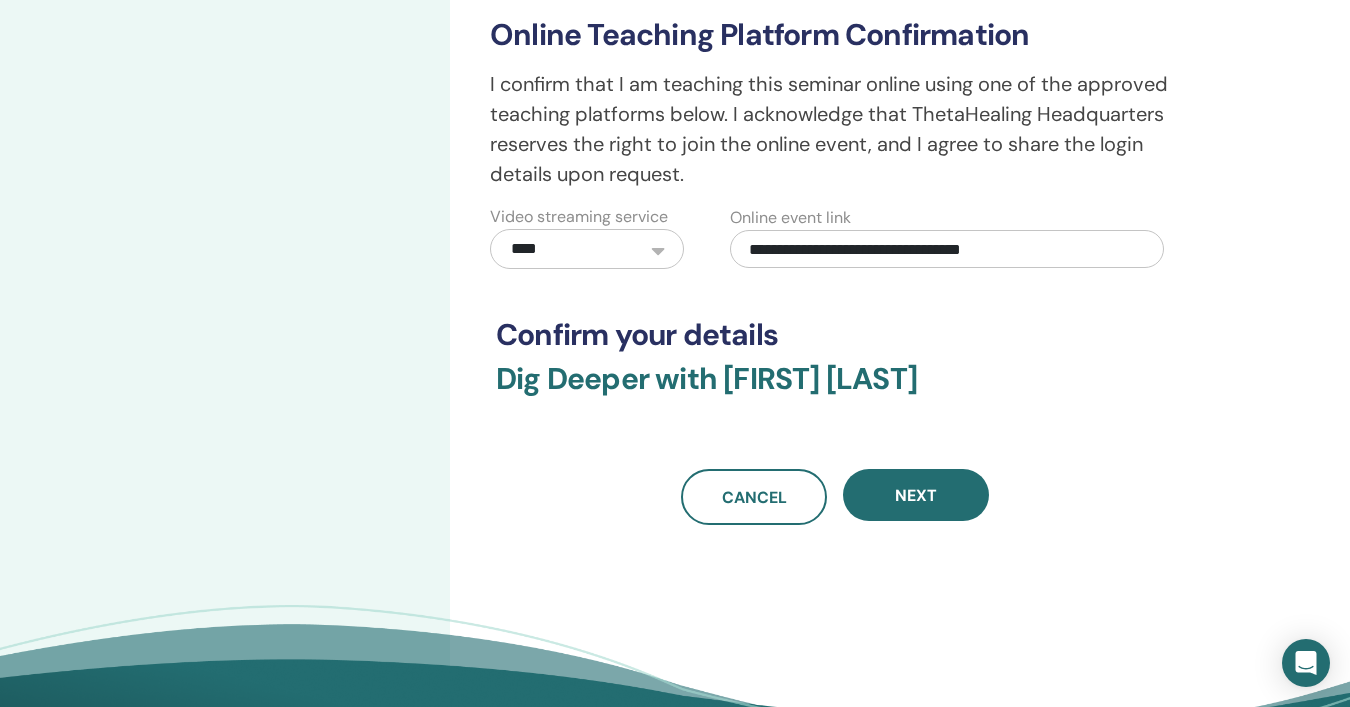 drag, startPoint x: 750, startPoint y: 248, endPoint x: 1068, endPoint y: 256, distance: 318.10062 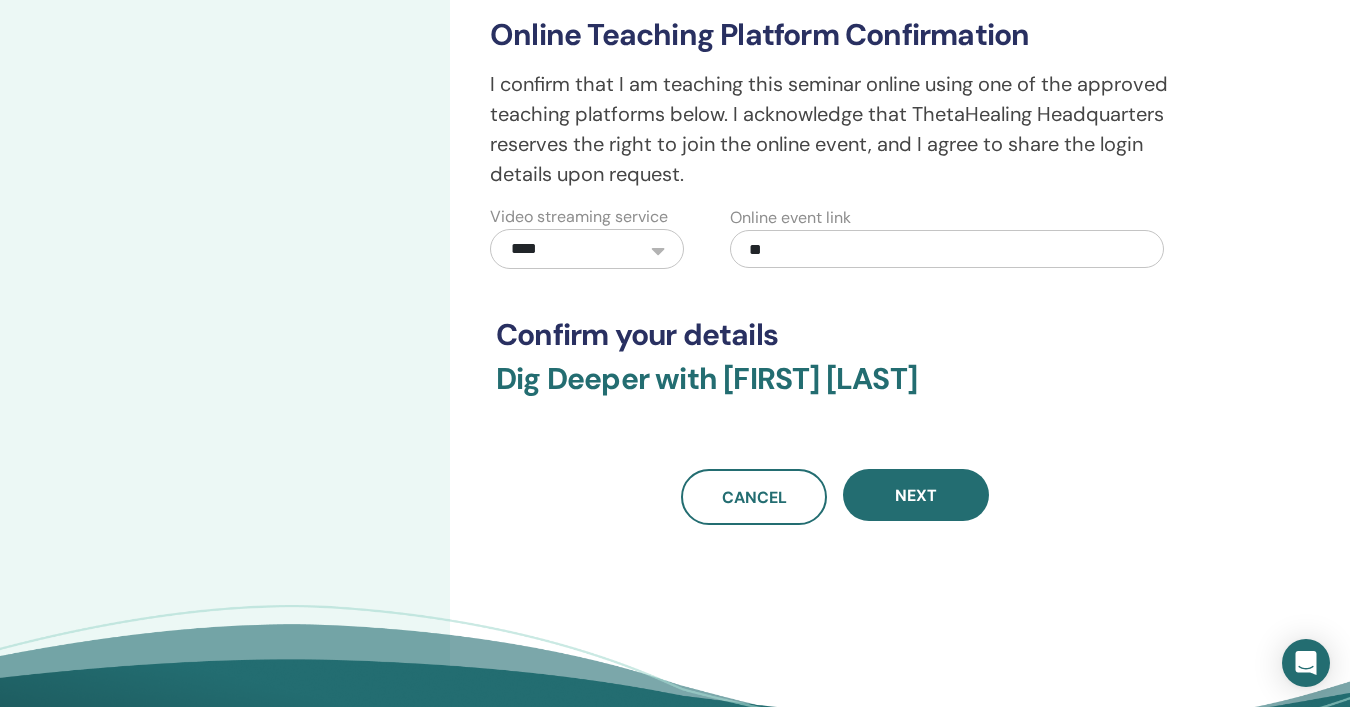type on "*" 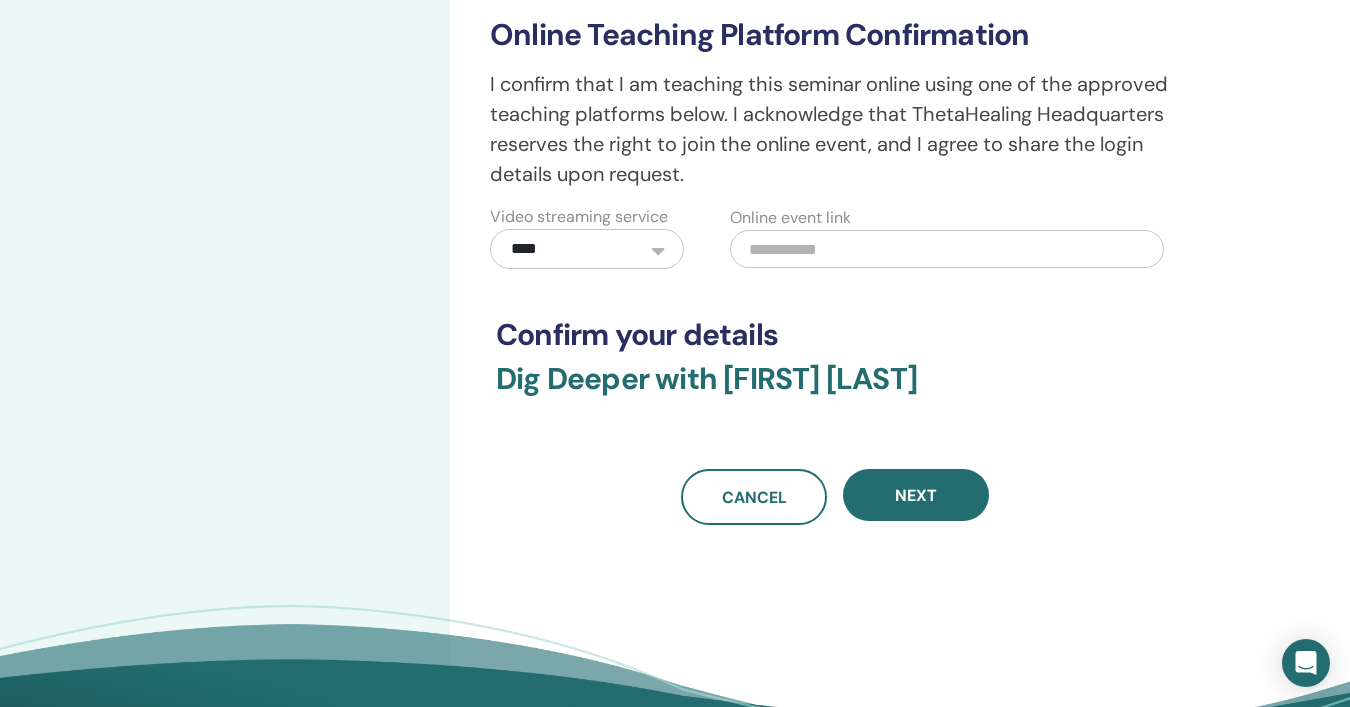 paste on "**********" 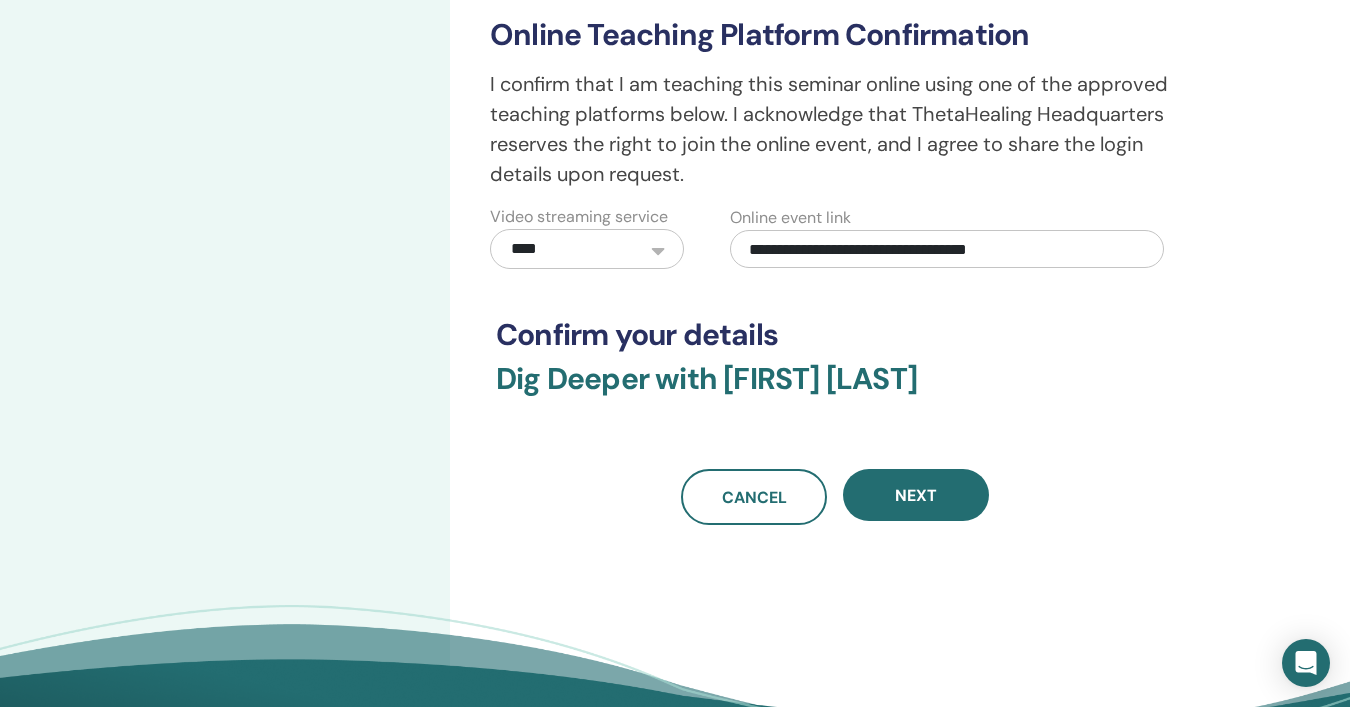 type on "**********" 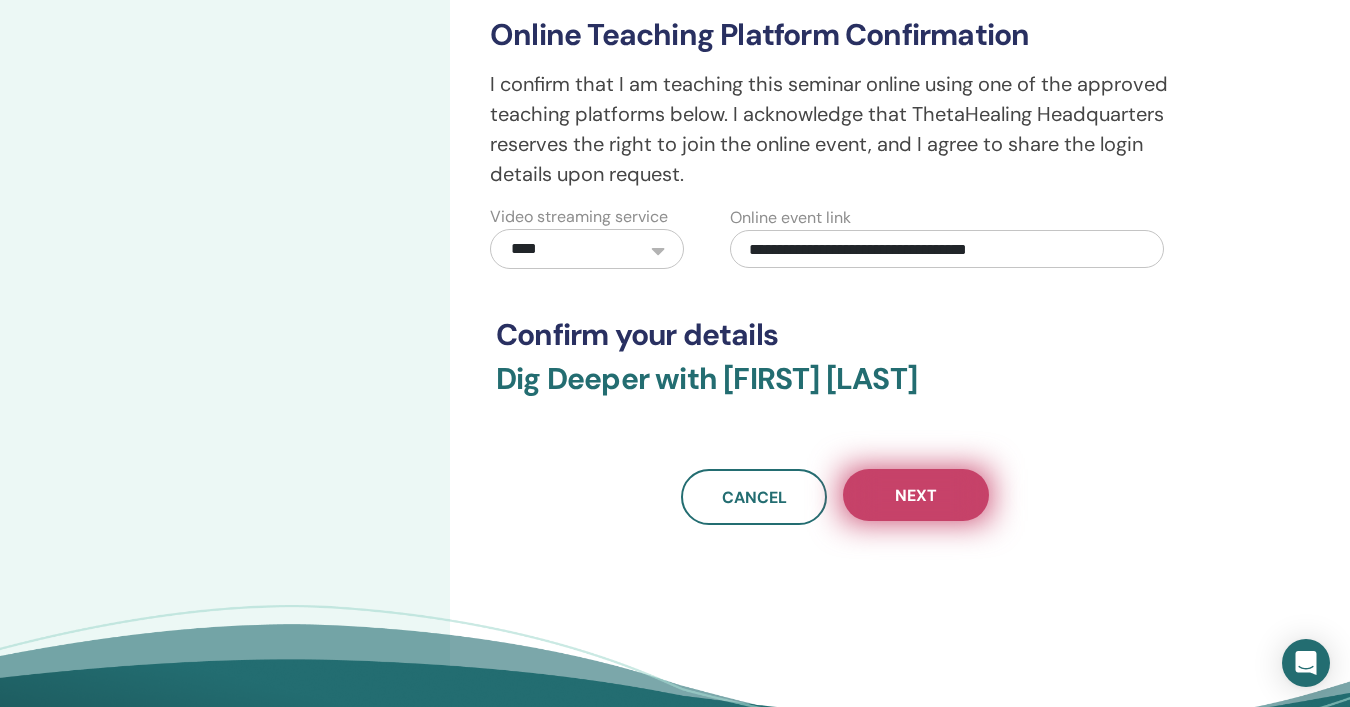 click on "Next" at bounding box center (916, 495) 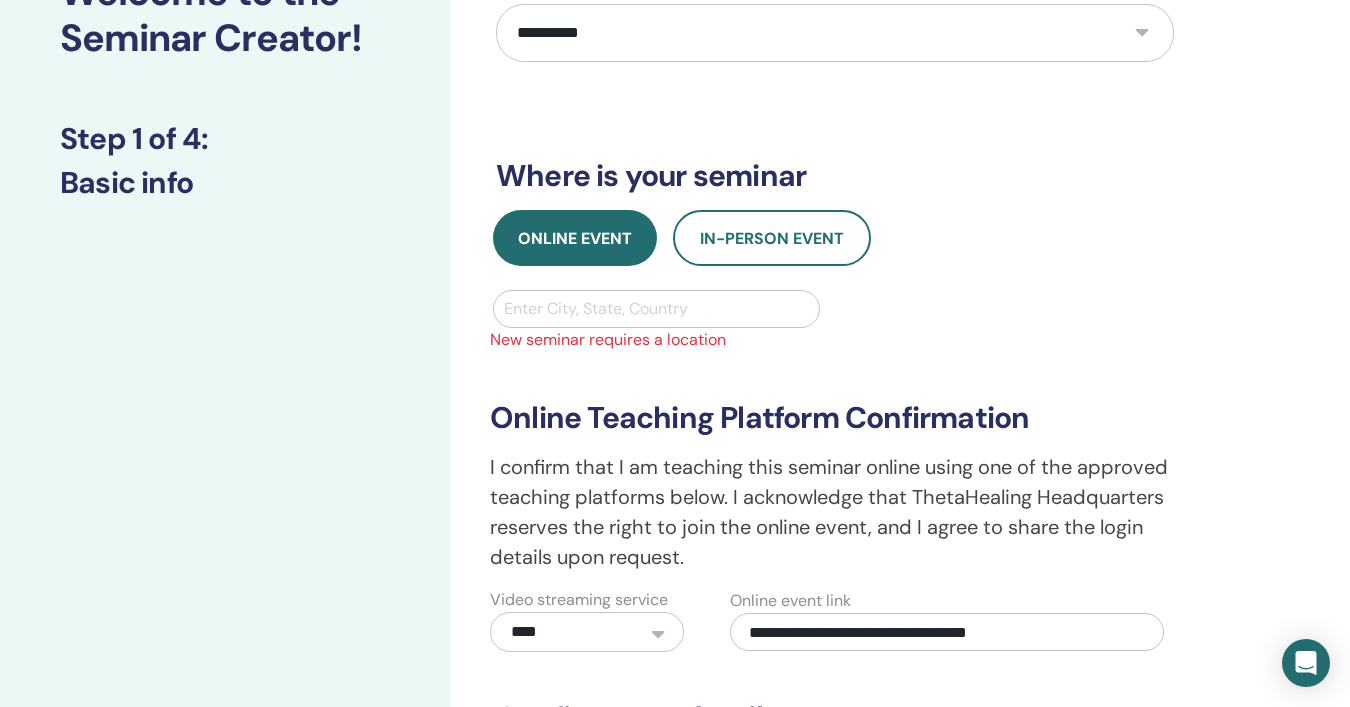 scroll, scrollTop: 0, scrollLeft: 0, axis: both 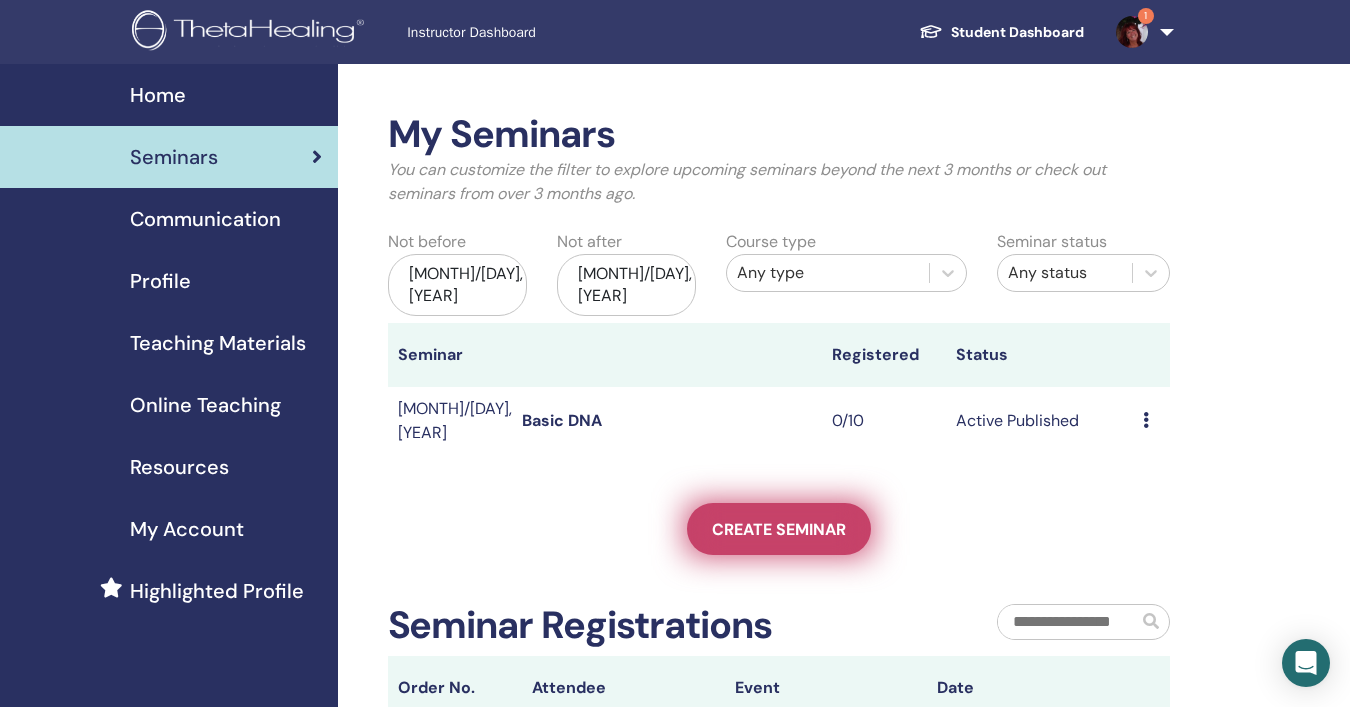 click on "Create seminar" at bounding box center [779, 529] 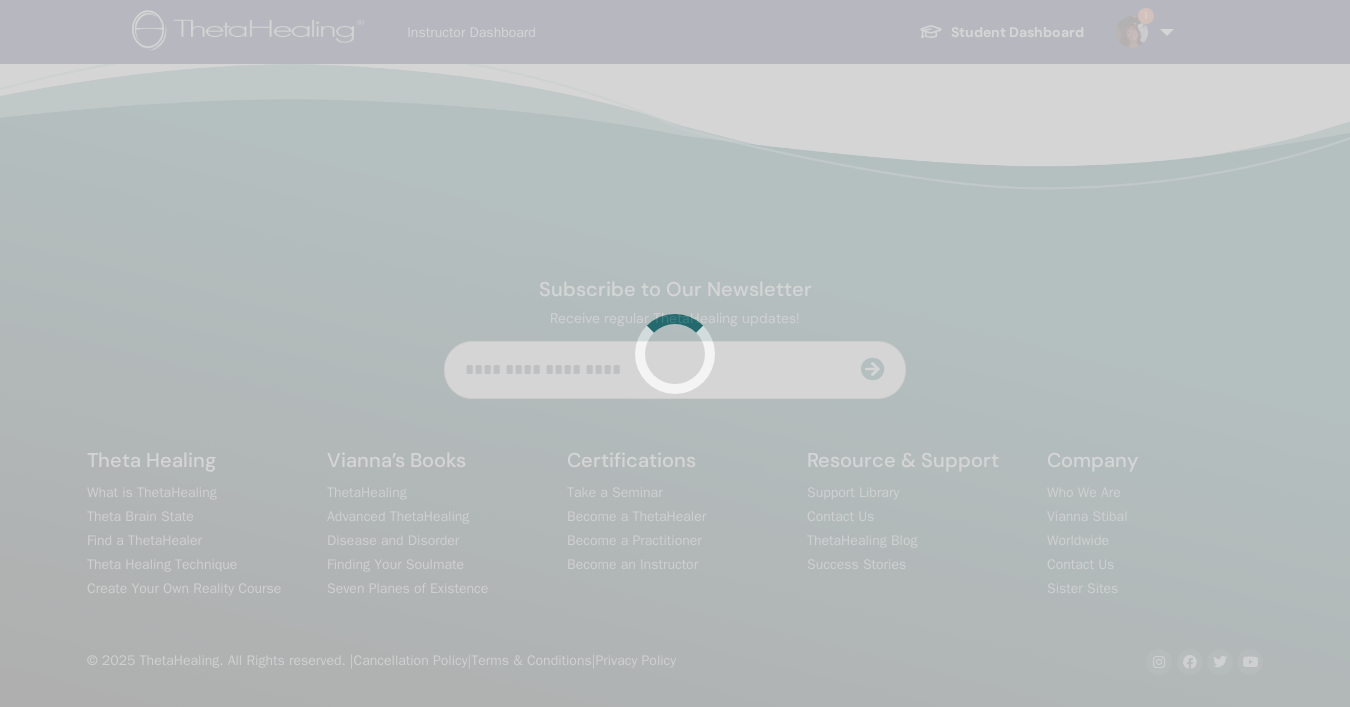 scroll, scrollTop: 0, scrollLeft: 0, axis: both 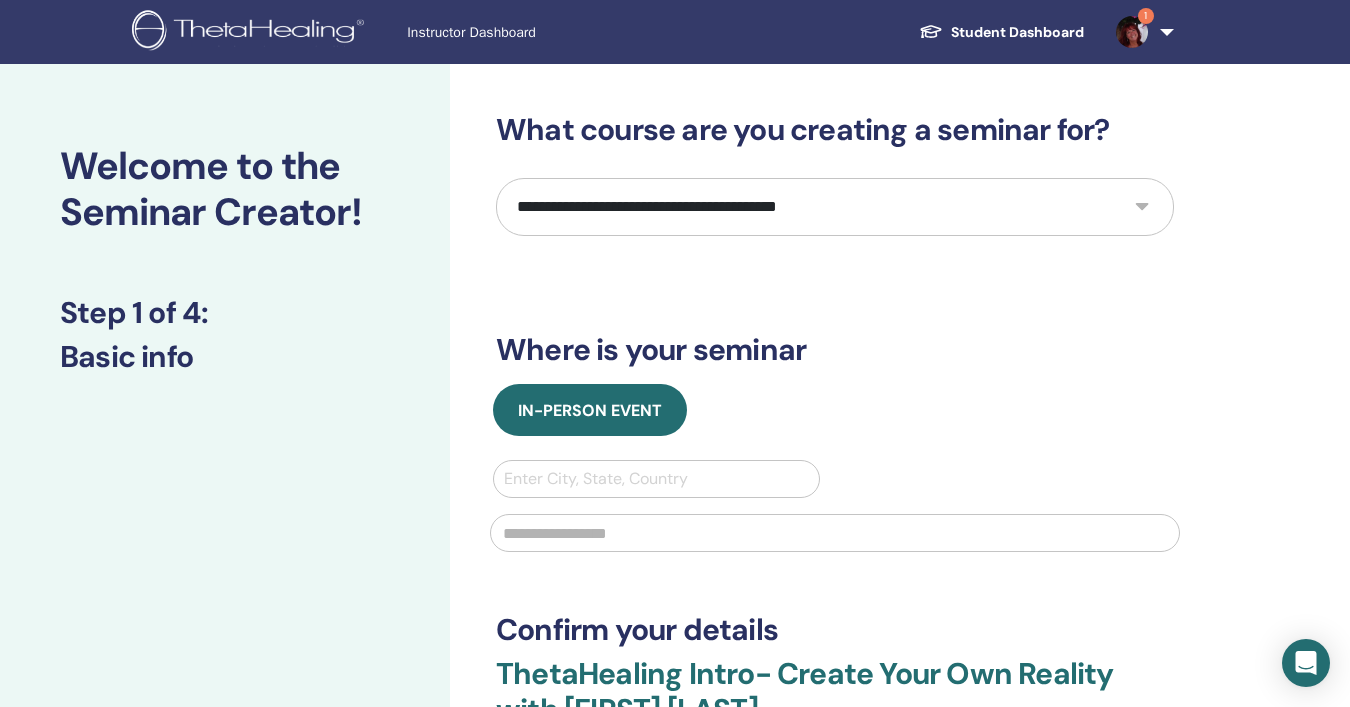 click on "**********" at bounding box center [835, 207] 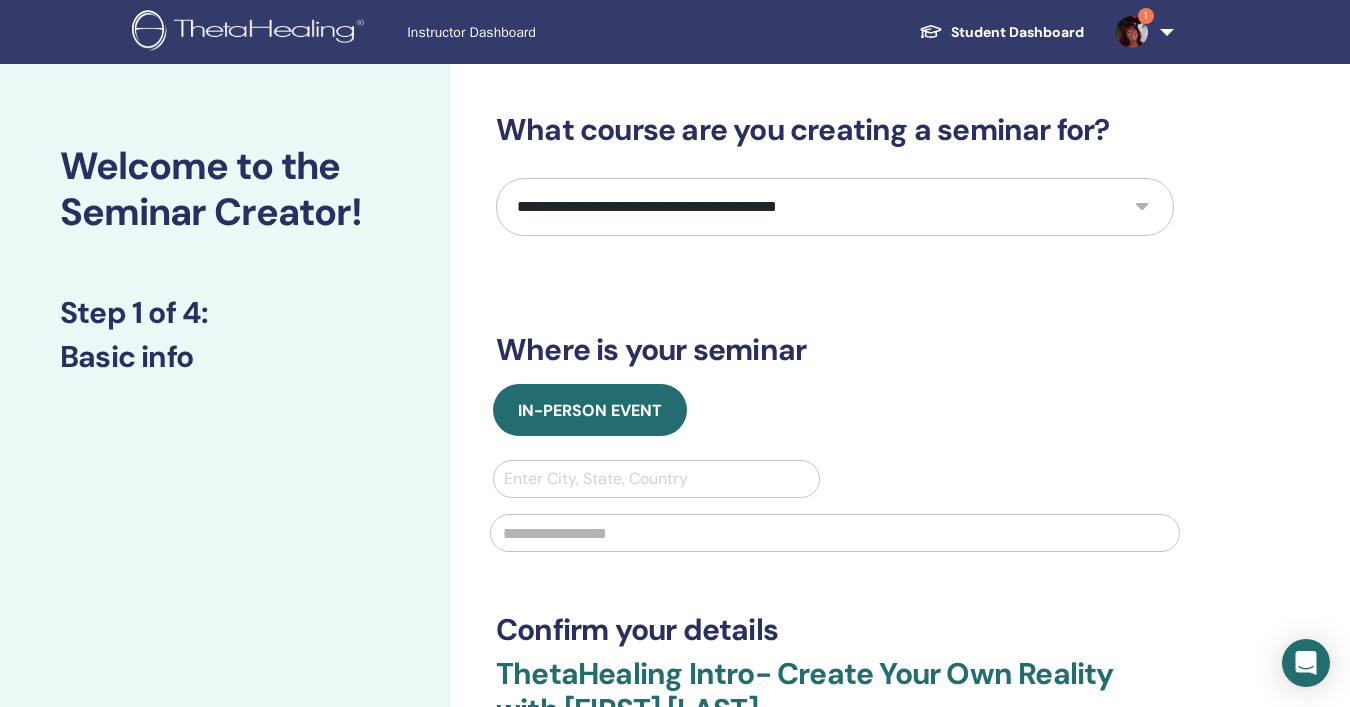 select on "**" 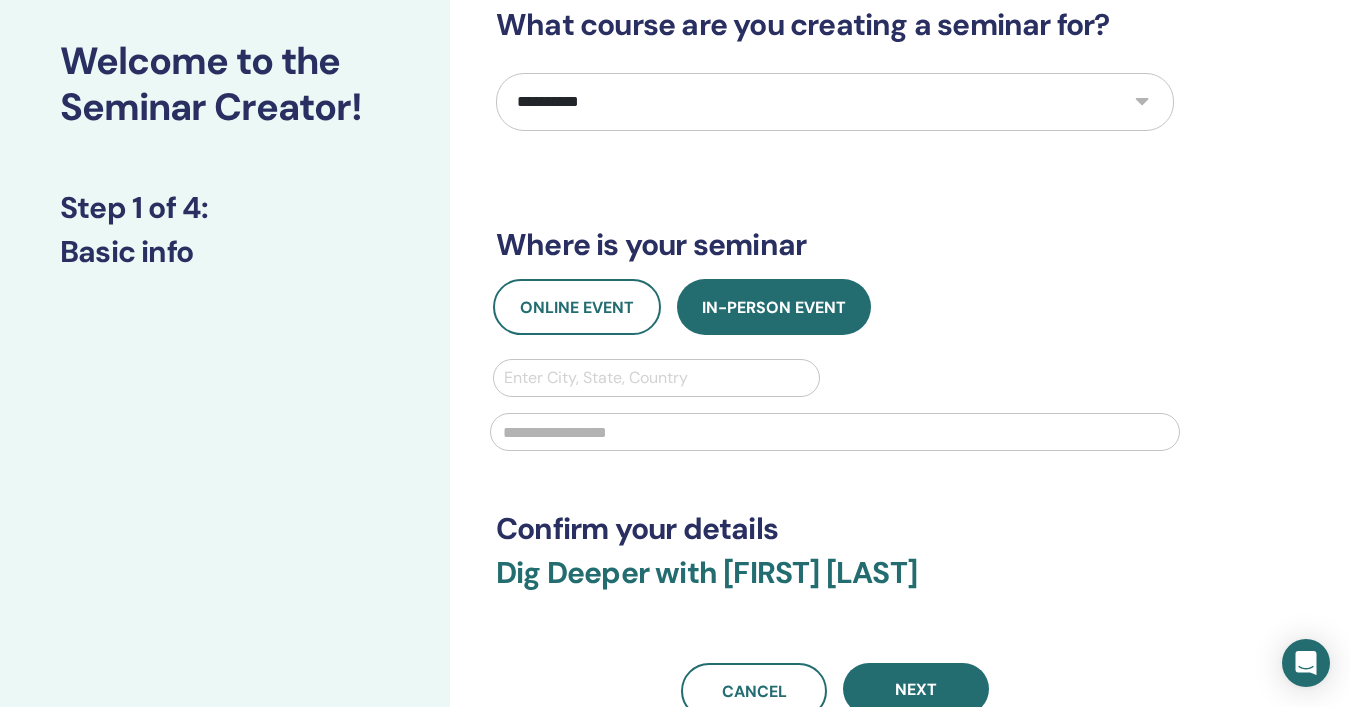 scroll, scrollTop: 115, scrollLeft: 0, axis: vertical 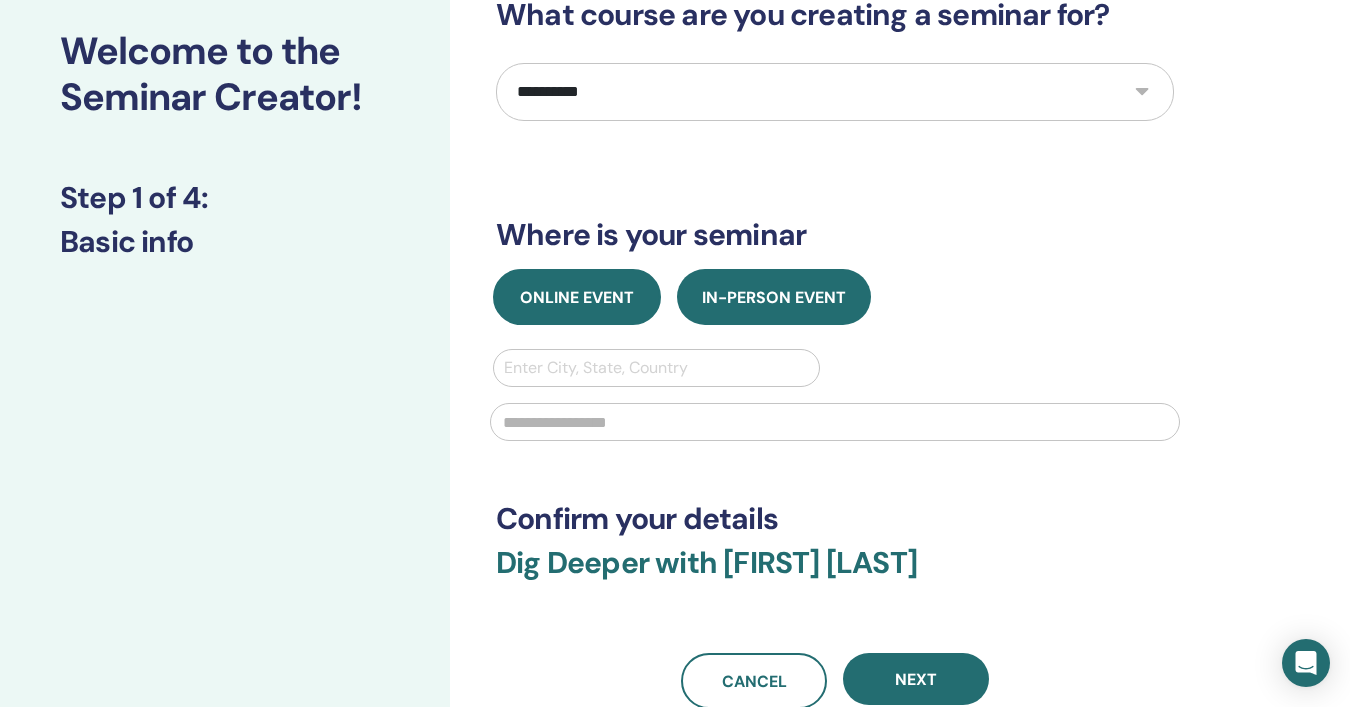 click on "Online Event" at bounding box center [577, 297] 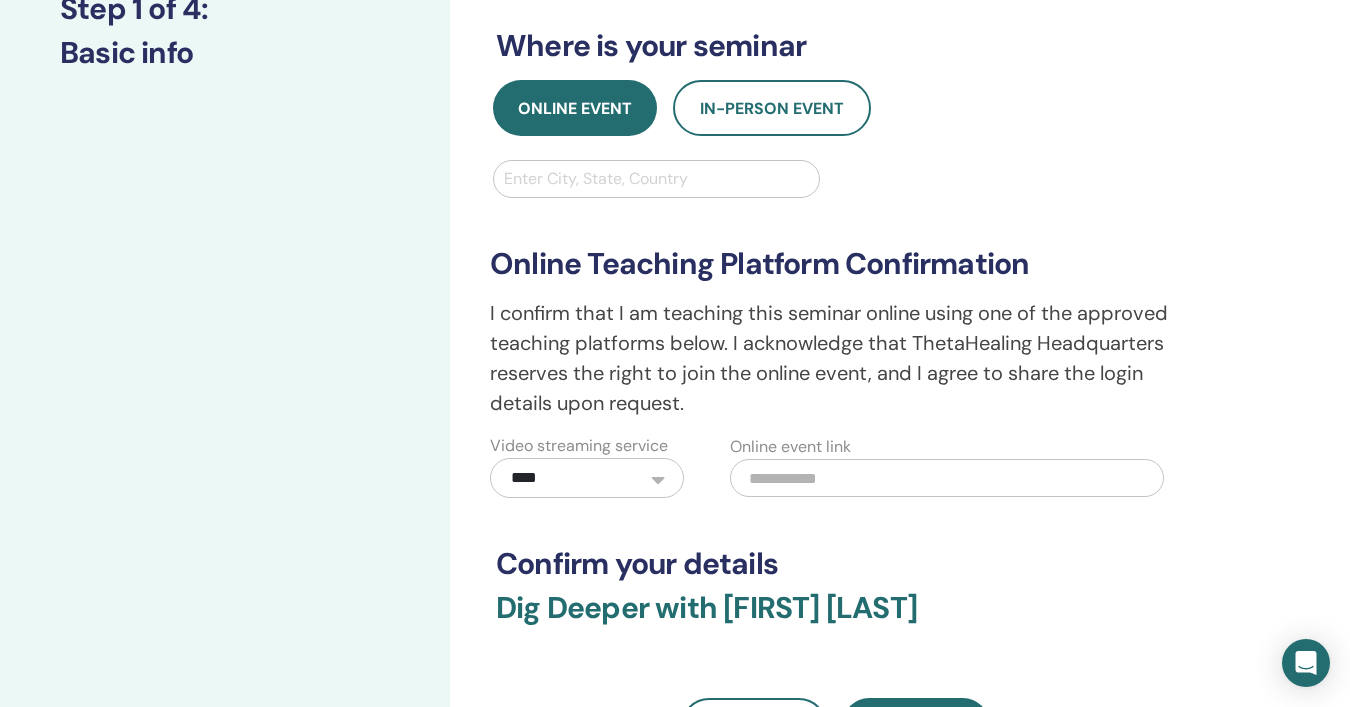 scroll, scrollTop: 313, scrollLeft: 0, axis: vertical 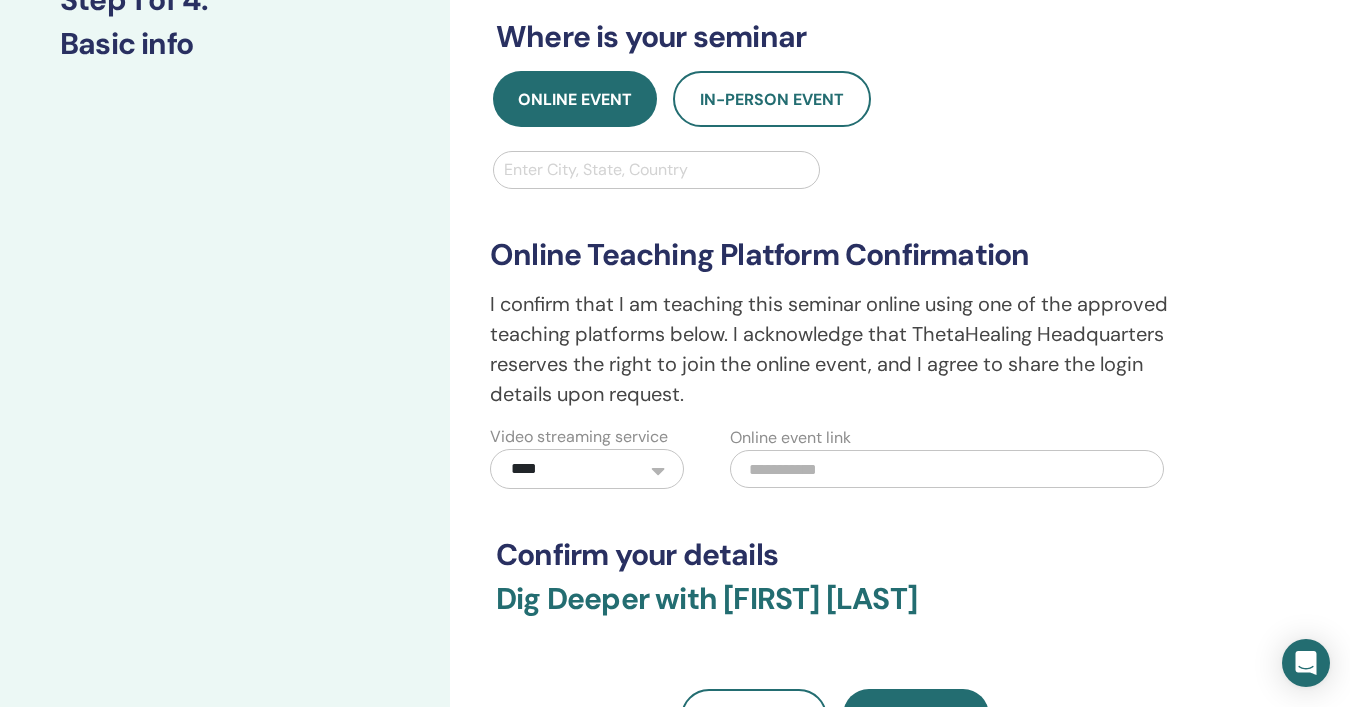 click at bounding box center (947, 469) 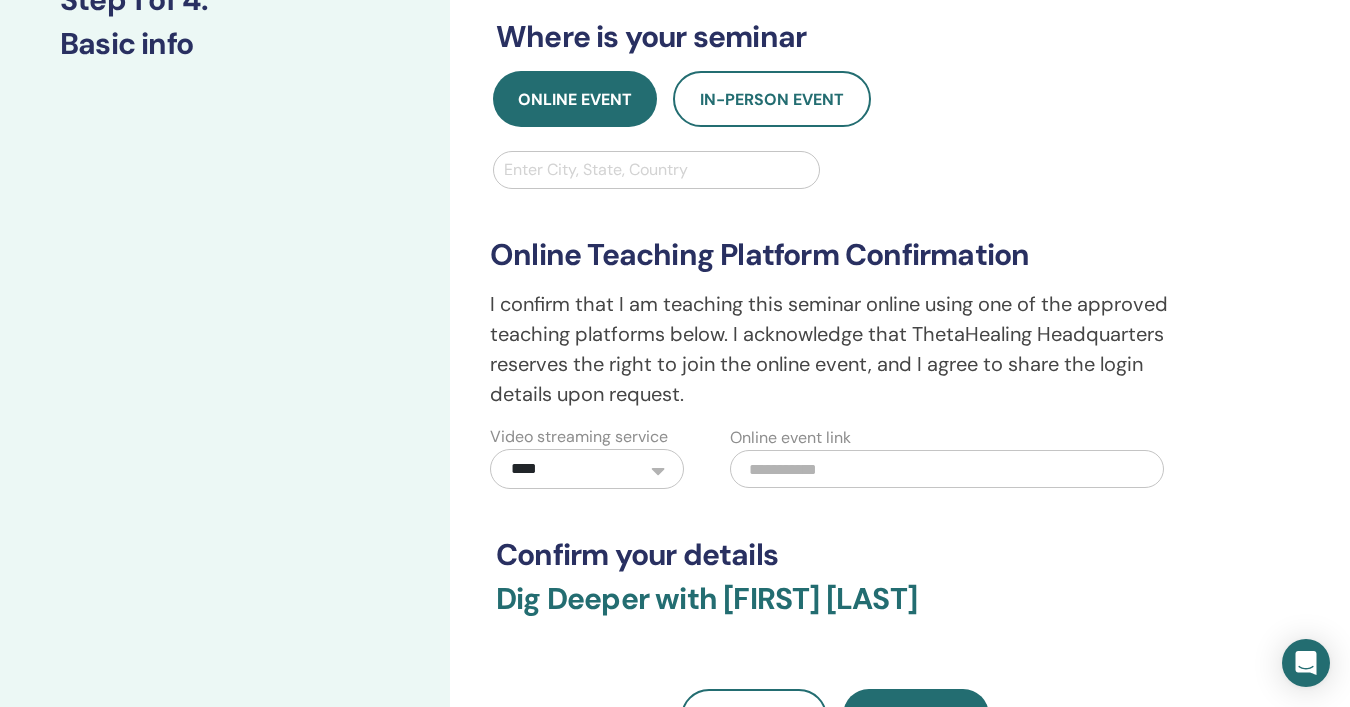 paste on "**********" 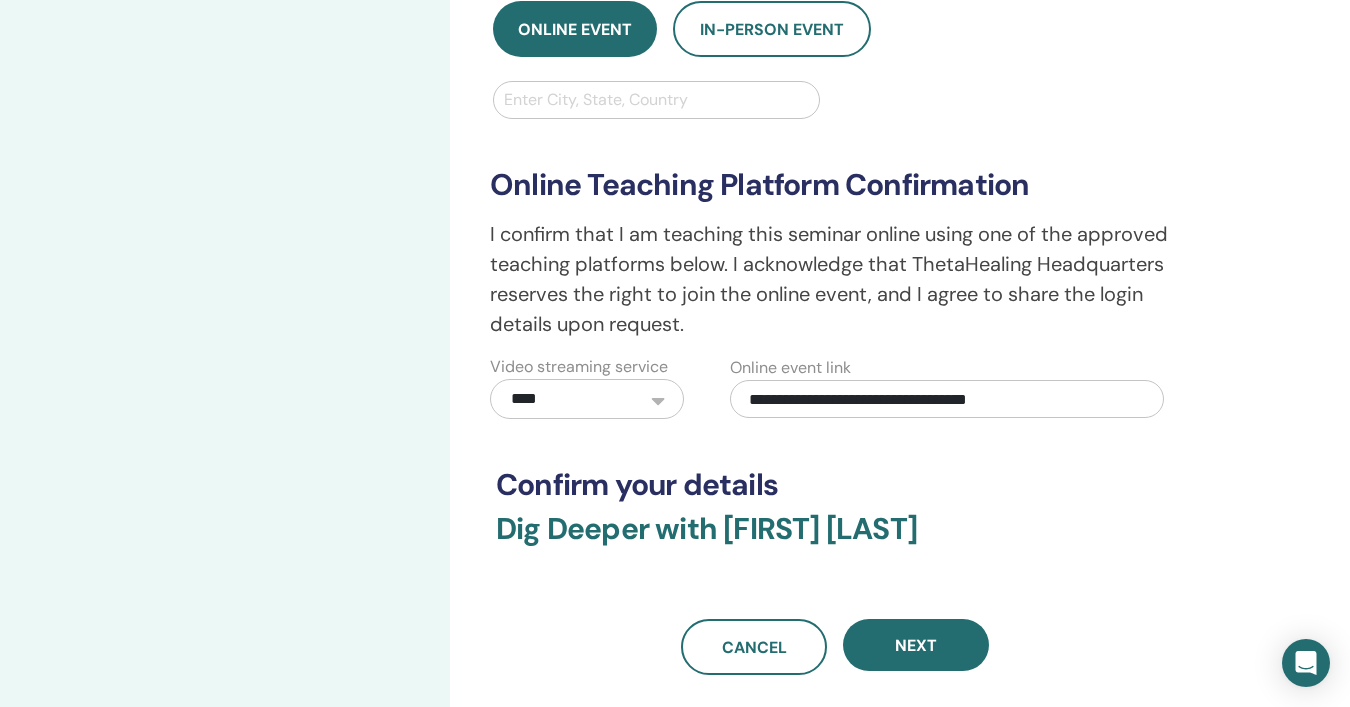 scroll, scrollTop: 385, scrollLeft: 0, axis: vertical 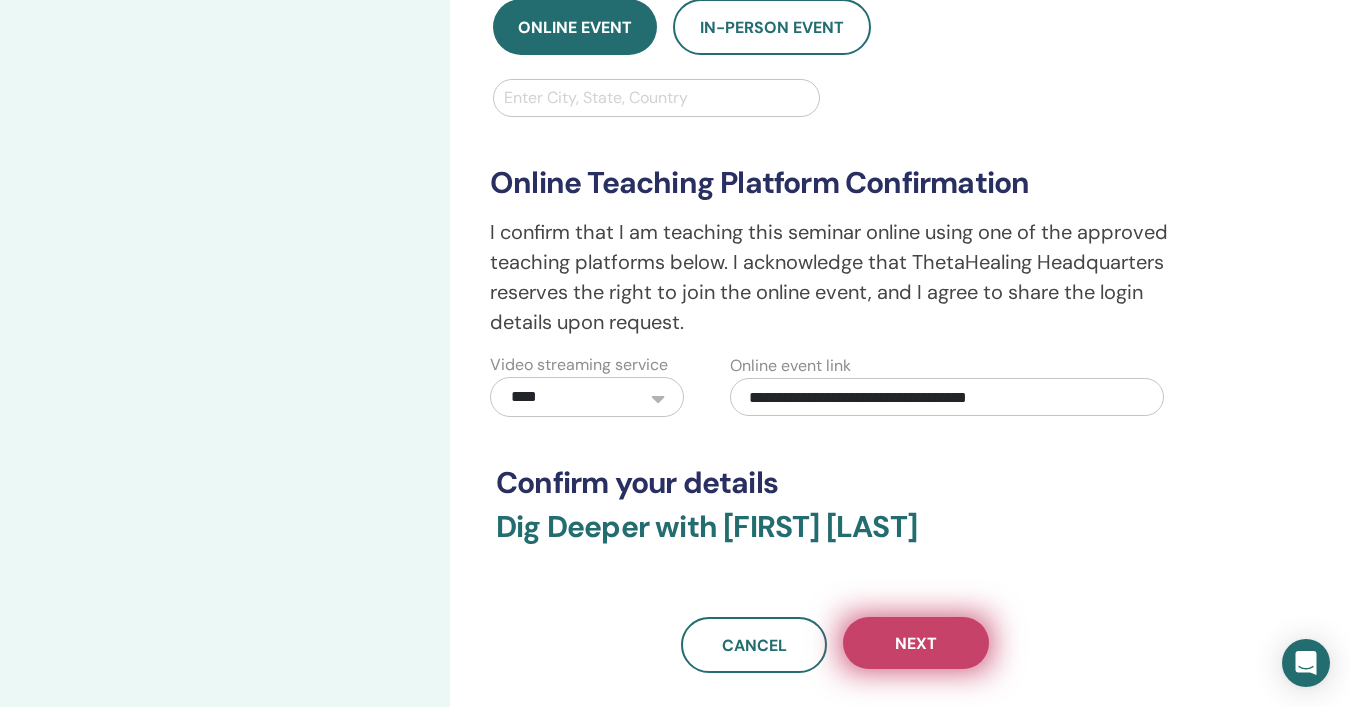 type on "**********" 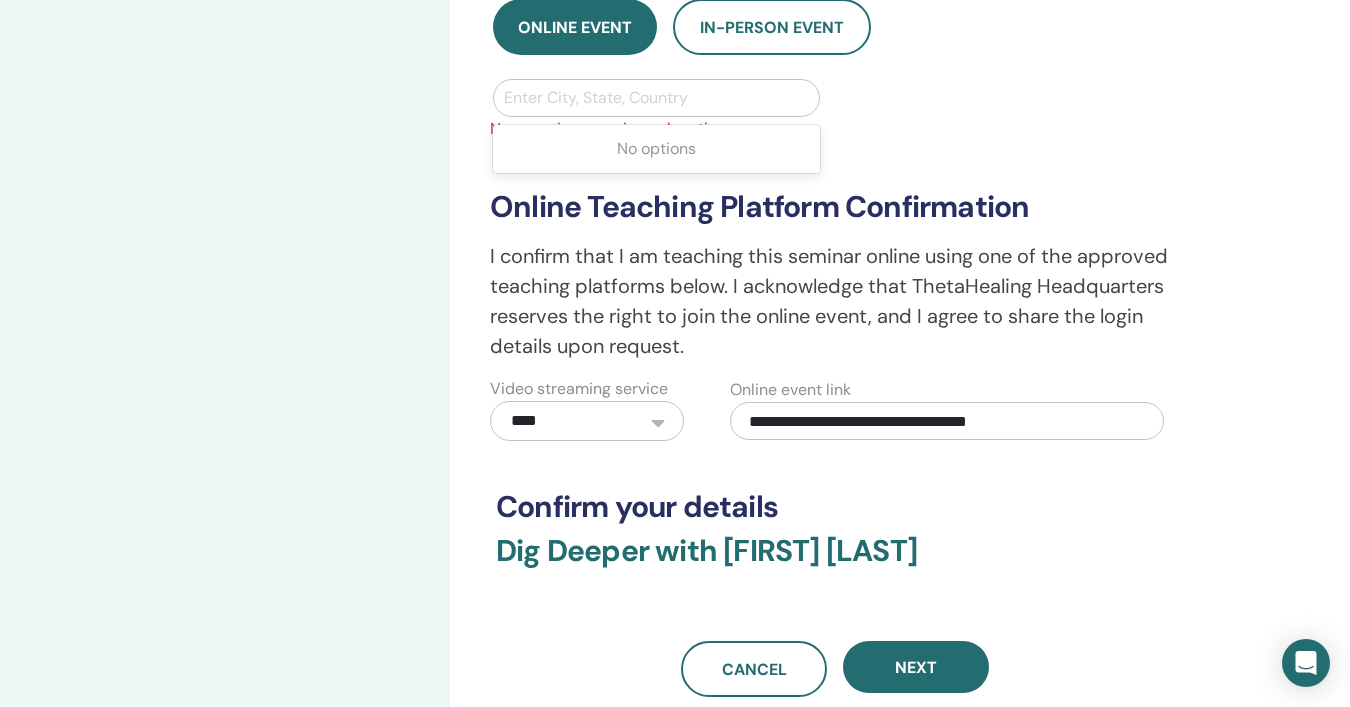 click at bounding box center (656, 98) 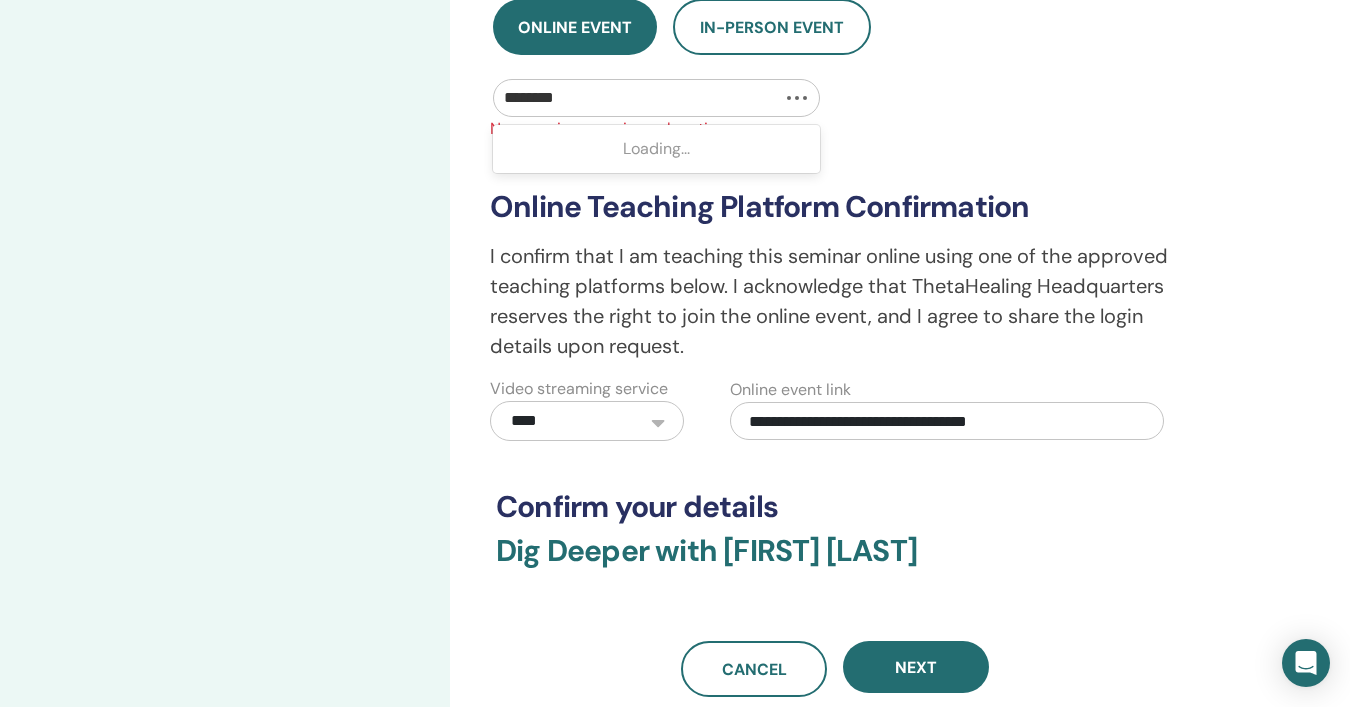 type on "*********" 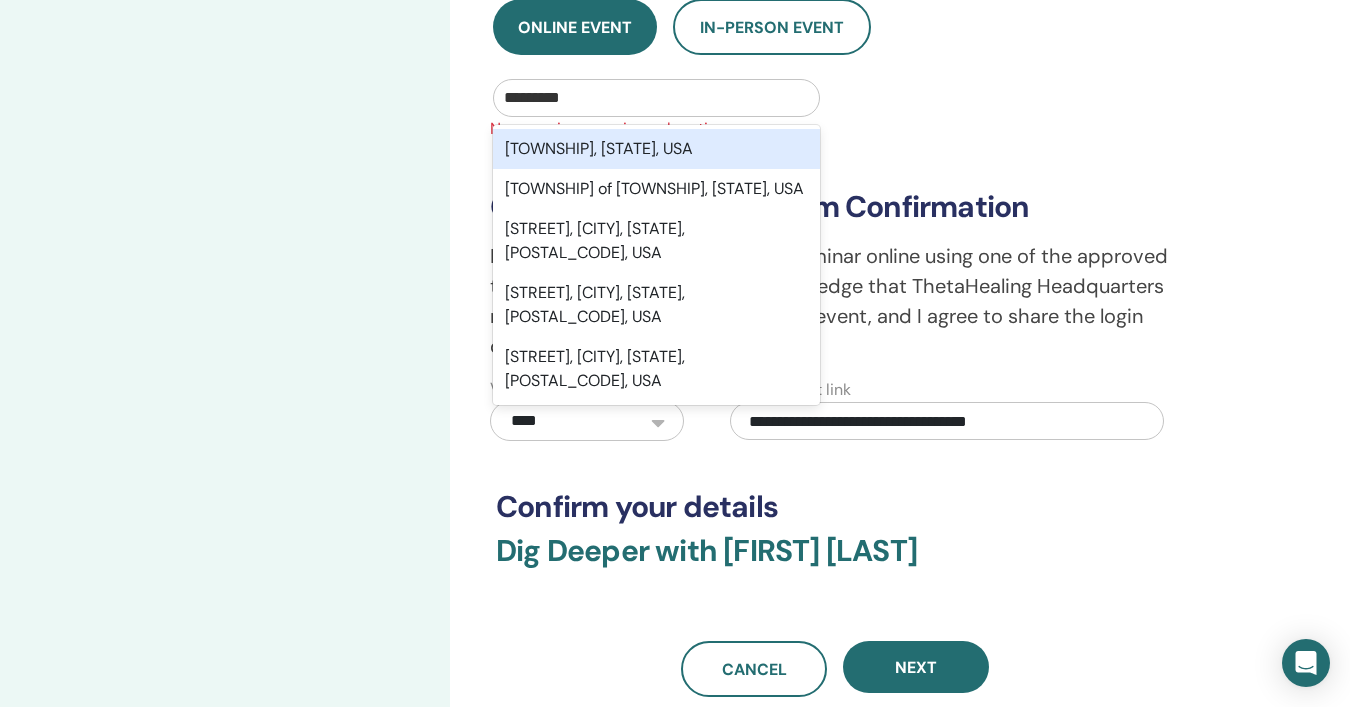 click on "Erial, NJ, USA" at bounding box center [656, 149] 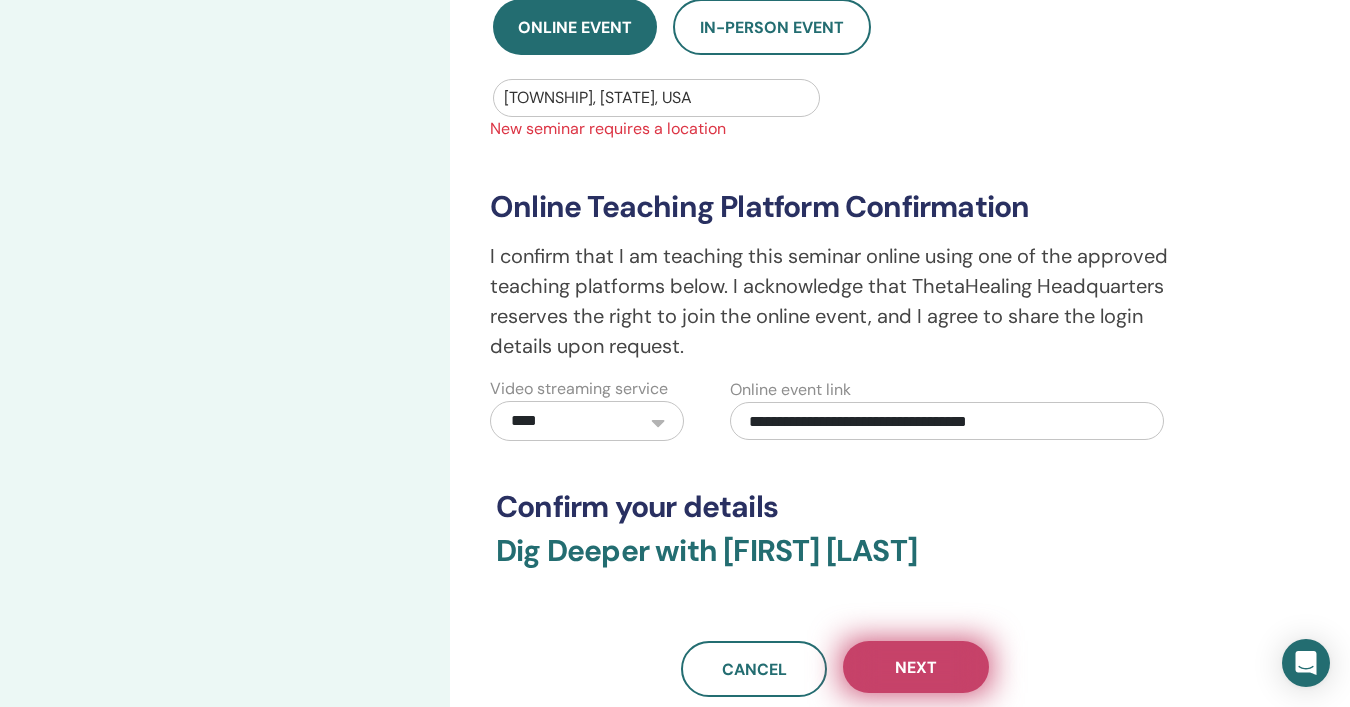 click on "Next" at bounding box center (916, 667) 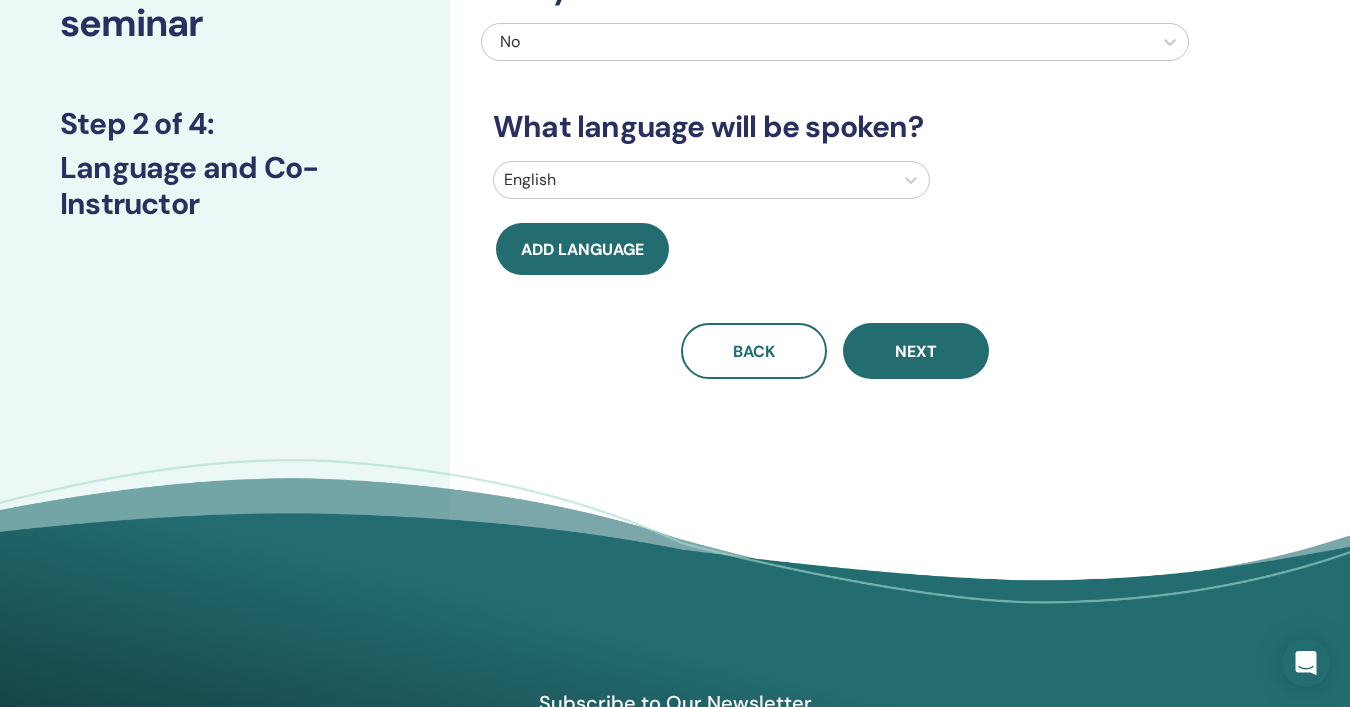scroll, scrollTop: 0, scrollLeft: 0, axis: both 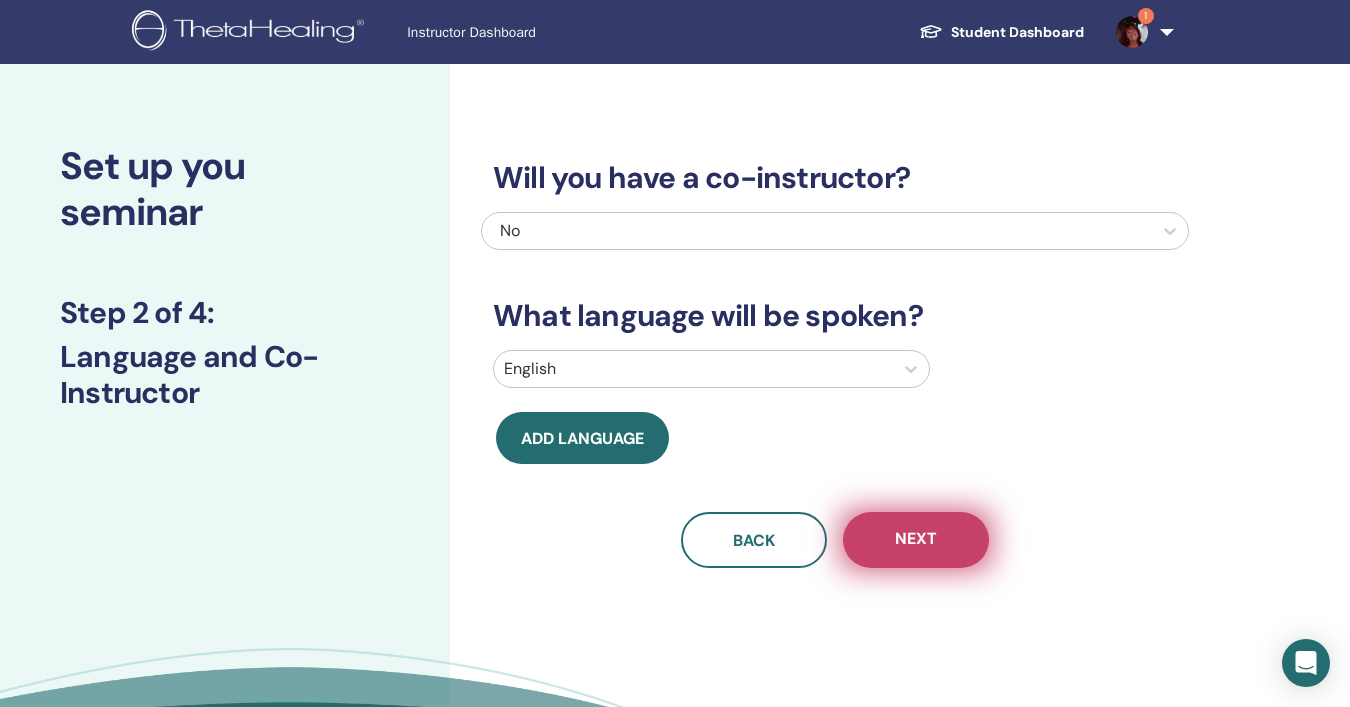click on "Next" at bounding box center [916, 540] 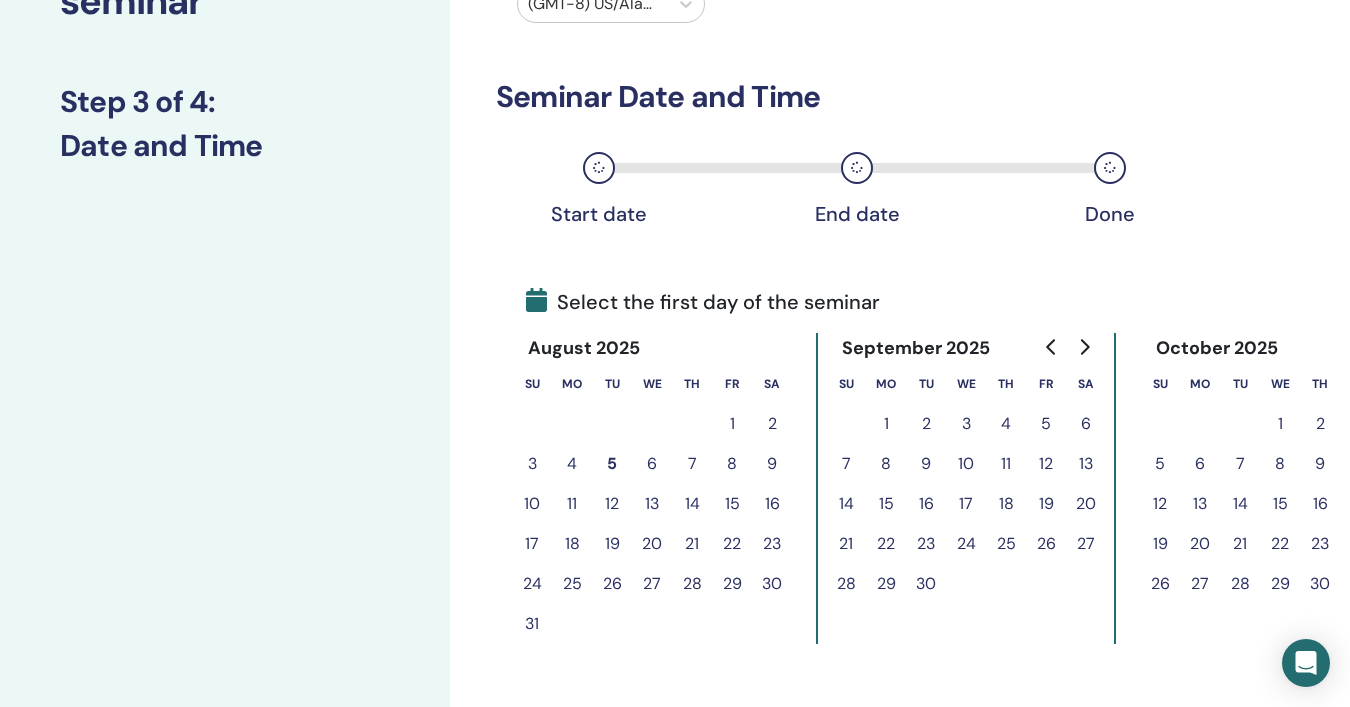 scroll, scrollTop: 213, scrollLeft: 0, axis: vertical 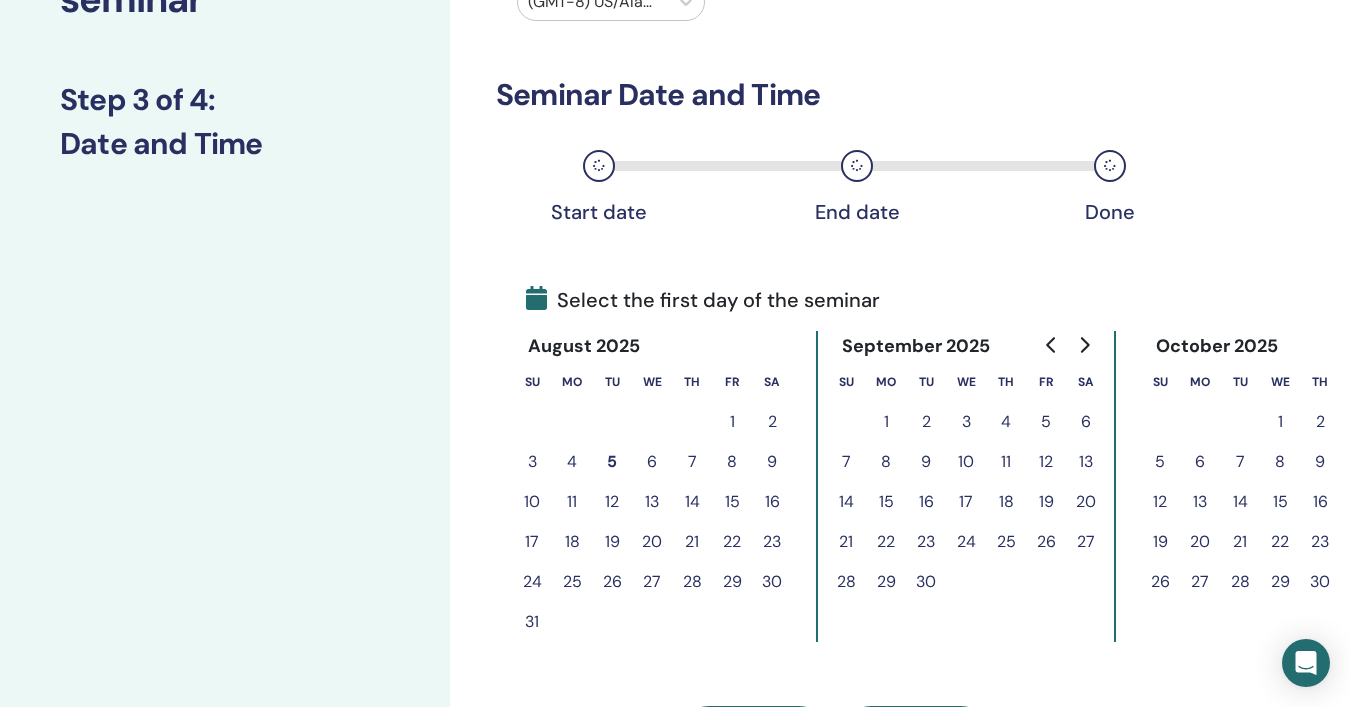 click on "25" at bounding box center (572, 582) 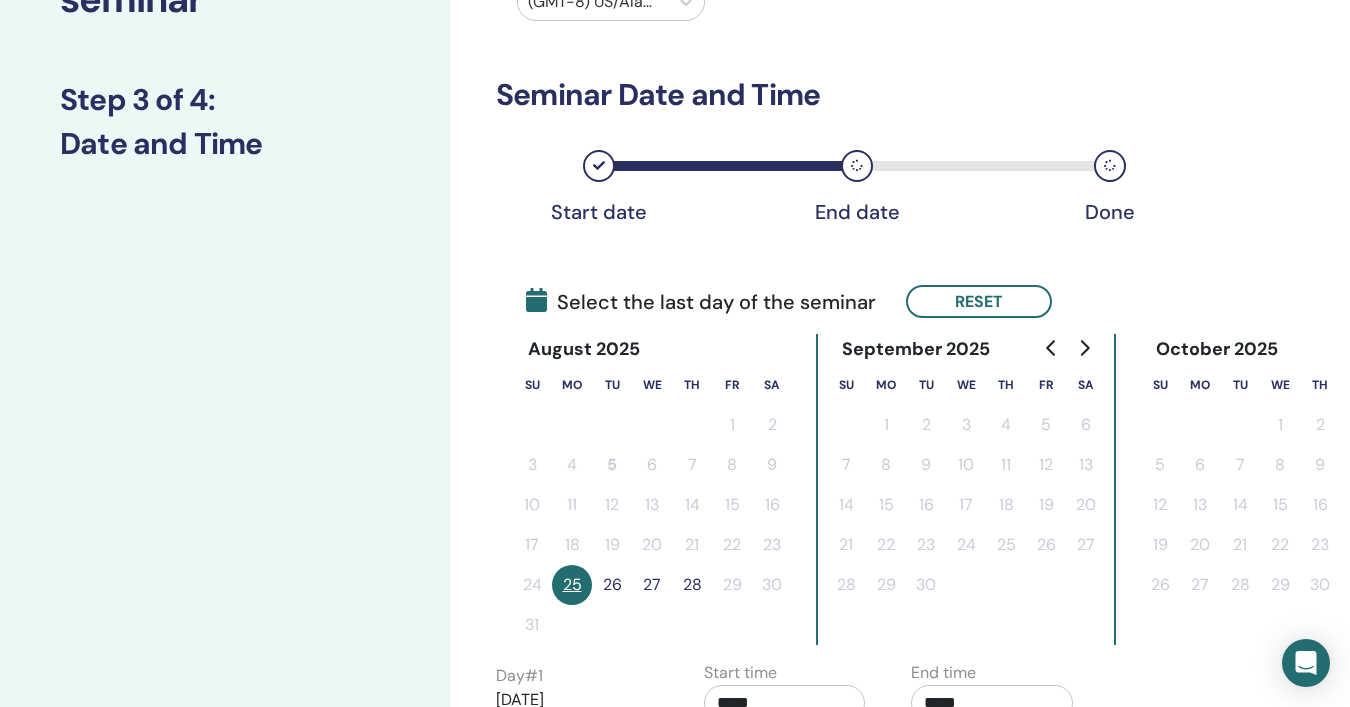 click on "26" at bounding box center (612, 585) 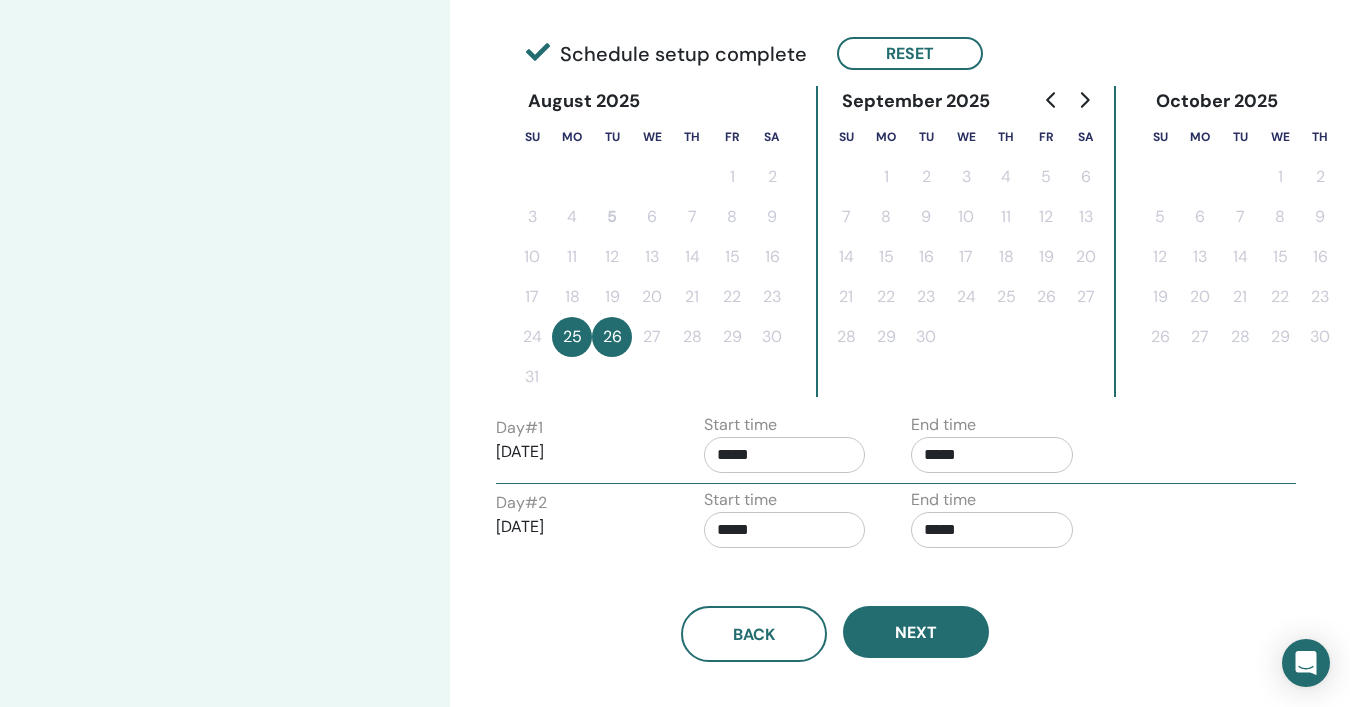 scroll, scrollTop: 462, scrollLeft: 0, axis: vertical 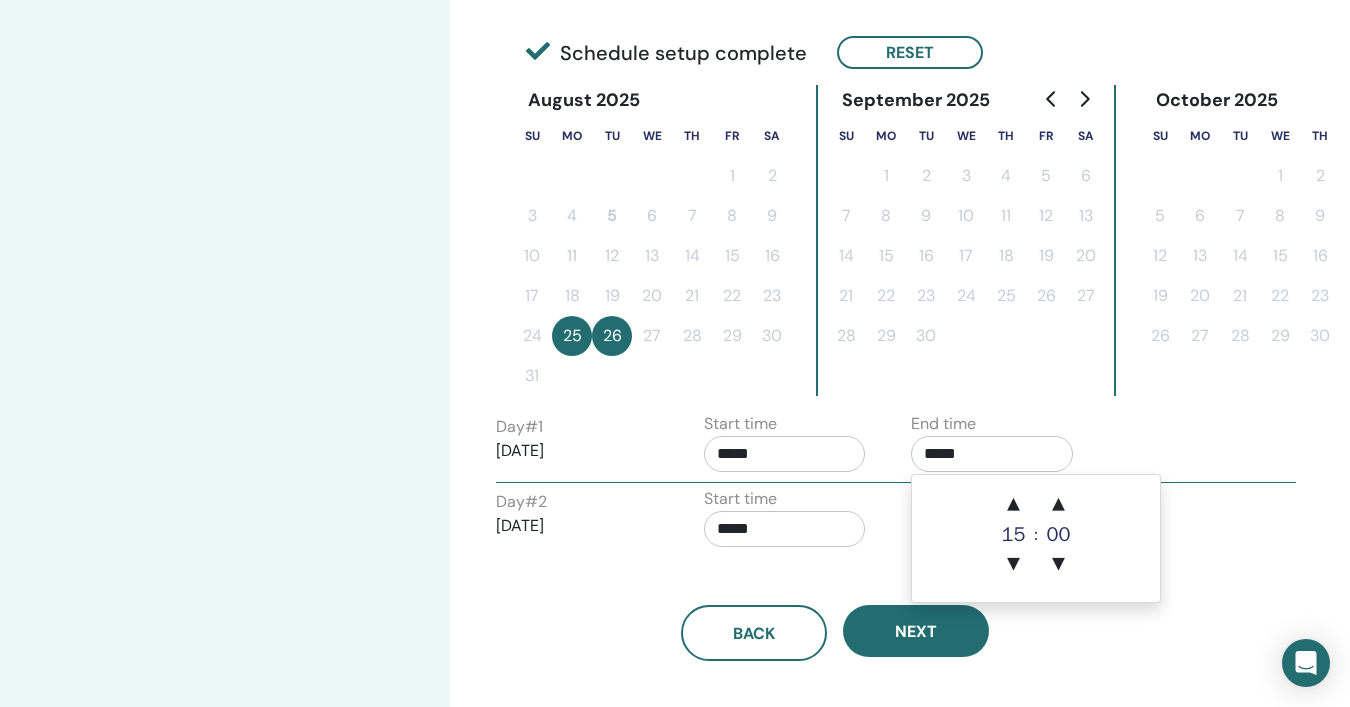 click on "*****" at bounding box center [992, 454] 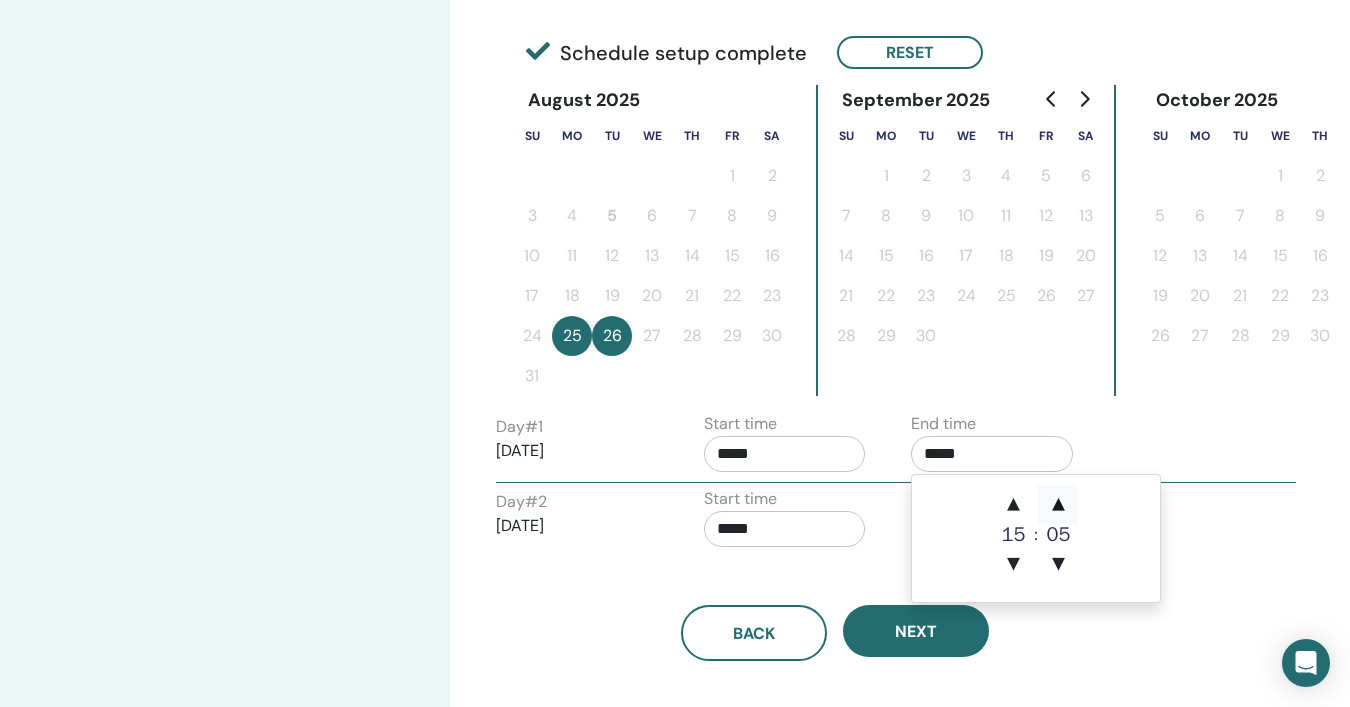 click on "▲" at bounding box center [1058, 505] 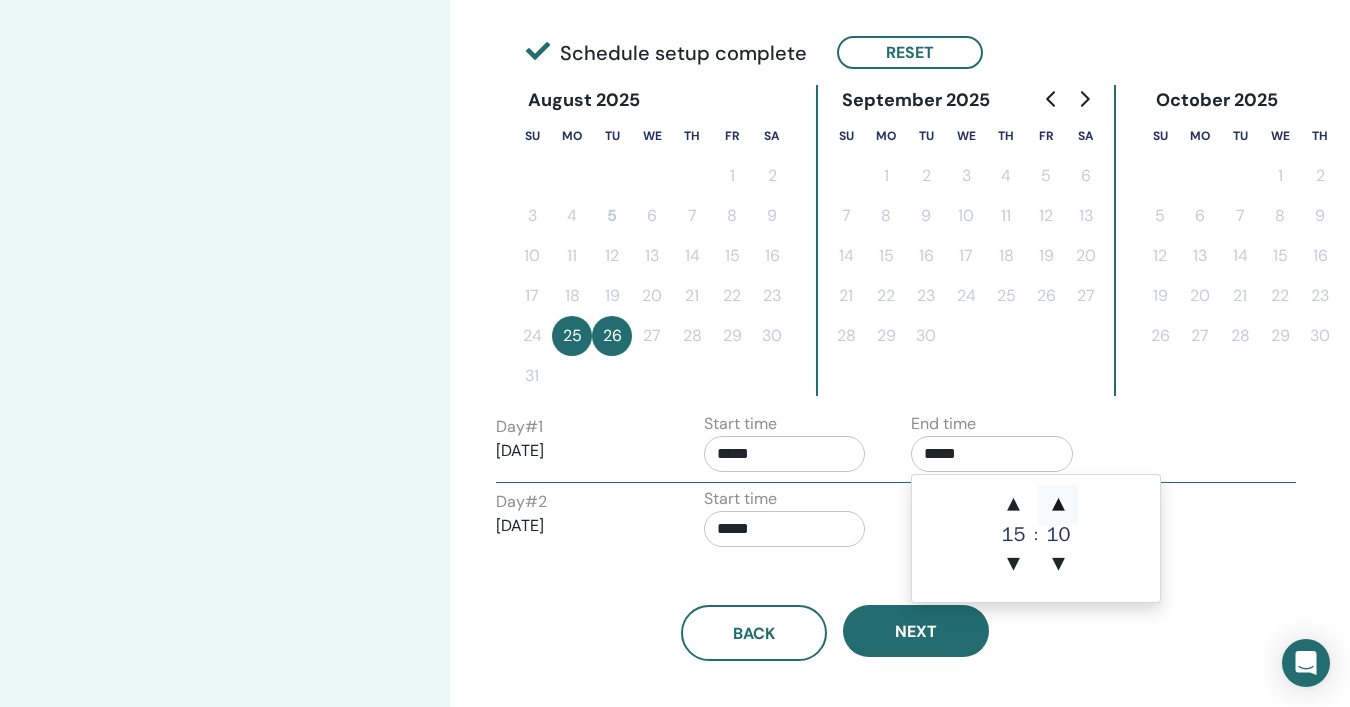 click on "▲" at bounding box center [1058, 505] 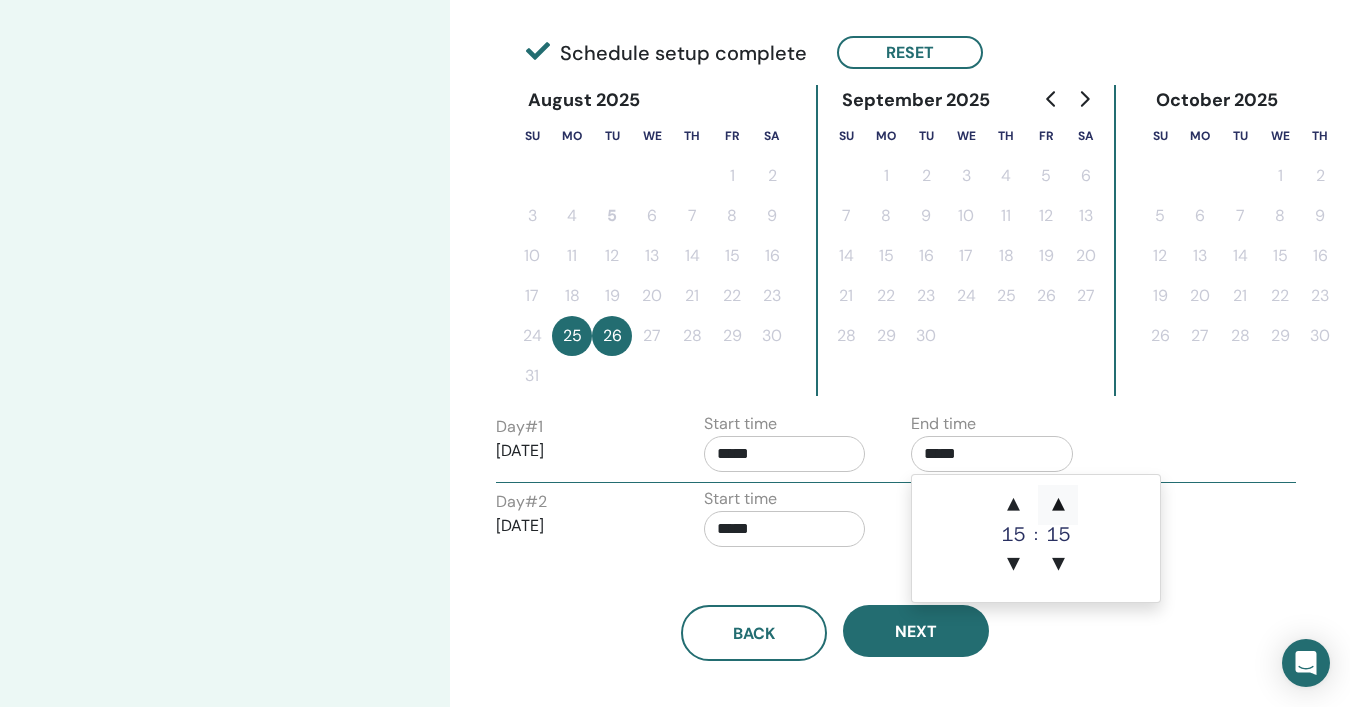 click on "▲" at bounding box center (1058, 505) 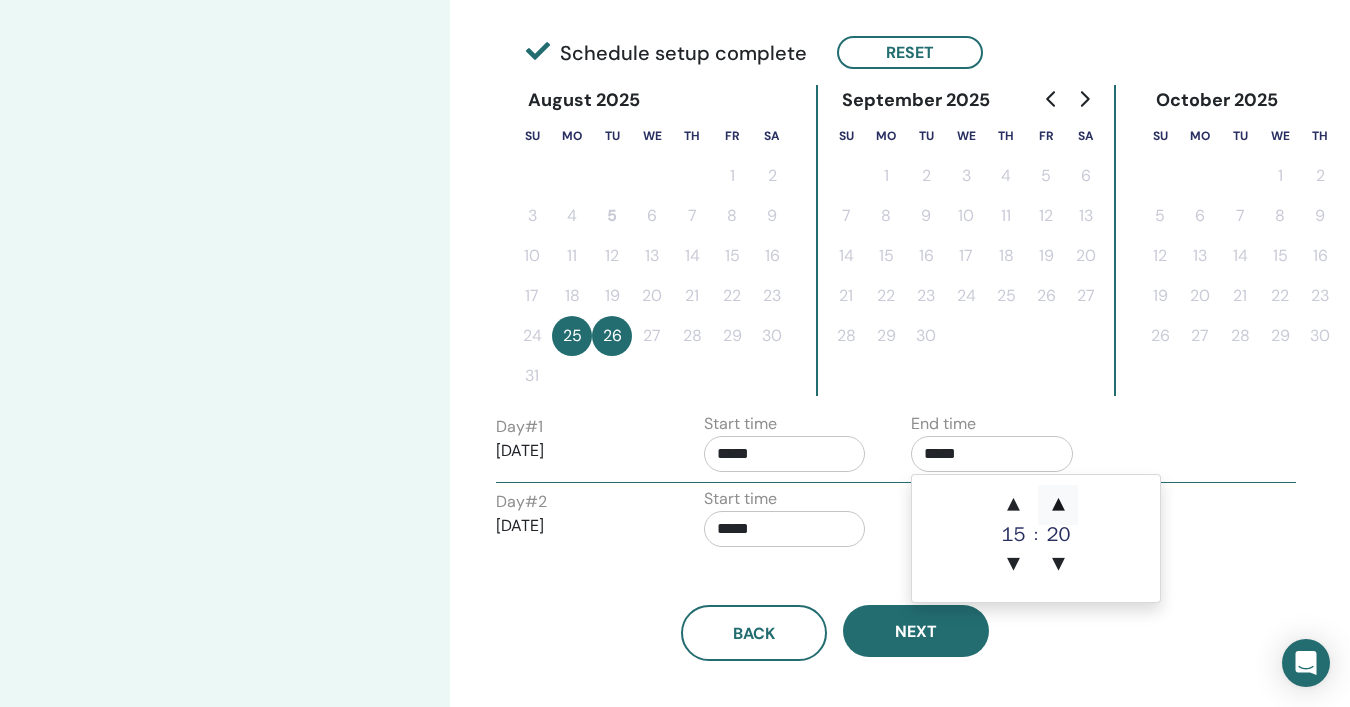 click on "▲" at bounding box center (1058, 505) 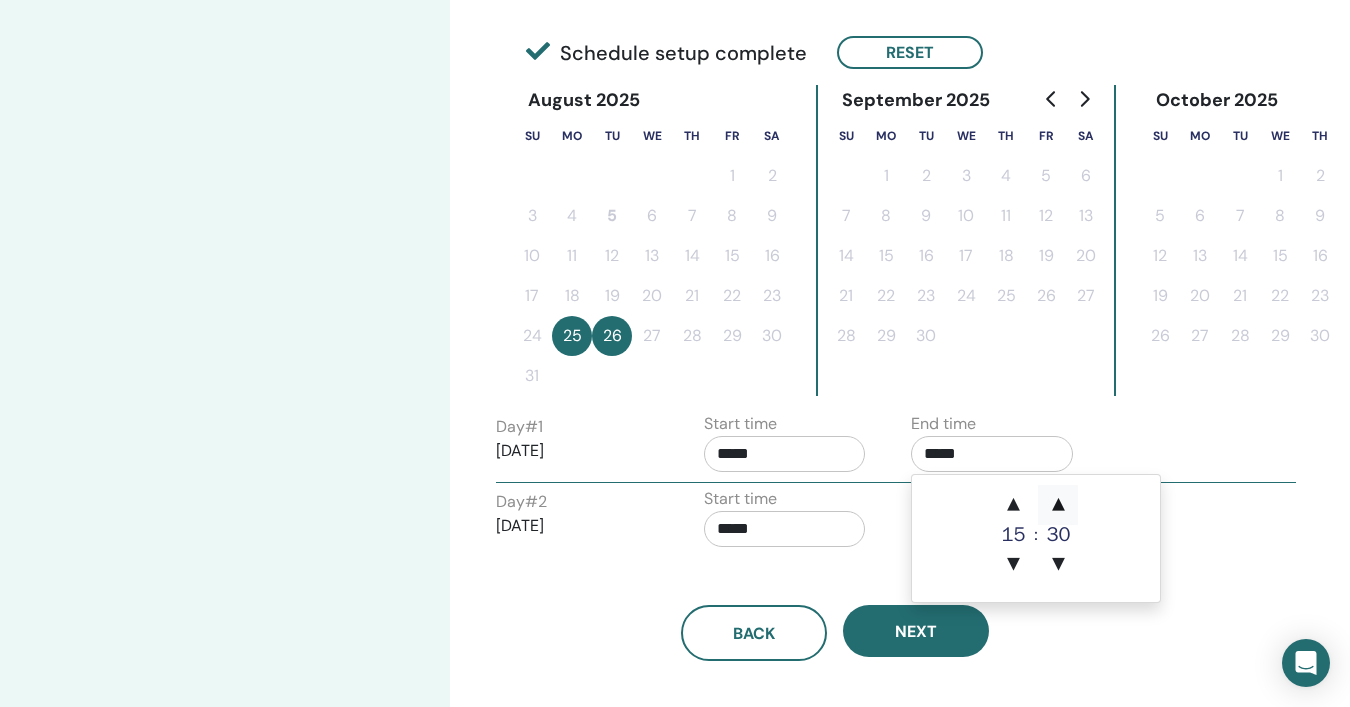 click on "▲" at bounding box center (1058, 505) 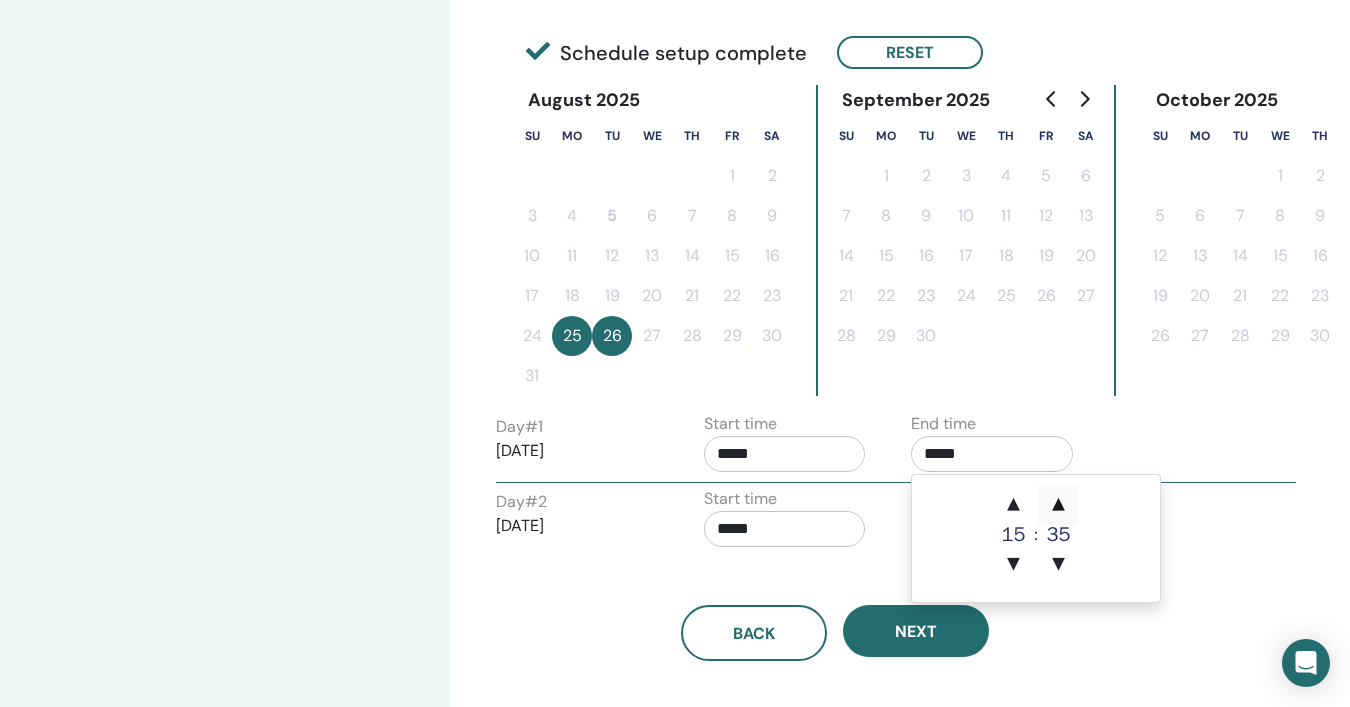 click on "▲" at bounding box center (1058, 505) 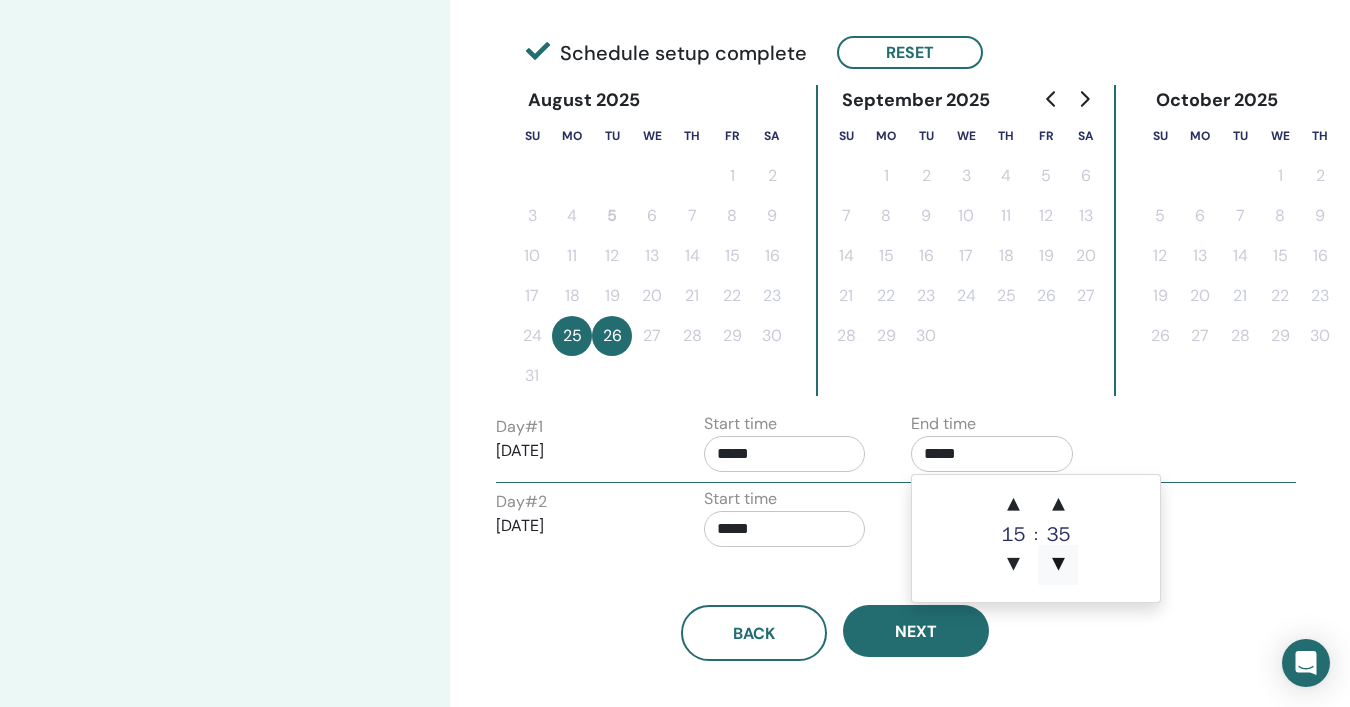 click on "▼" at bounding box center (1058, 565) 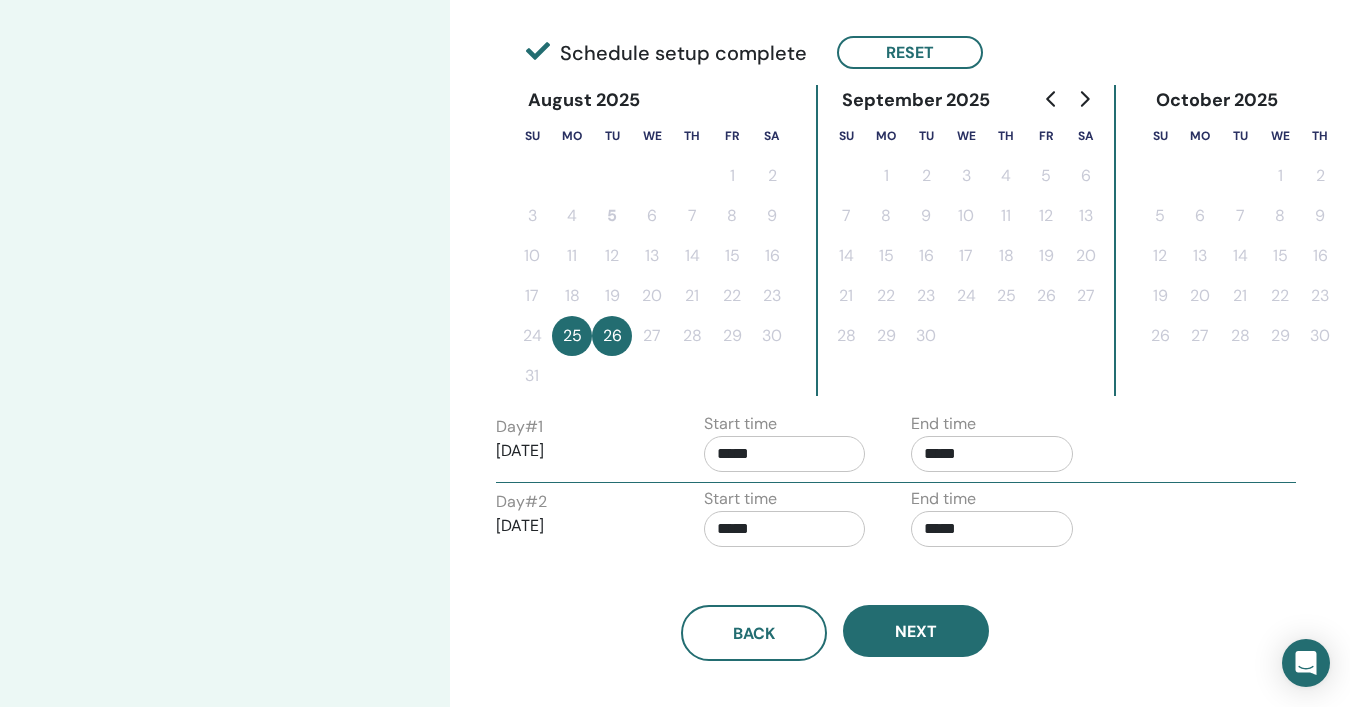 click on "Back Next" at bounding box center [835, 633] 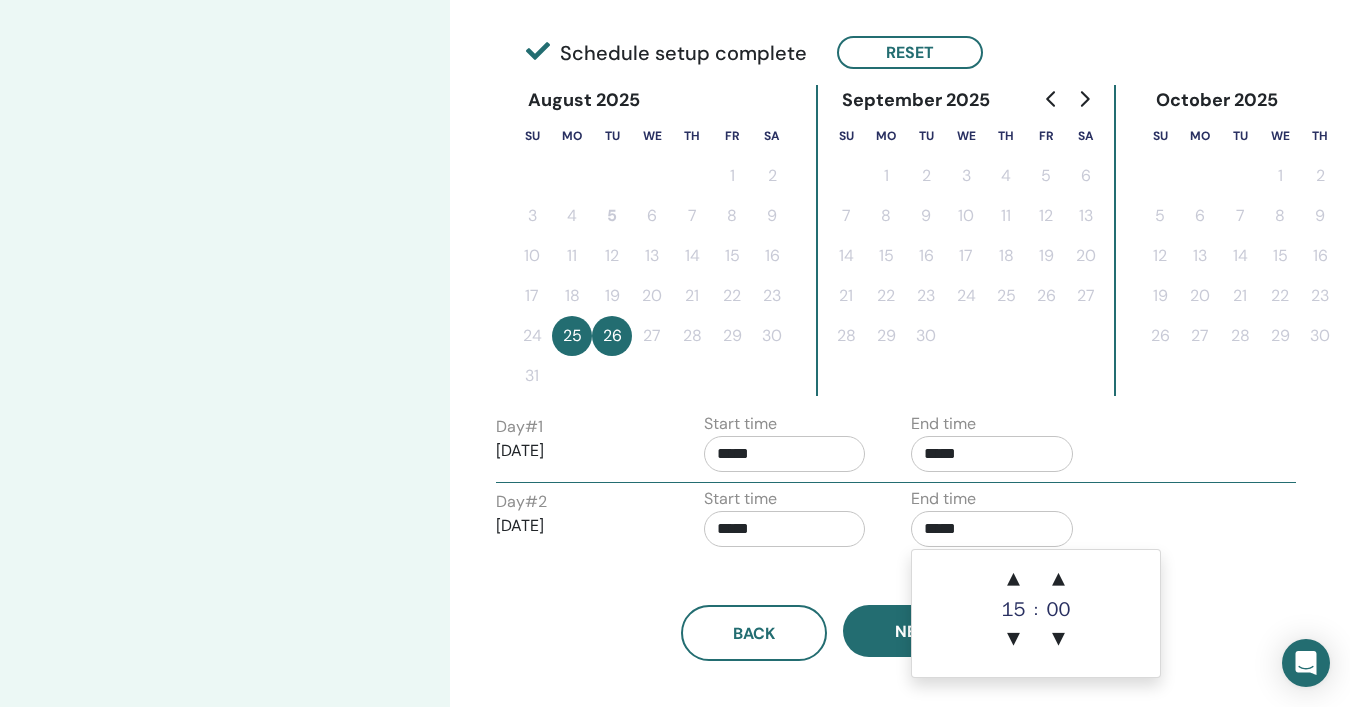click on "*****" at bounding box center (992, 529) 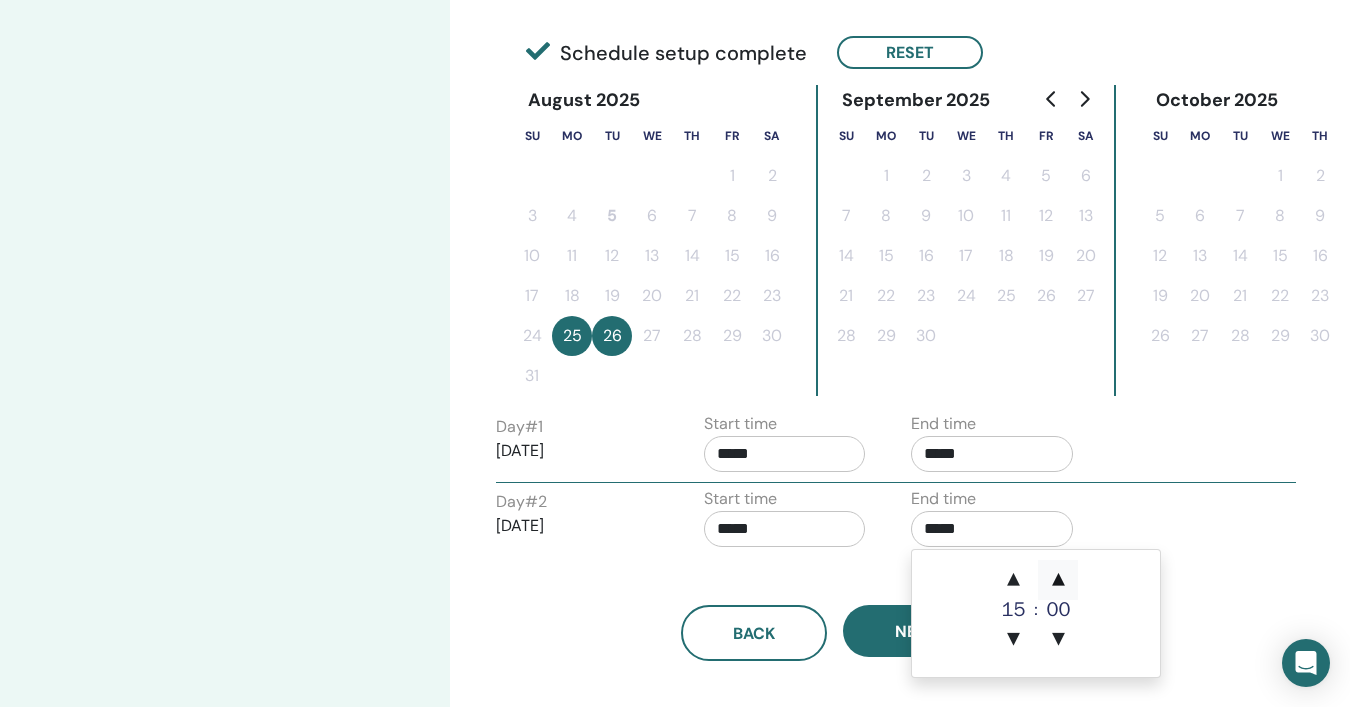 click on "▲" at bounding box center [1058, 580] 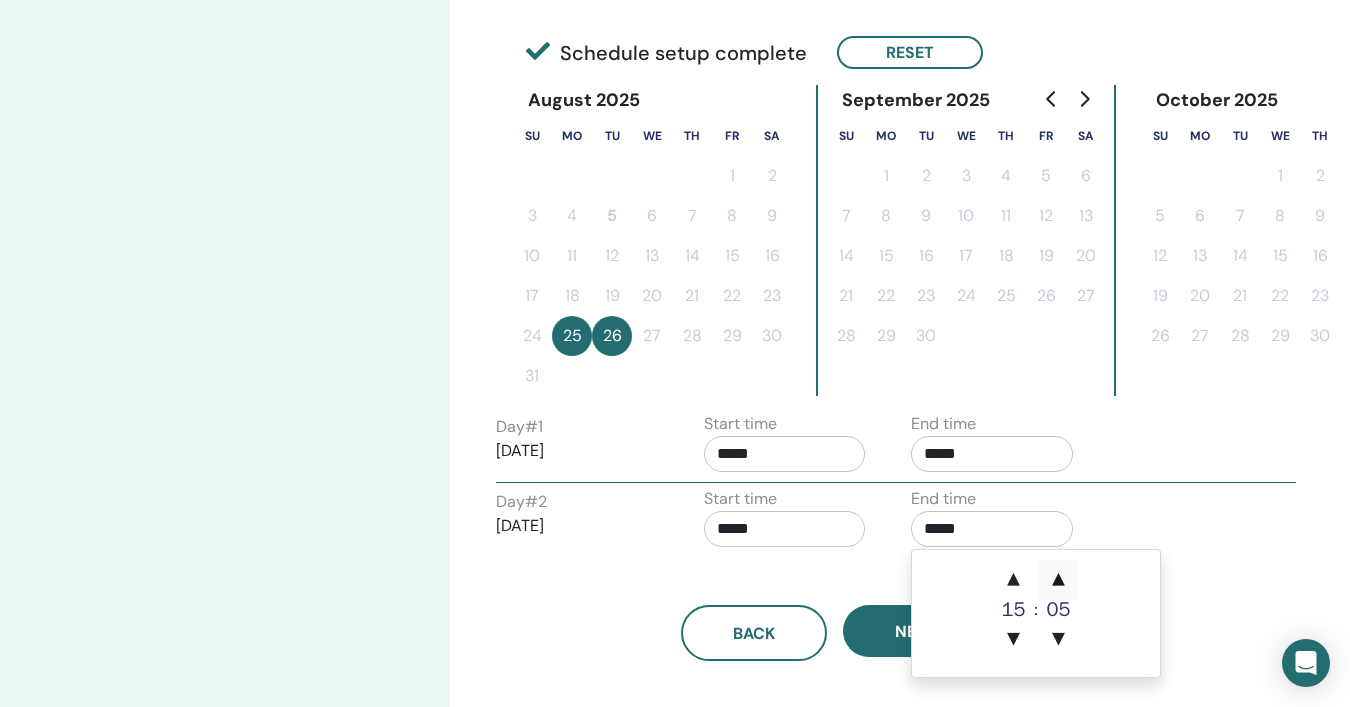 click on "▲" at bounding box center [1058, 580] 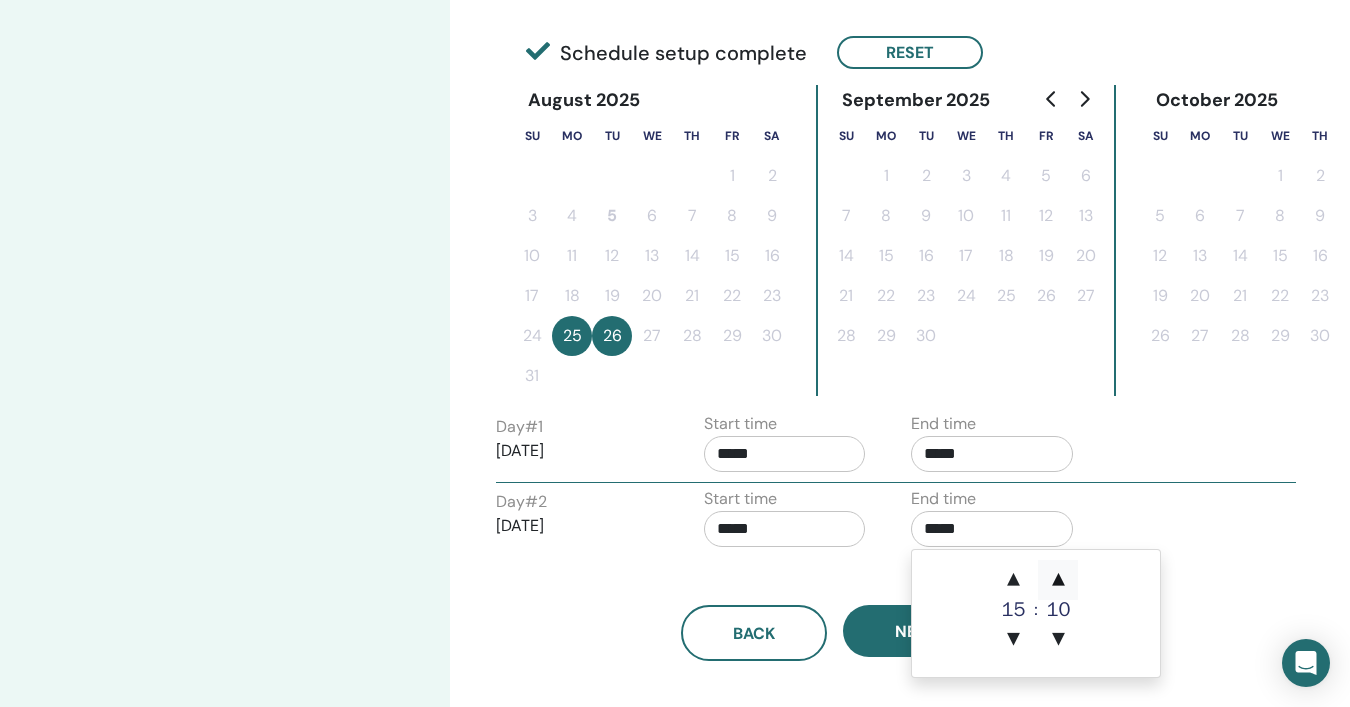 click on "▲" at bounding box center (1058, 580) 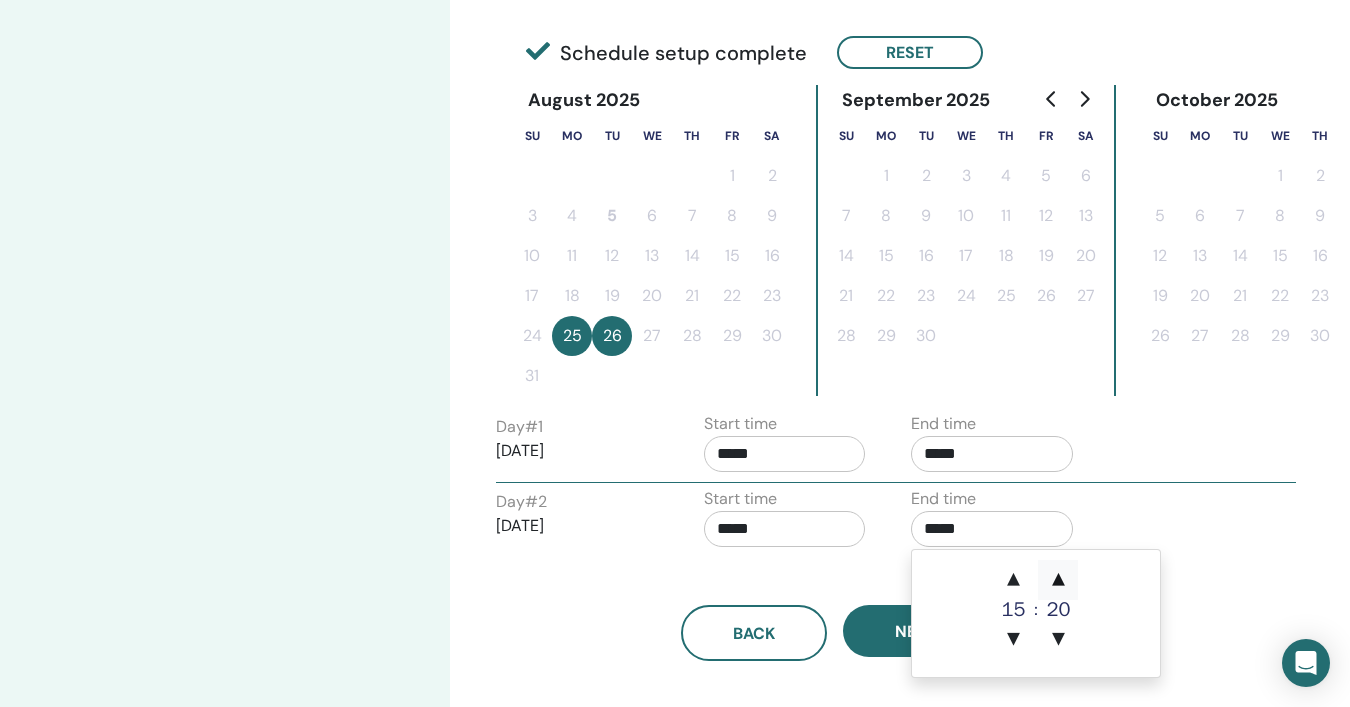 click on "▲" at bounding box center (1058, 580) 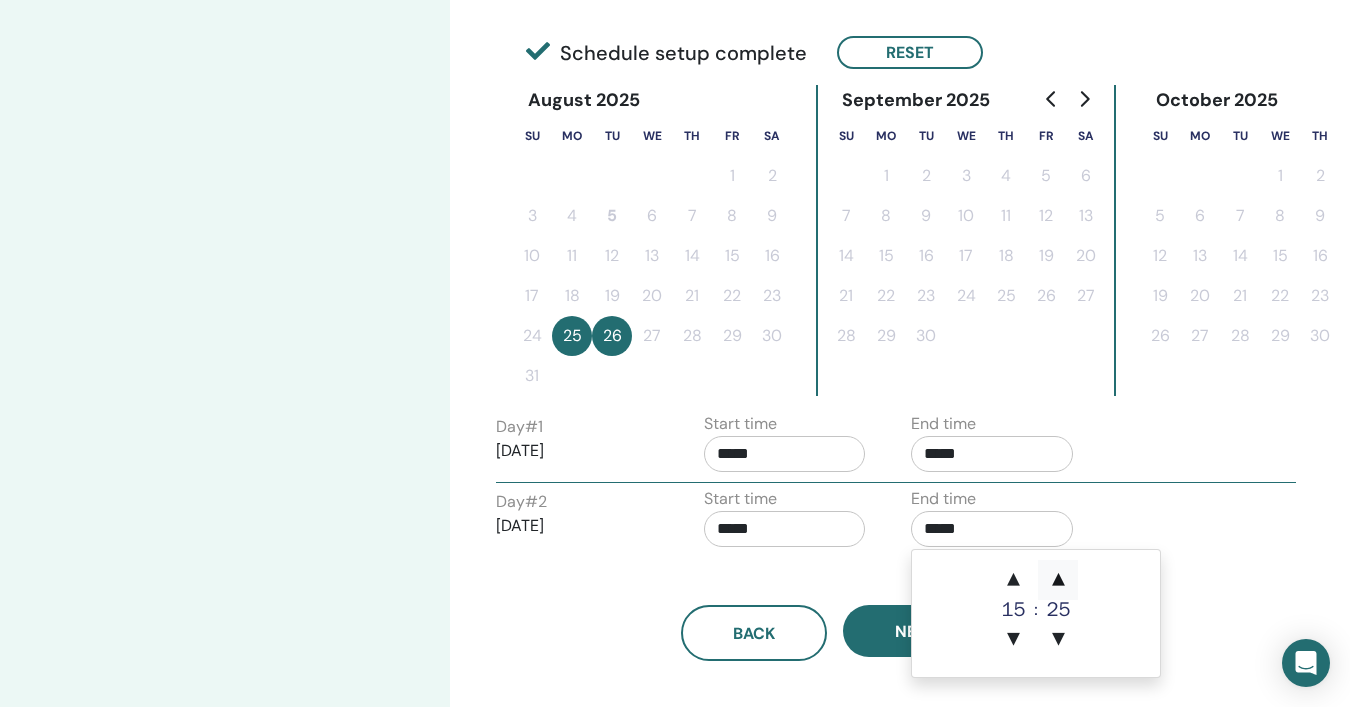 click on "▲" at bounding box center [1058, 580] 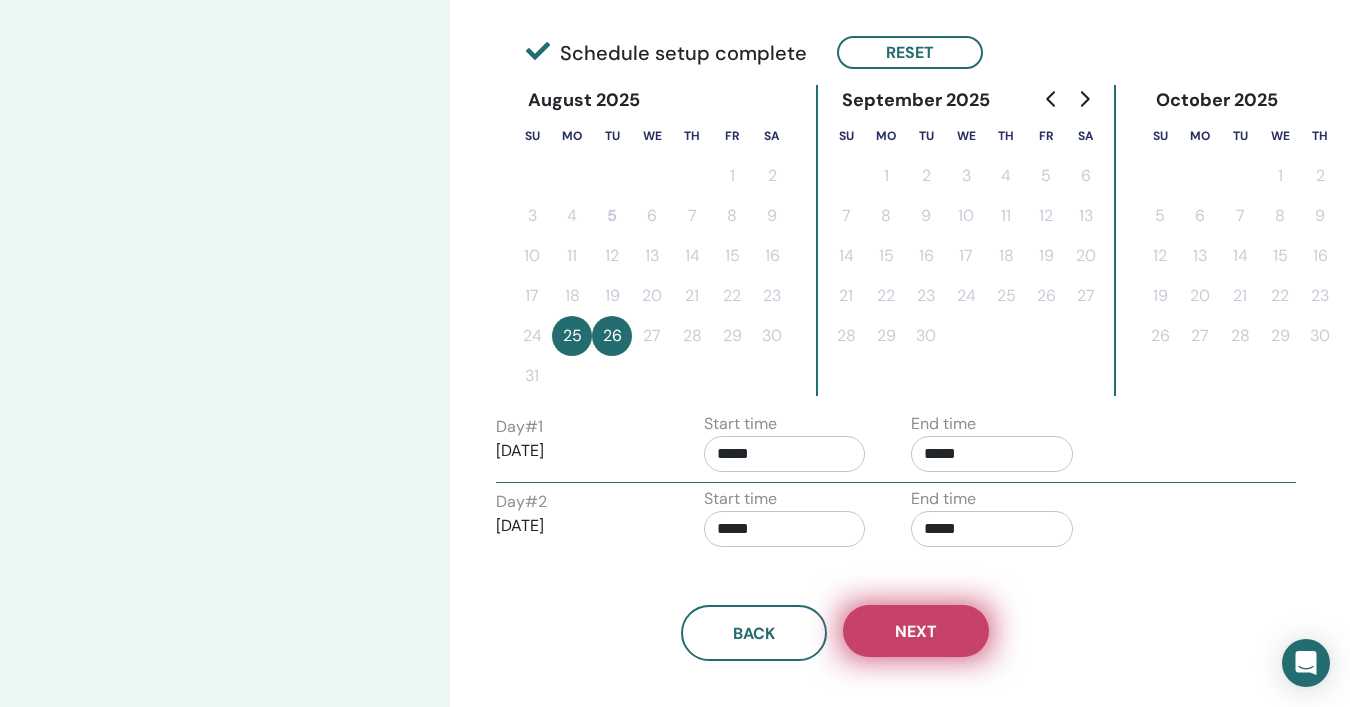 click on "Next" at bounding box center [916, 631] 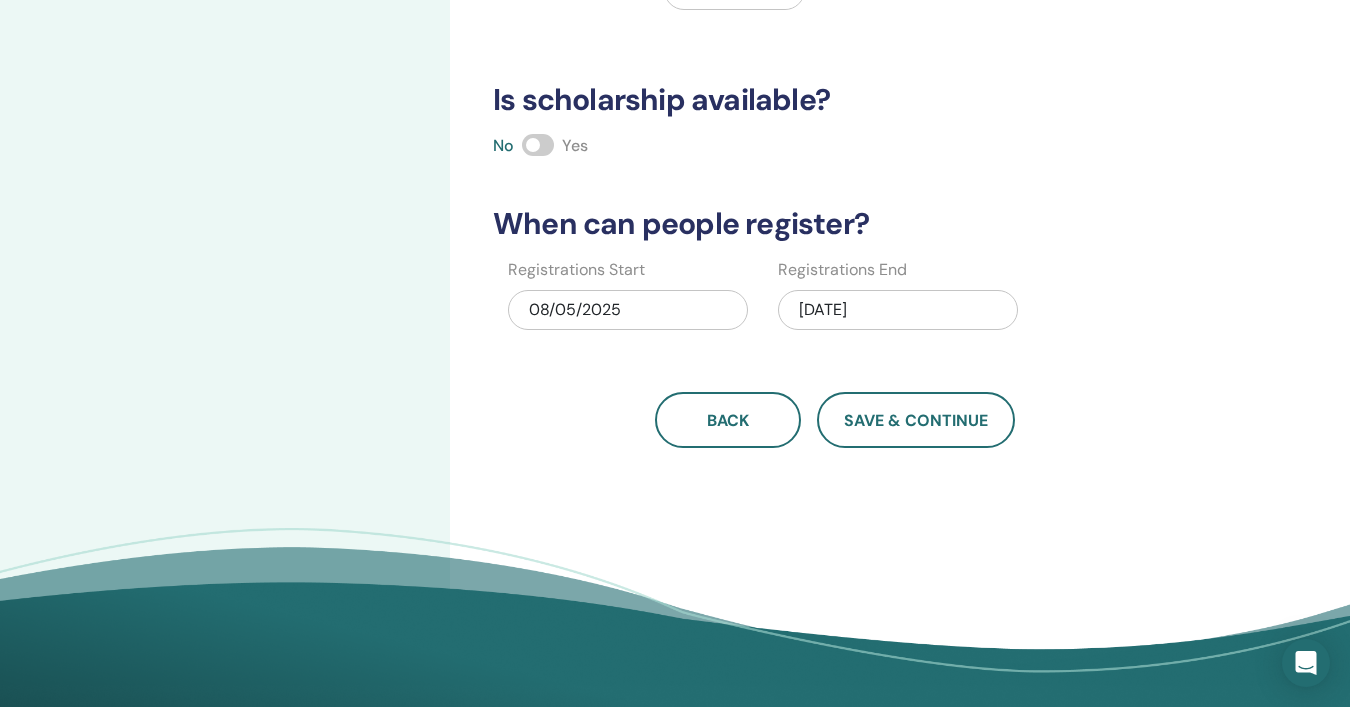 click at bounding box center (538, 145) 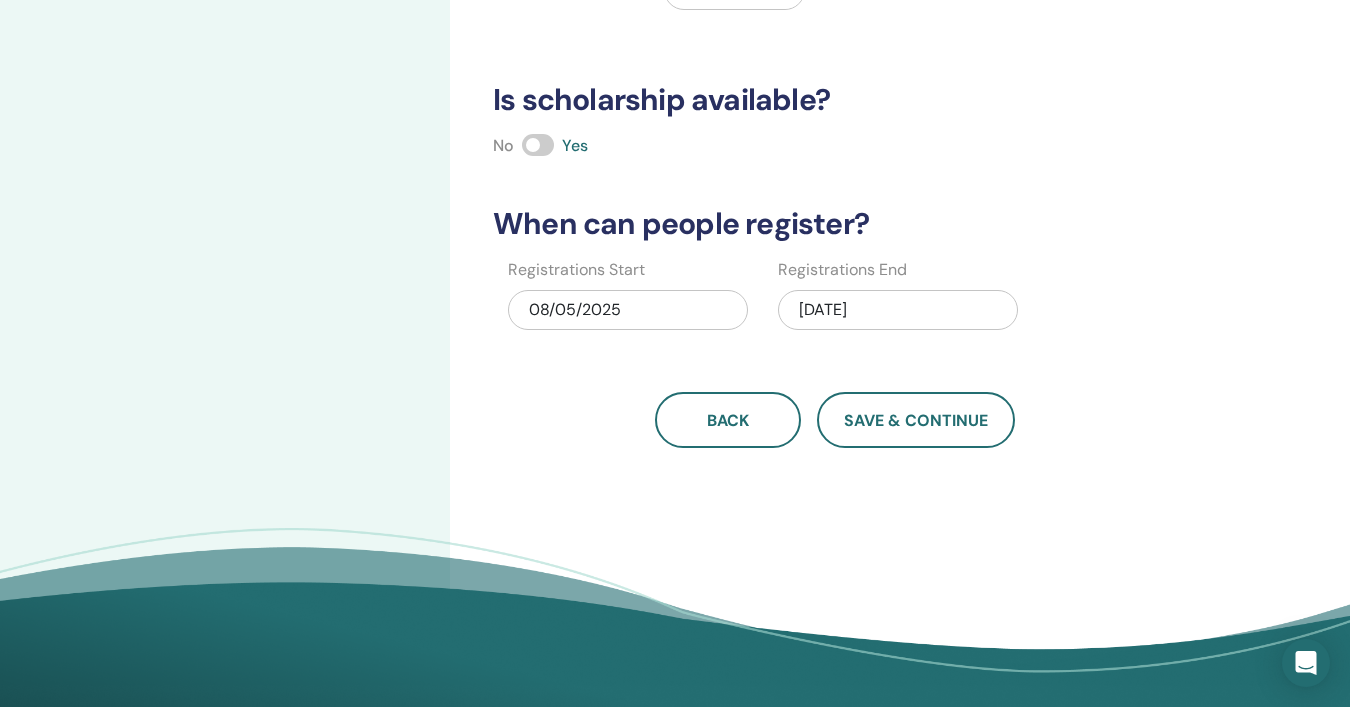 click on "08/26/2025" at bounding box center (898, 310) 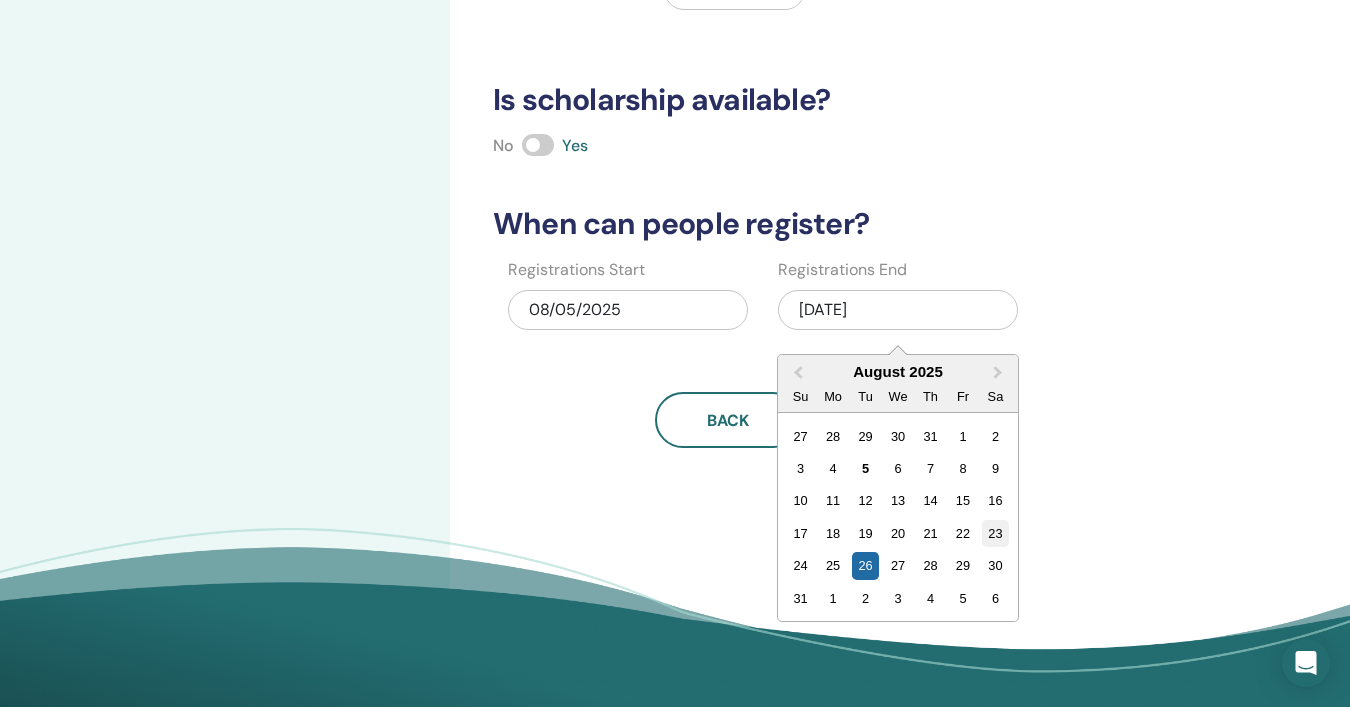 click on "23" at bounding box center [995, 533] 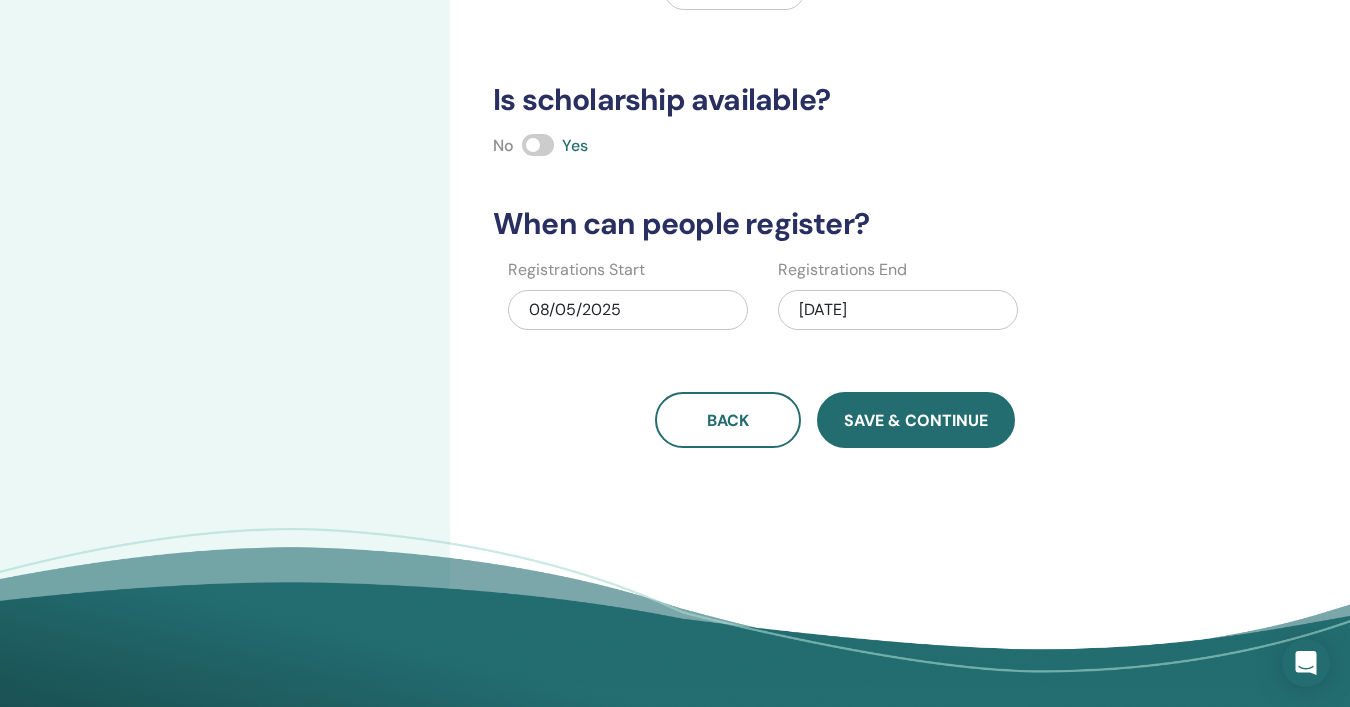 click on "Save & Continue" at bounding box center (916, 420) 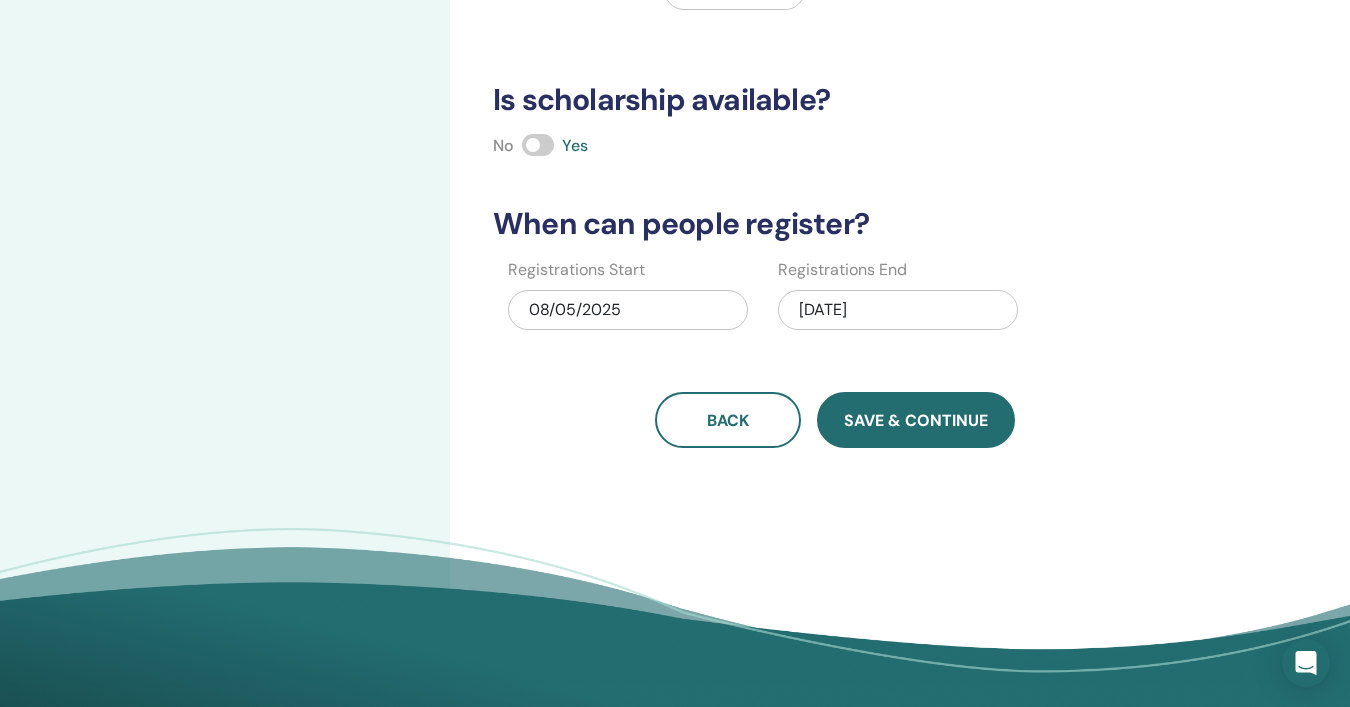 click on "Save & Continue" at bounding box center (916, 420) 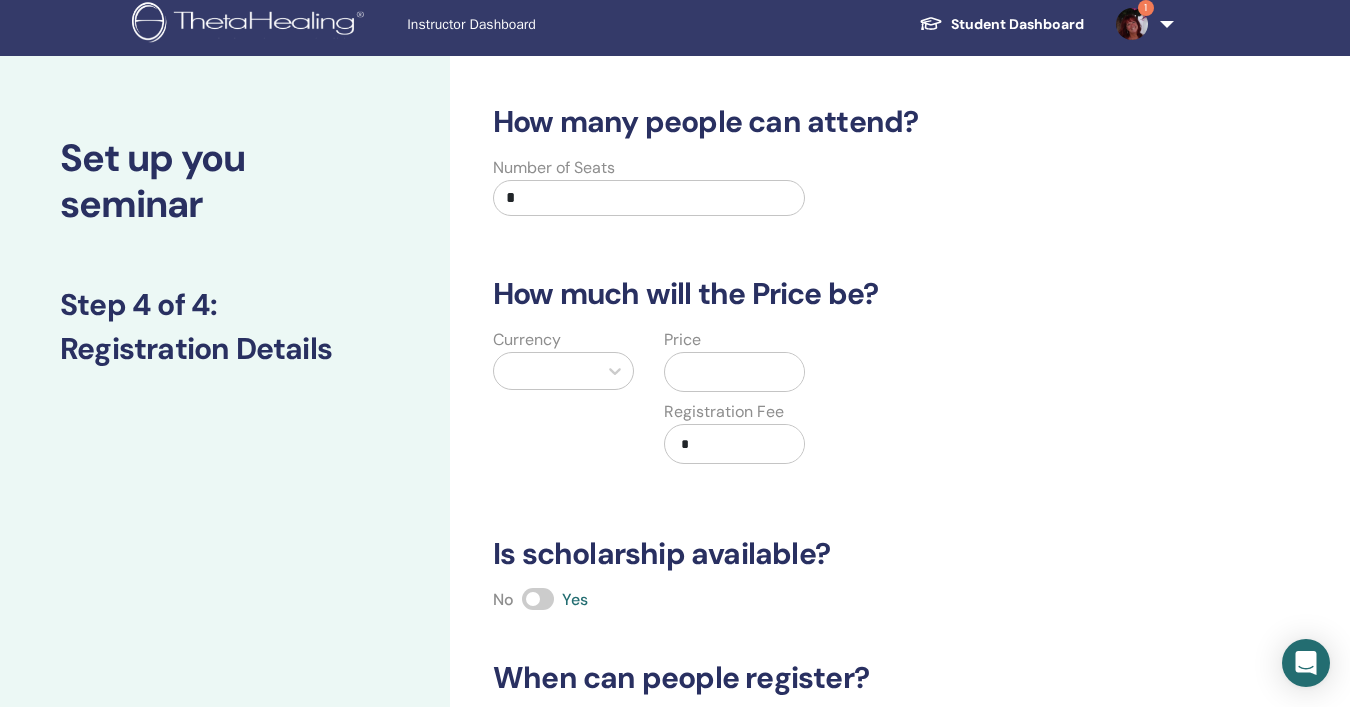 scroll, scrollTop: 0, scrollLeft: 0, axis: both 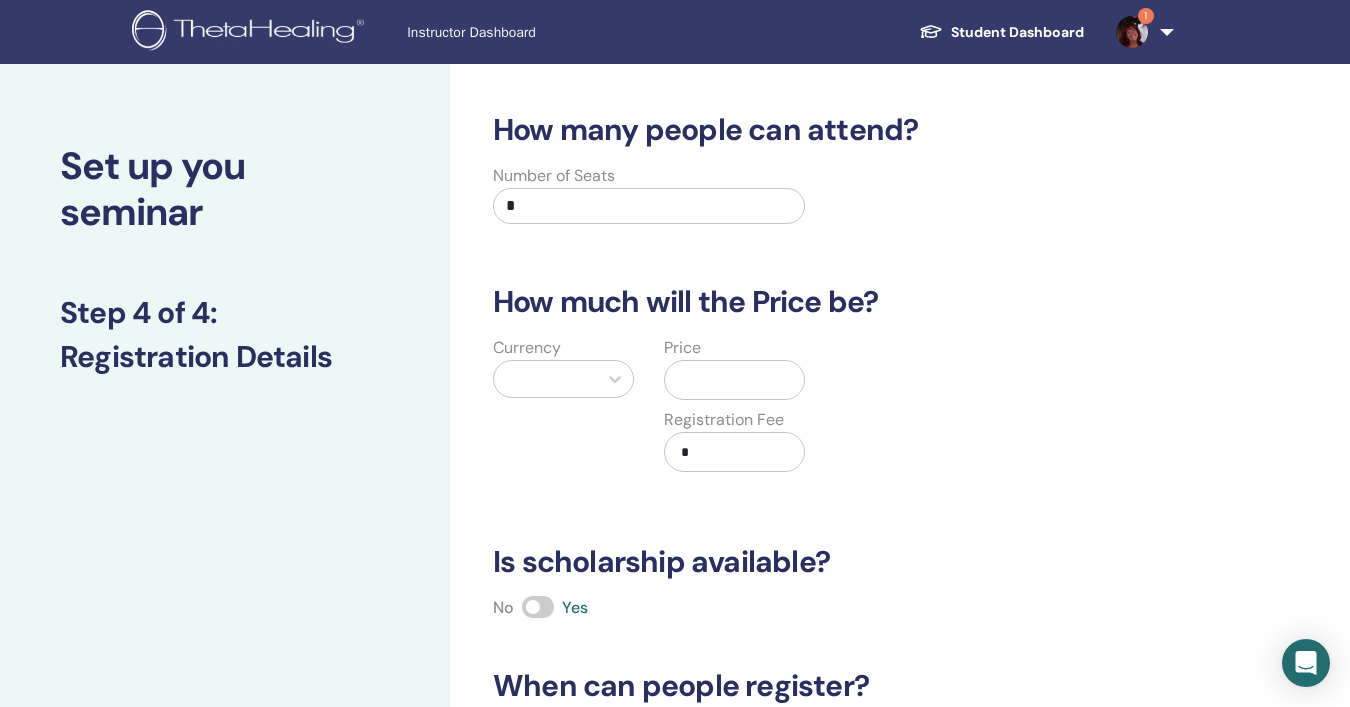 click on "*" at bounding box center [649, 206] 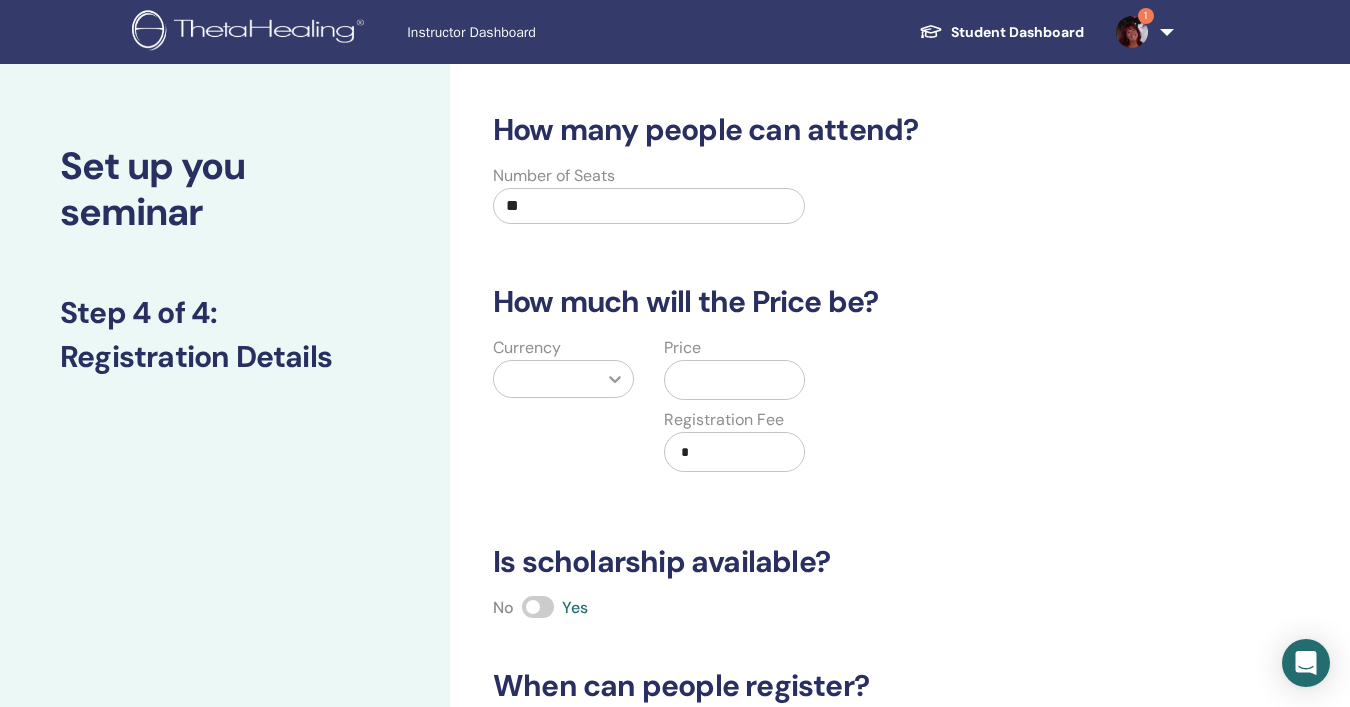 type on "**" 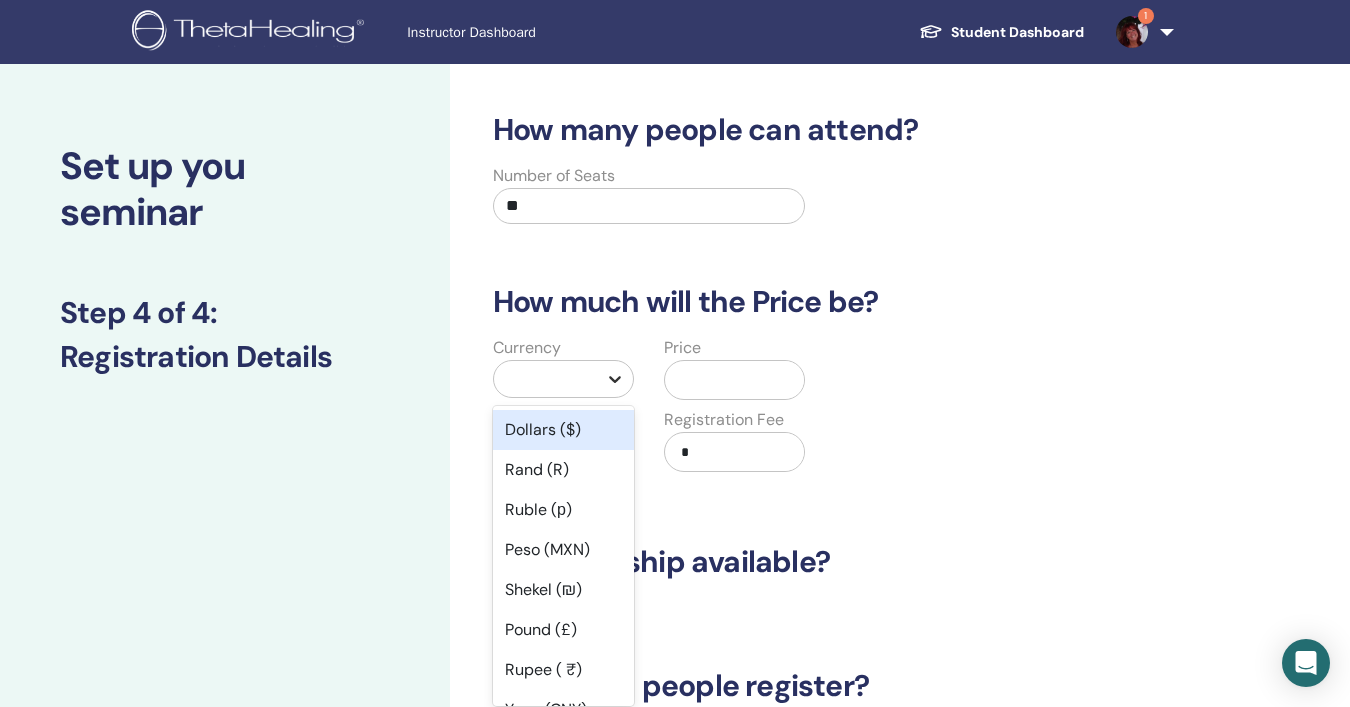 click 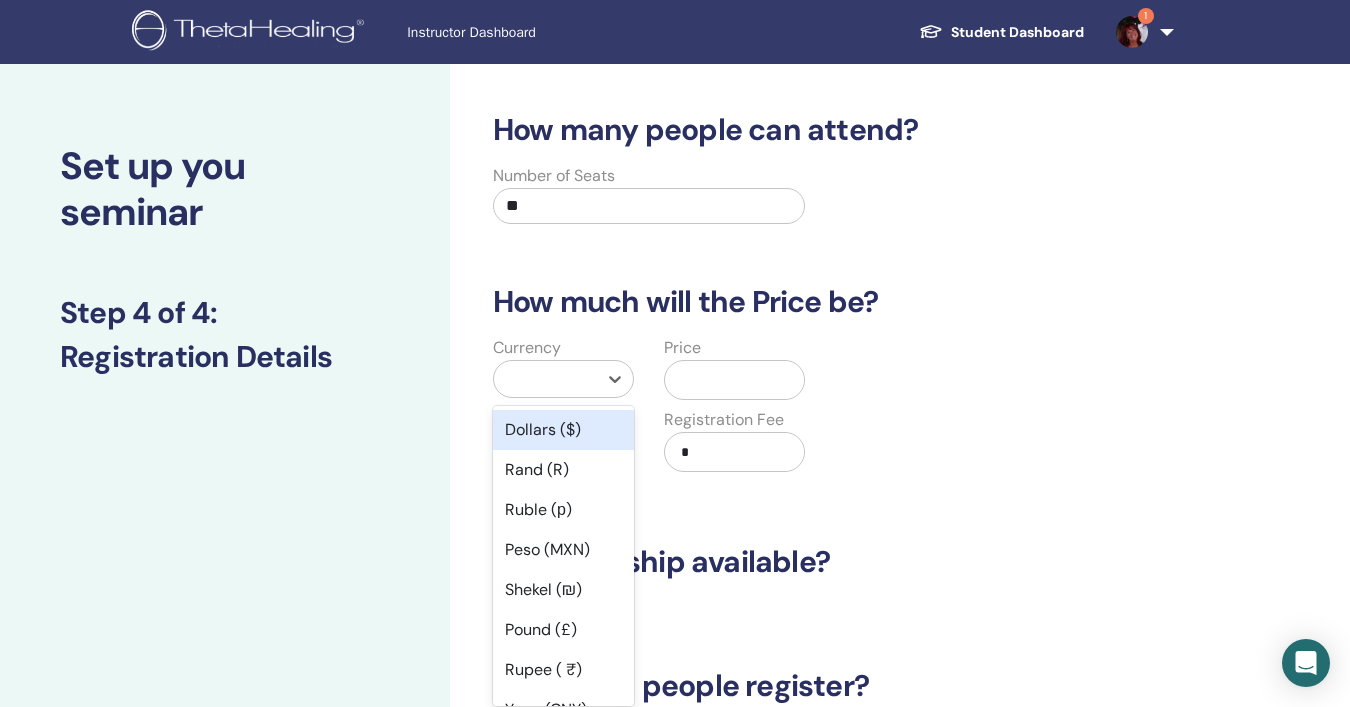 click on "Dollars ($)" at bounding box center [563, 430] 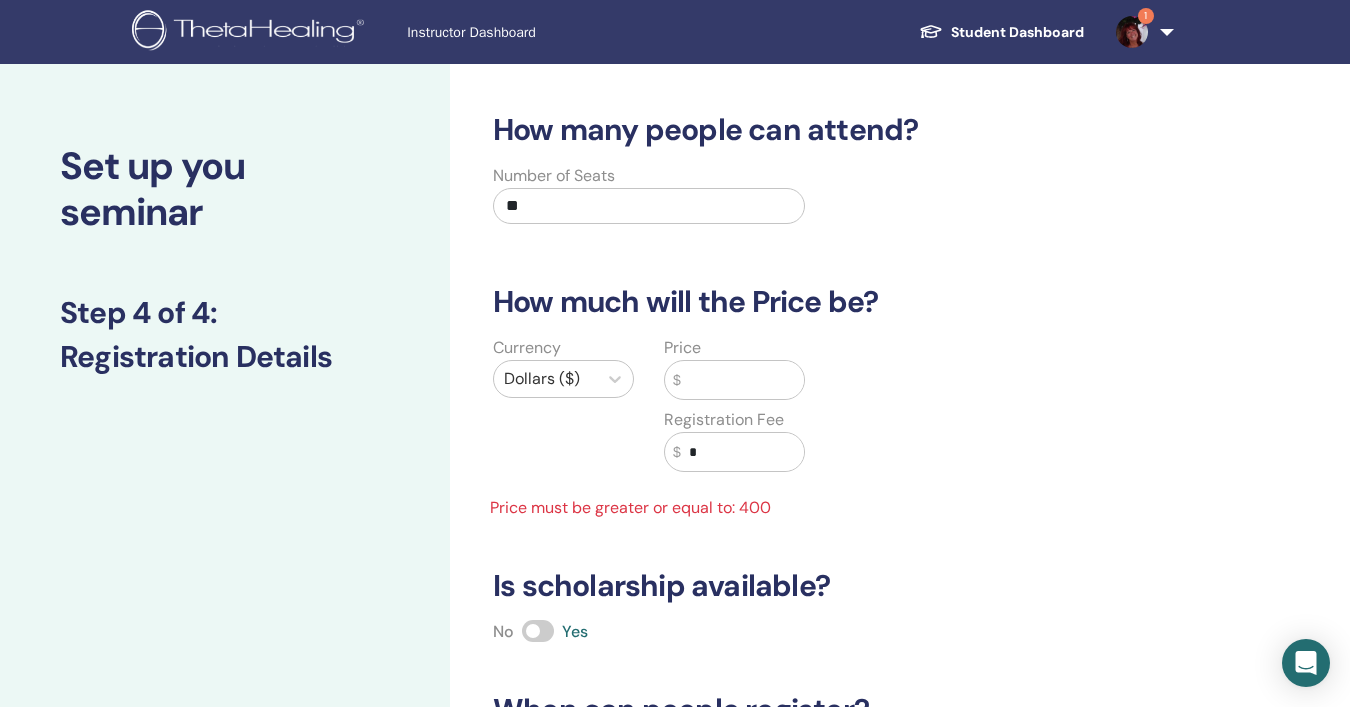 click at bounding box center (742, 380) 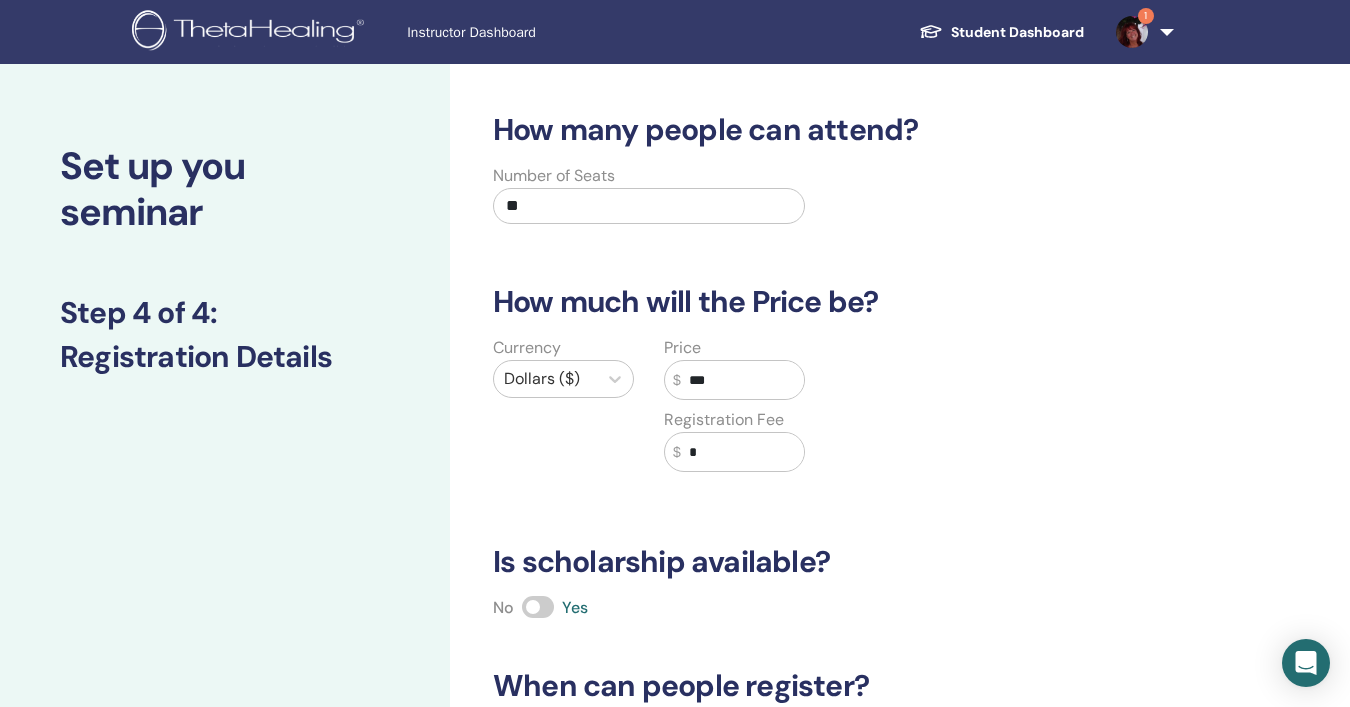 type on "***" 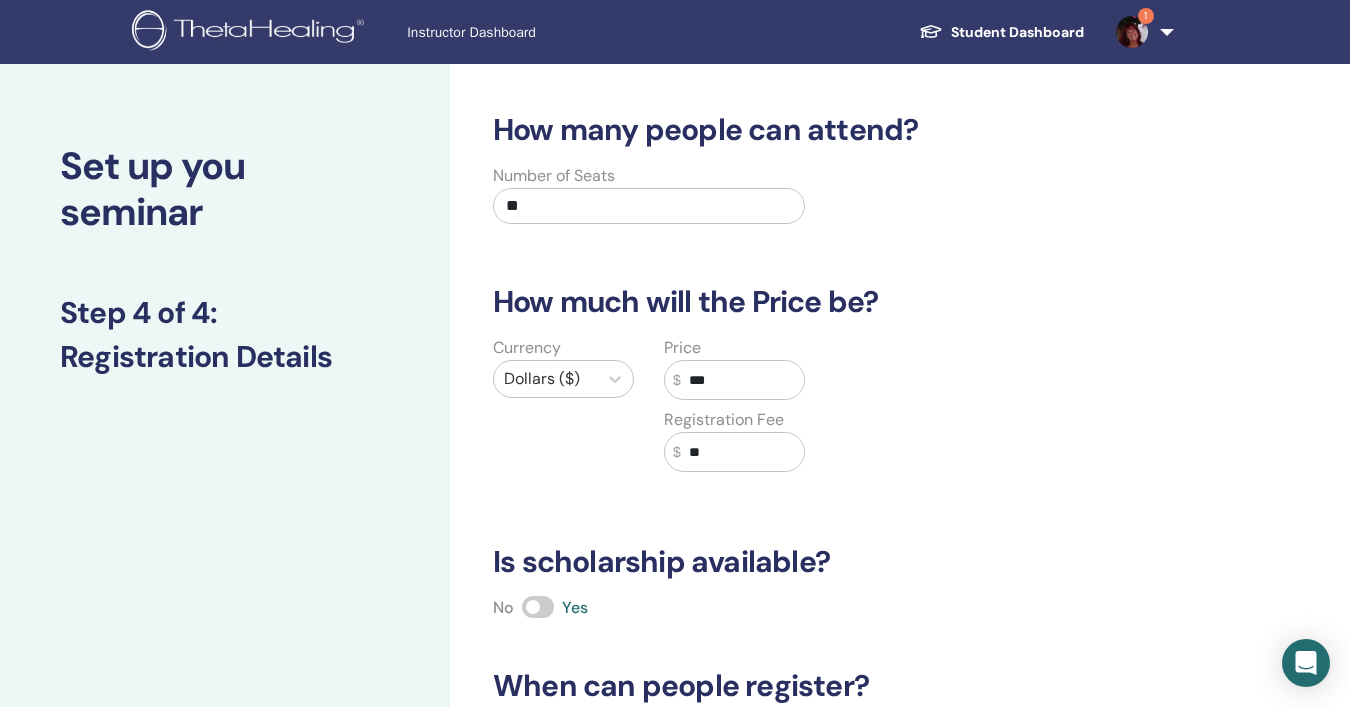 type on "*" 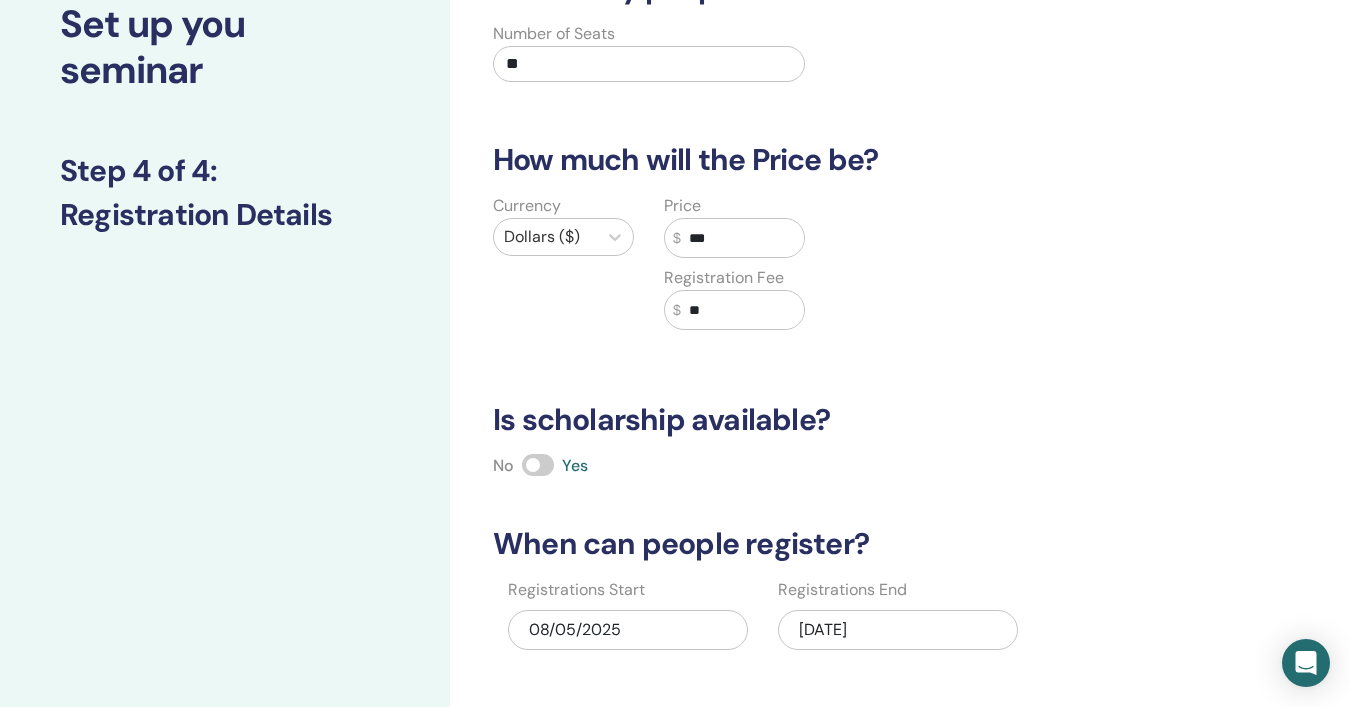 scroll, scrollTop: 207, scrollLeft: 0, axis: vertical 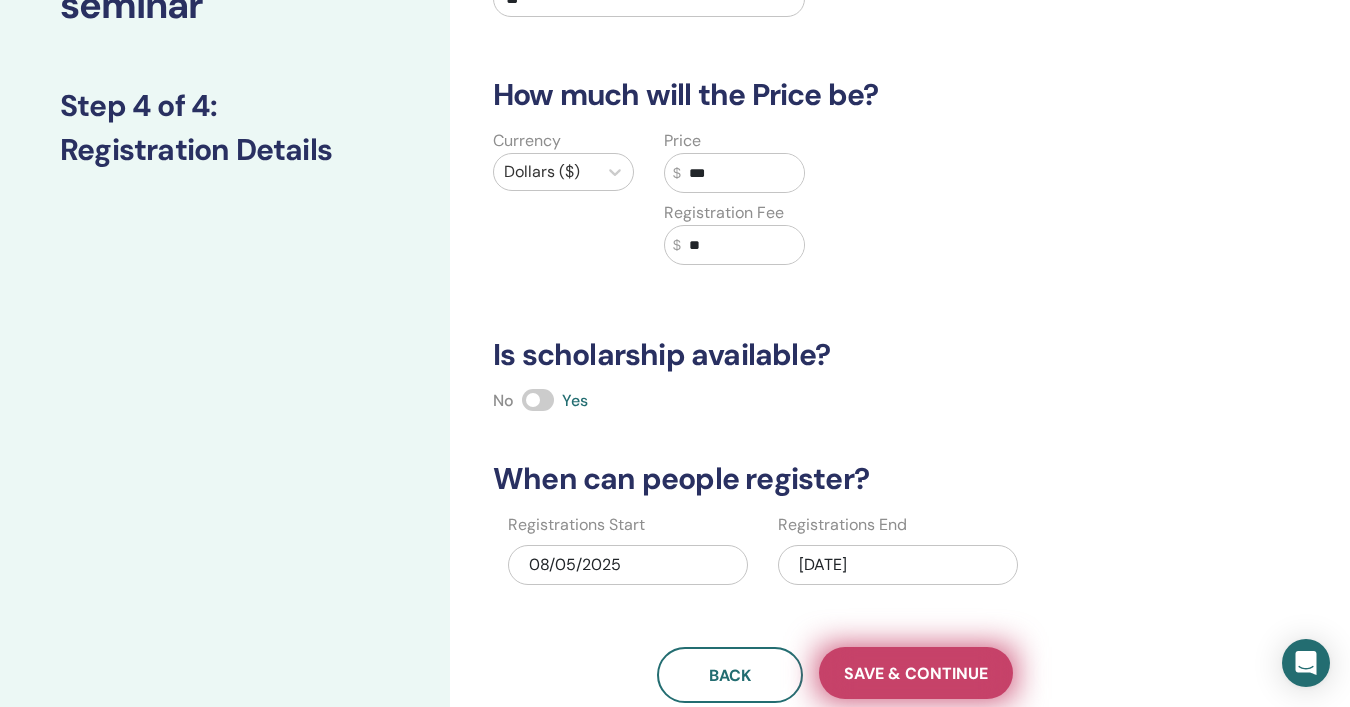 type on "**" 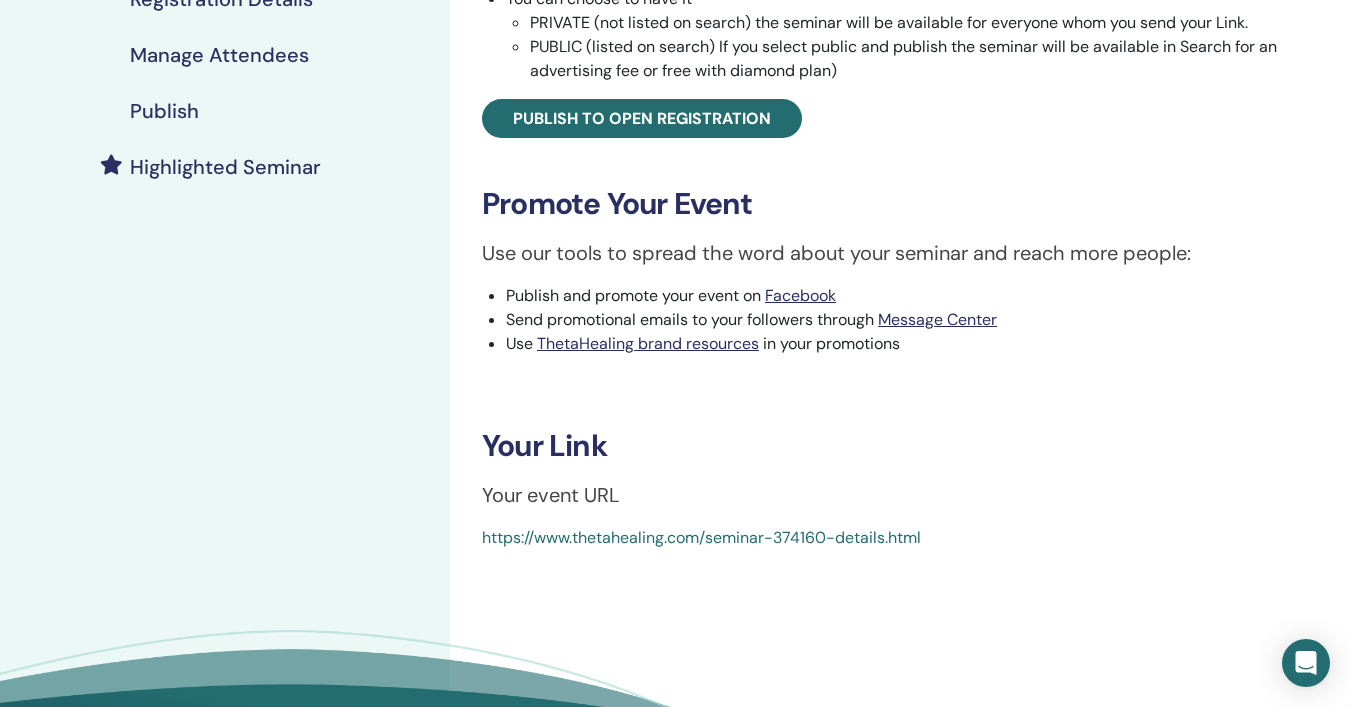 scroll, scrollTop: 437, scrollLeft: 0, axis: vertical 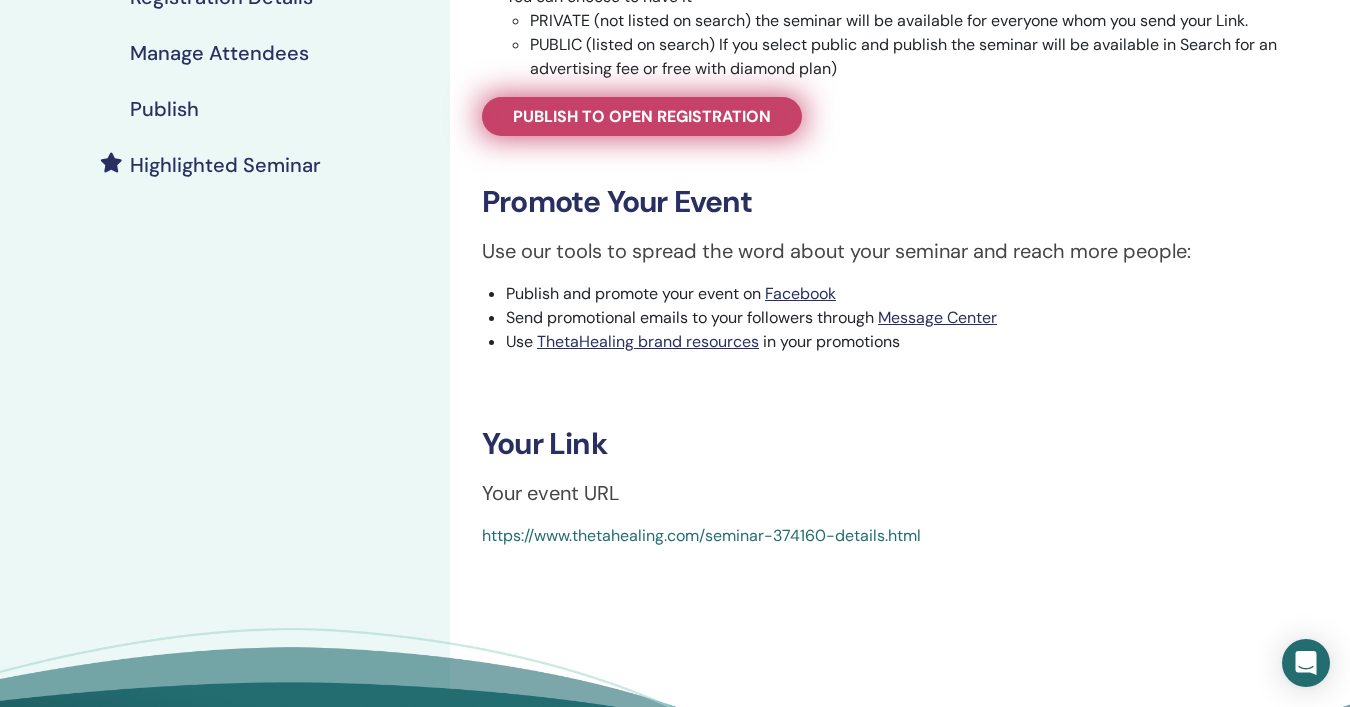 click on "Publish to open registration" at bounding box center (642, 116) 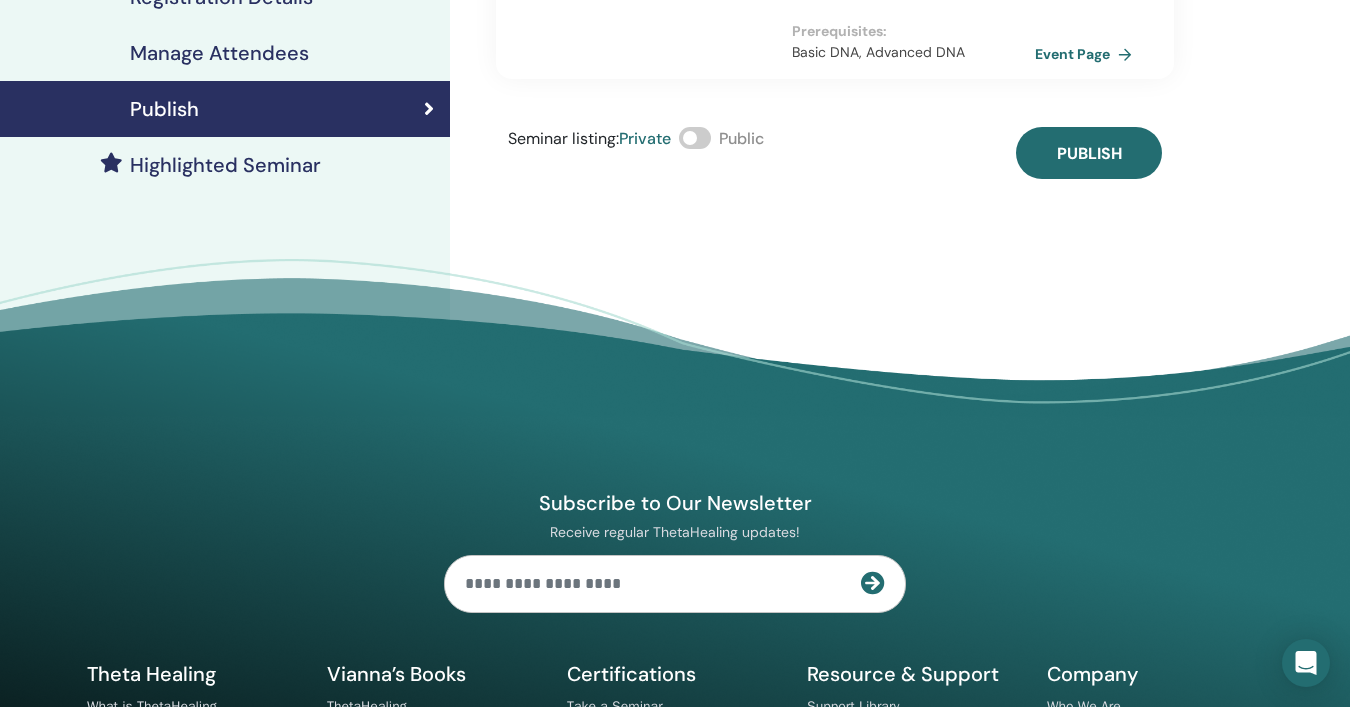 click at bounding box center [695, 138] 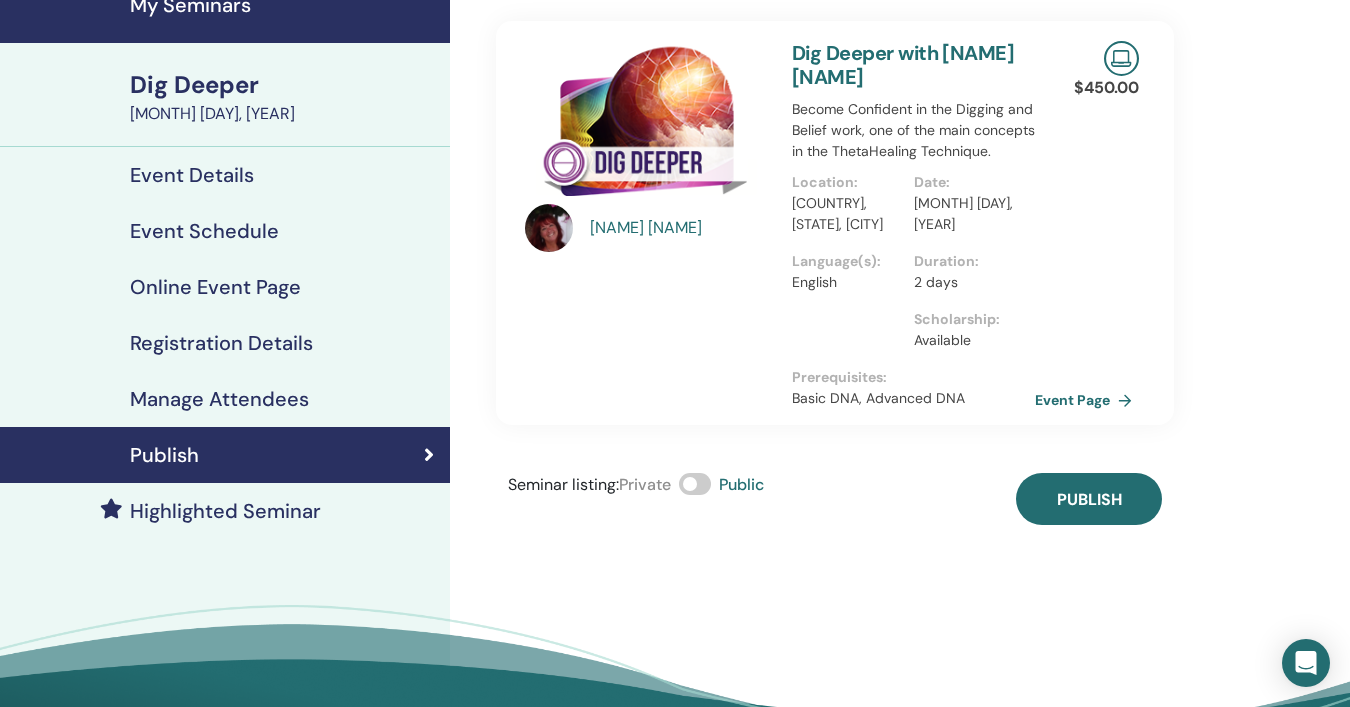 scroll, scrollTop: 89, scrollLeft: 0, axis: vertical 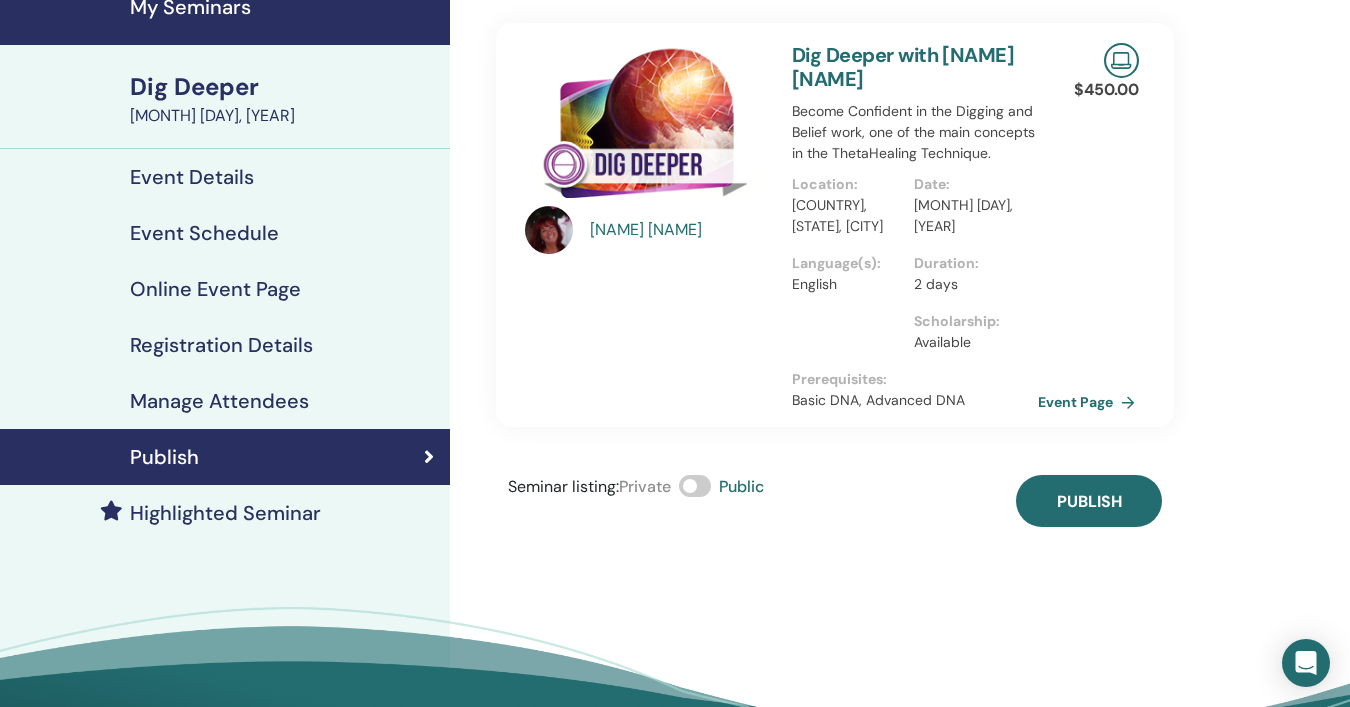 click on "Event Page" at bounding box center [1090, 402] 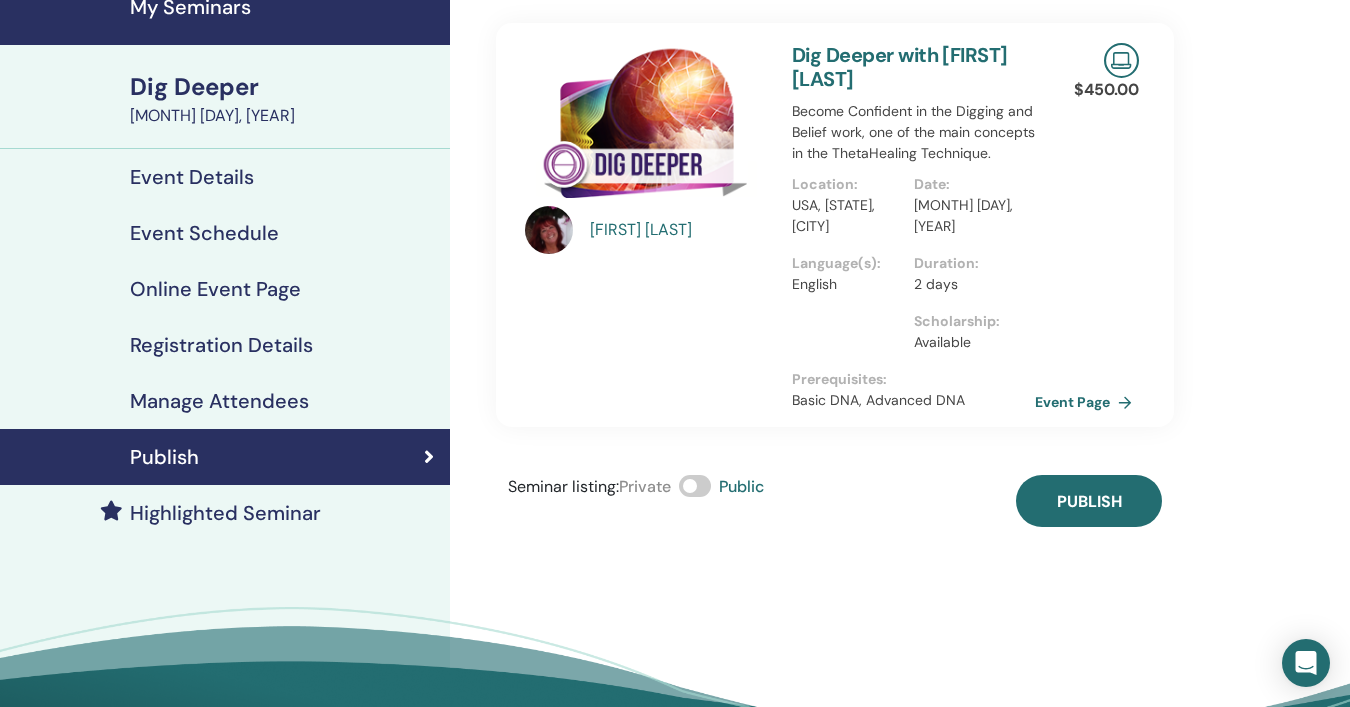 scroll, scrollTop: 89, scrollLeft: 0, axis: vertical 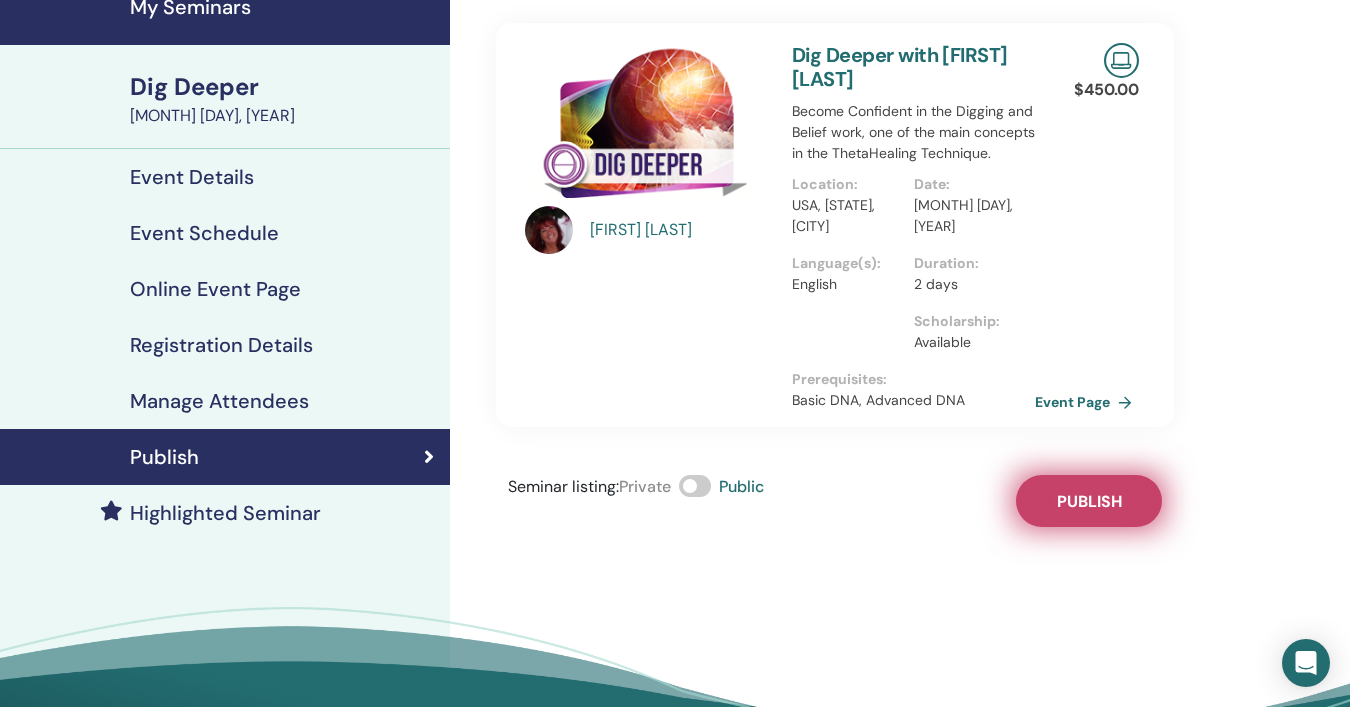 click on "Publish" at bounding box center (1089, 501) 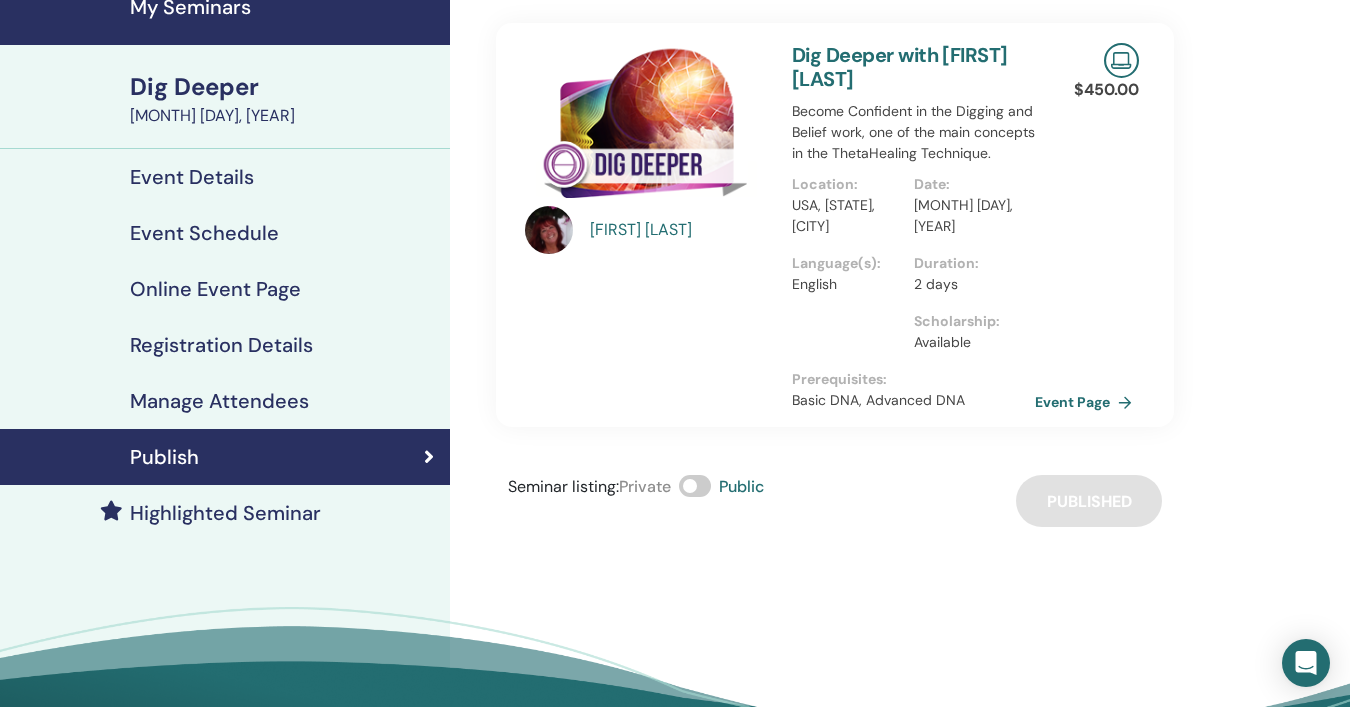 click on "My Seminars" at bounding box center [284, 7] 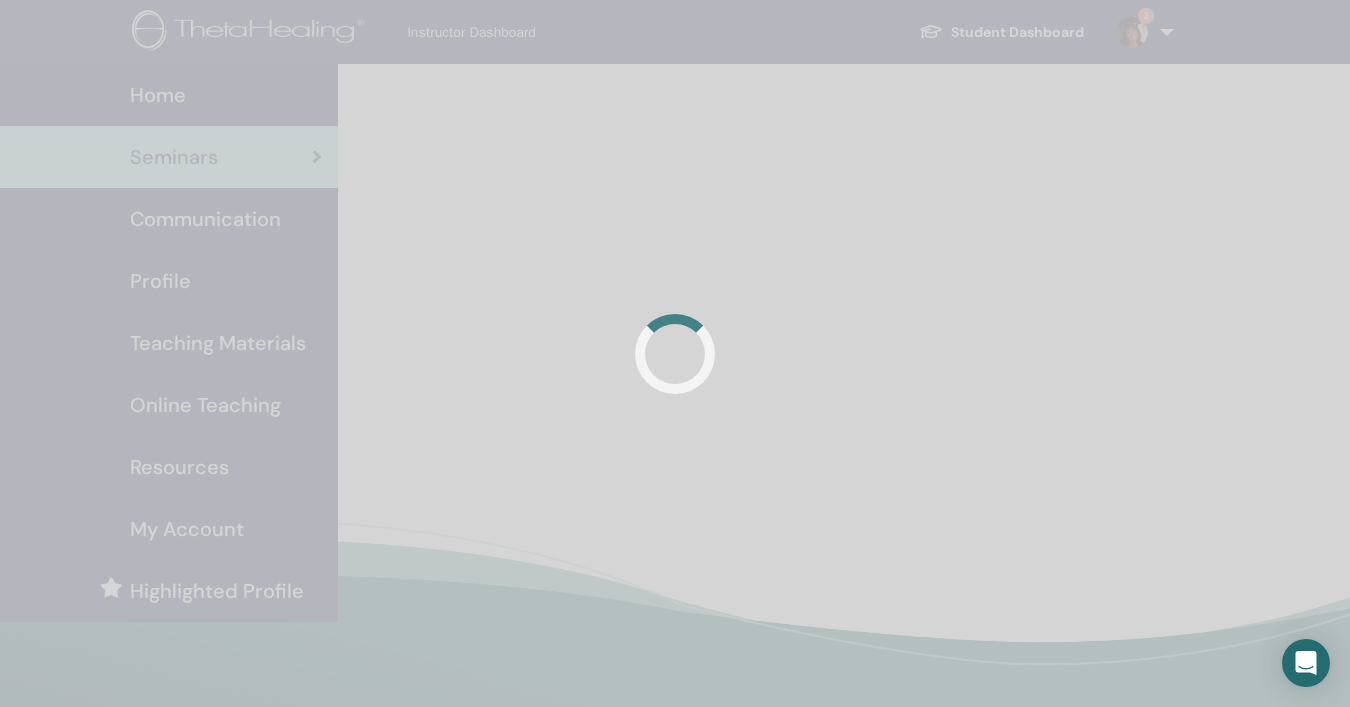scroll, scrollTop: 0, scrollLeft: 0, axis: both 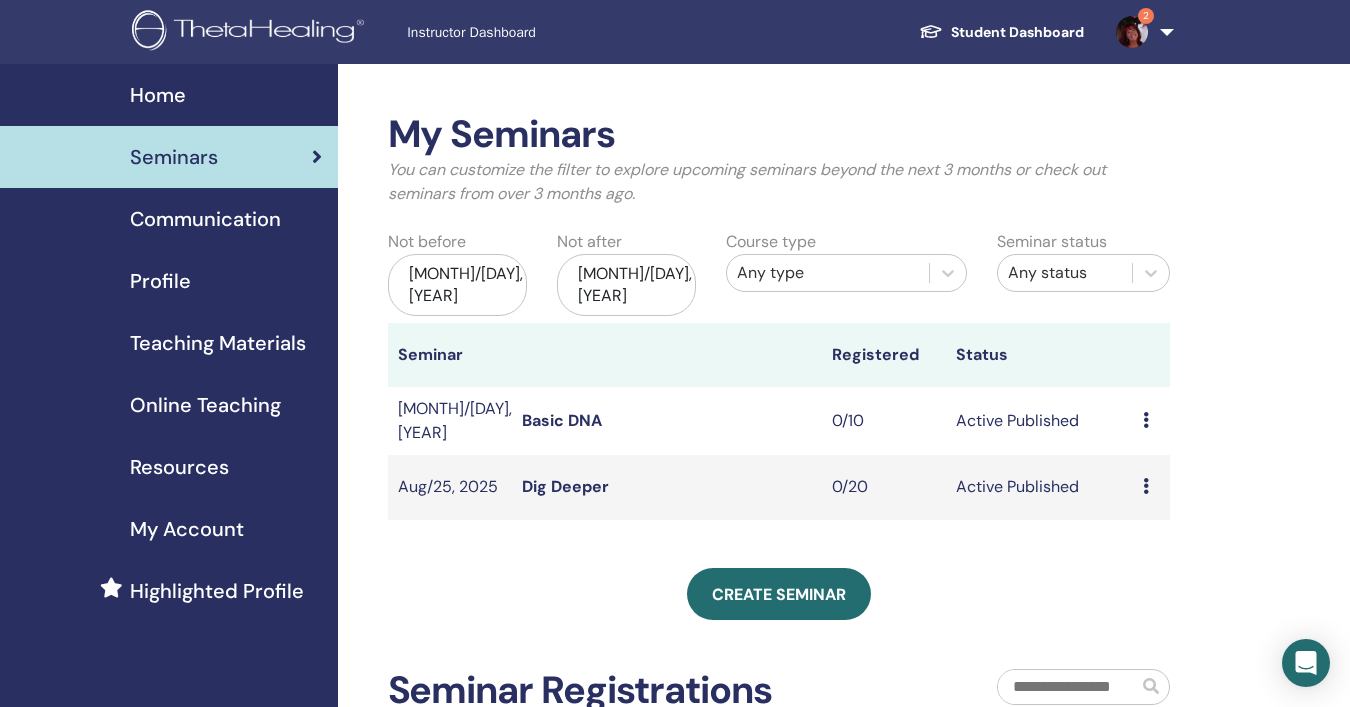 click on "Basic DNA" at bounding box center (562, 420) 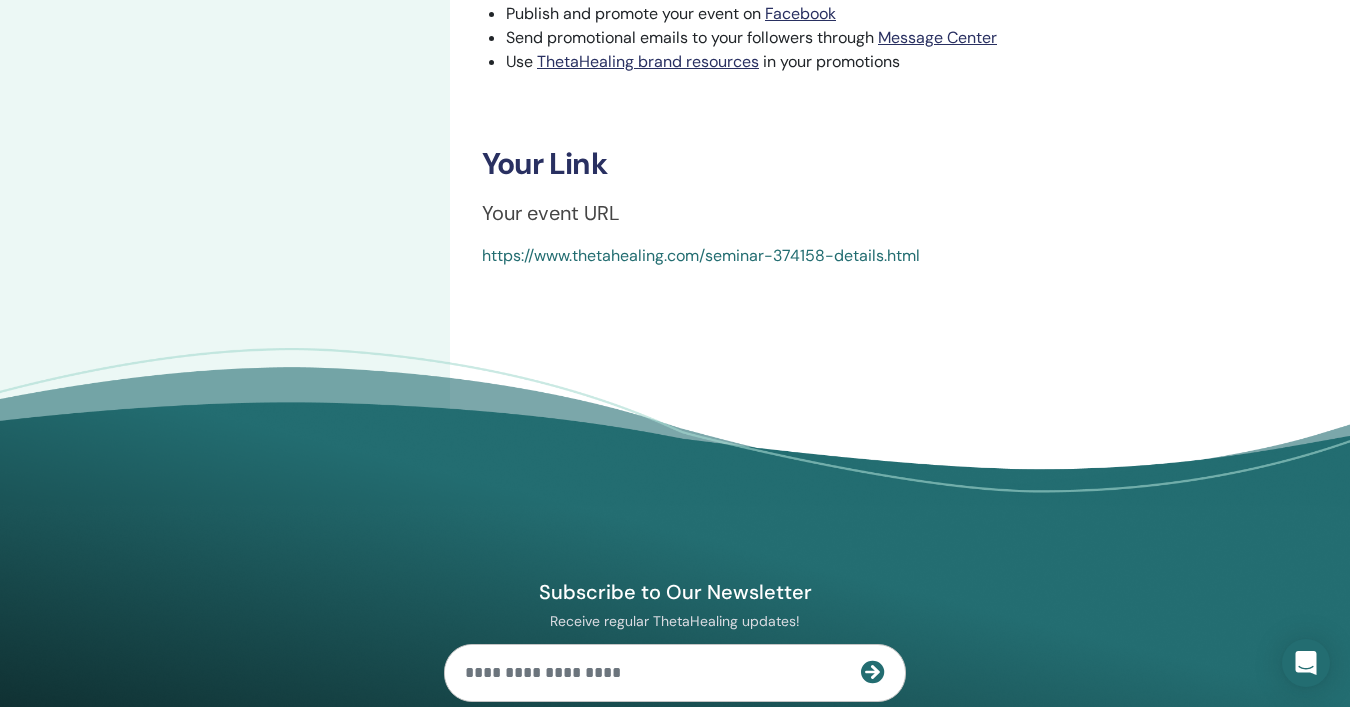 scroll, scrollTop: 698, scrollLeft: 0, axis: vertical 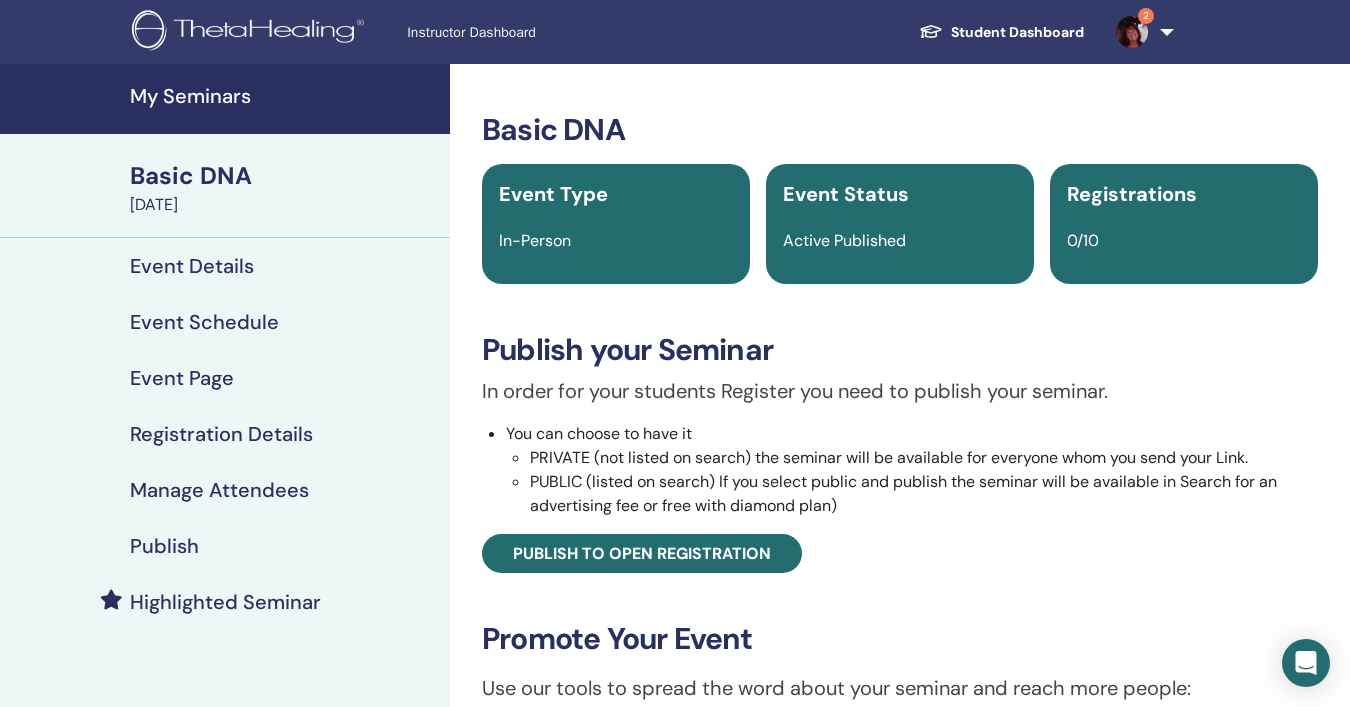 click on "My Seminars" at bounding box center (284, 96) 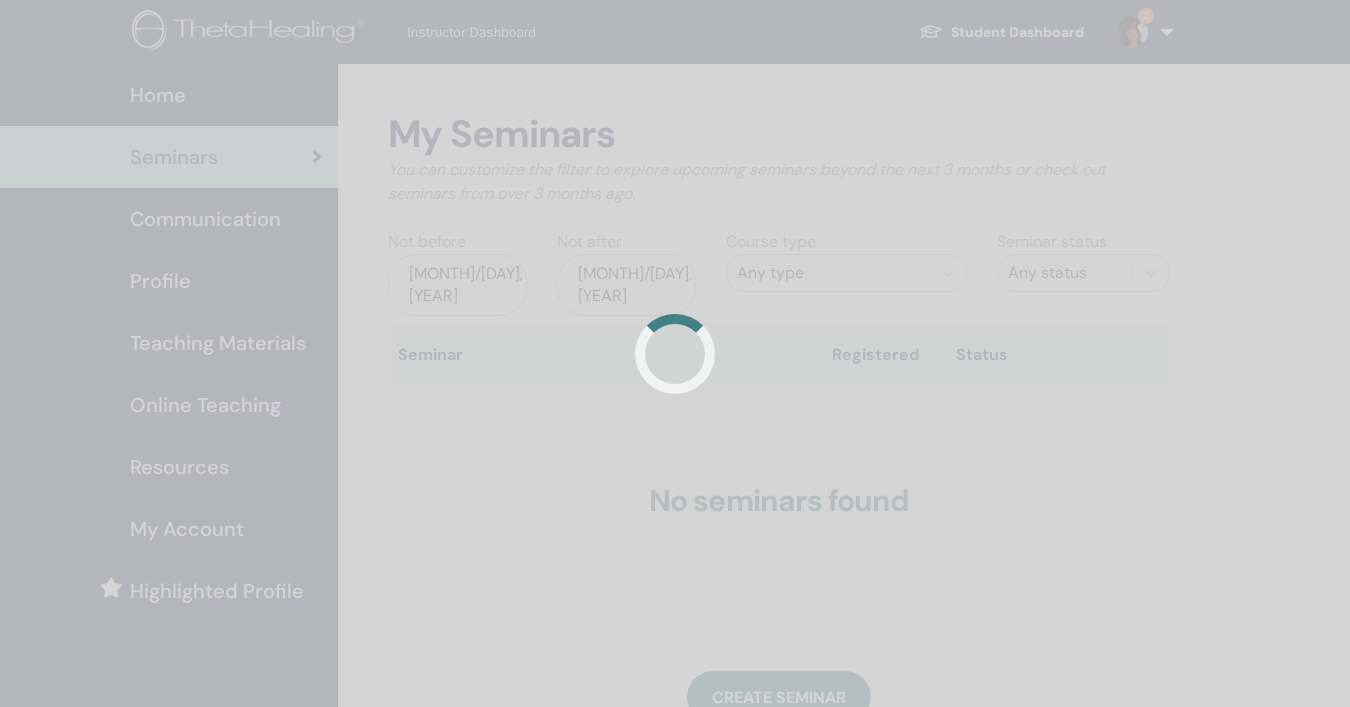 scroll, scrollTop: 0, scrollLeft: 0, axis: both 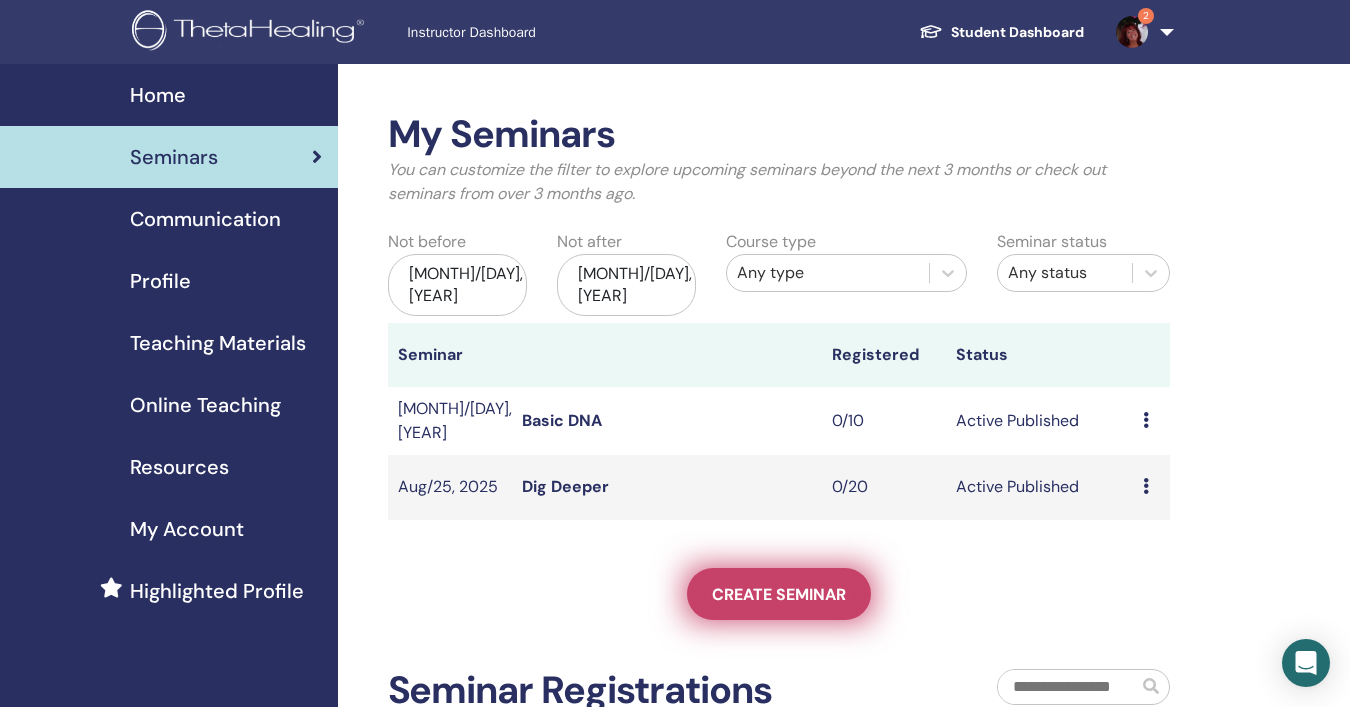 click on "Create seminar" at bounding box center [779, 594] 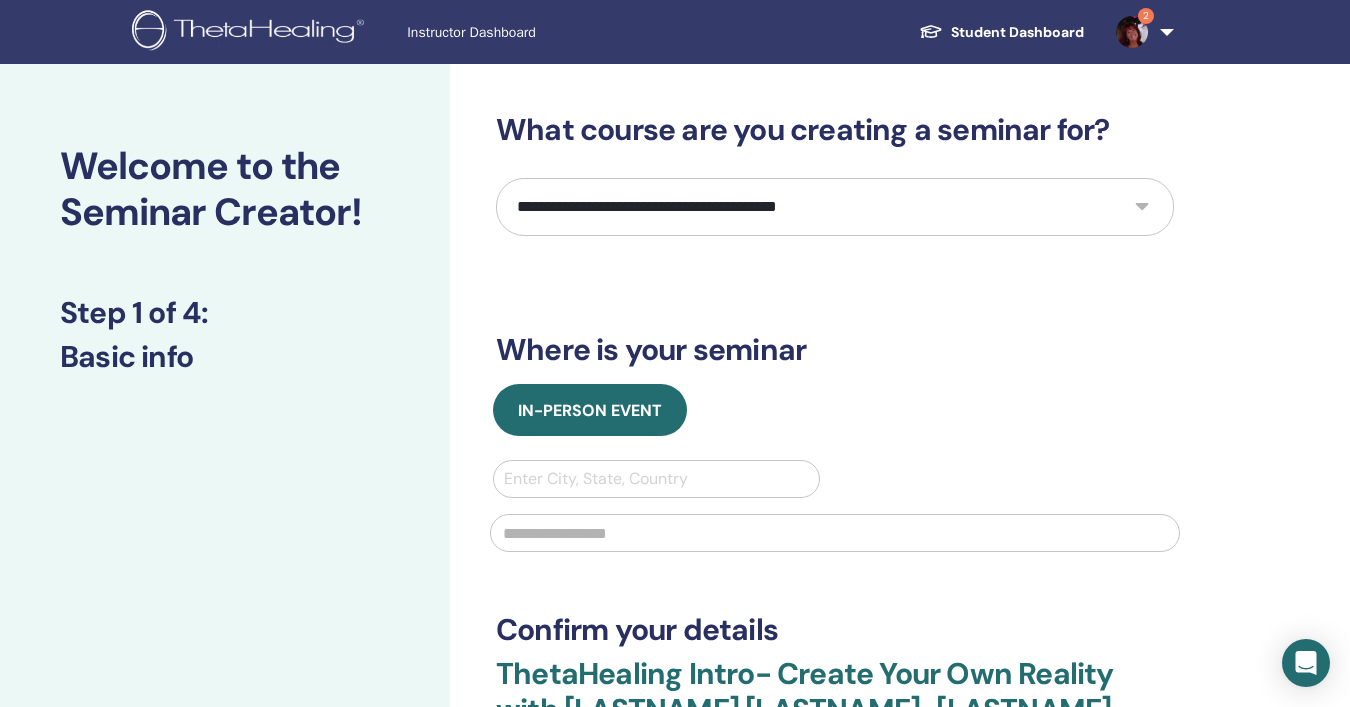 scroll, scrollTop: 0, scrollLeft: 0, axis: both 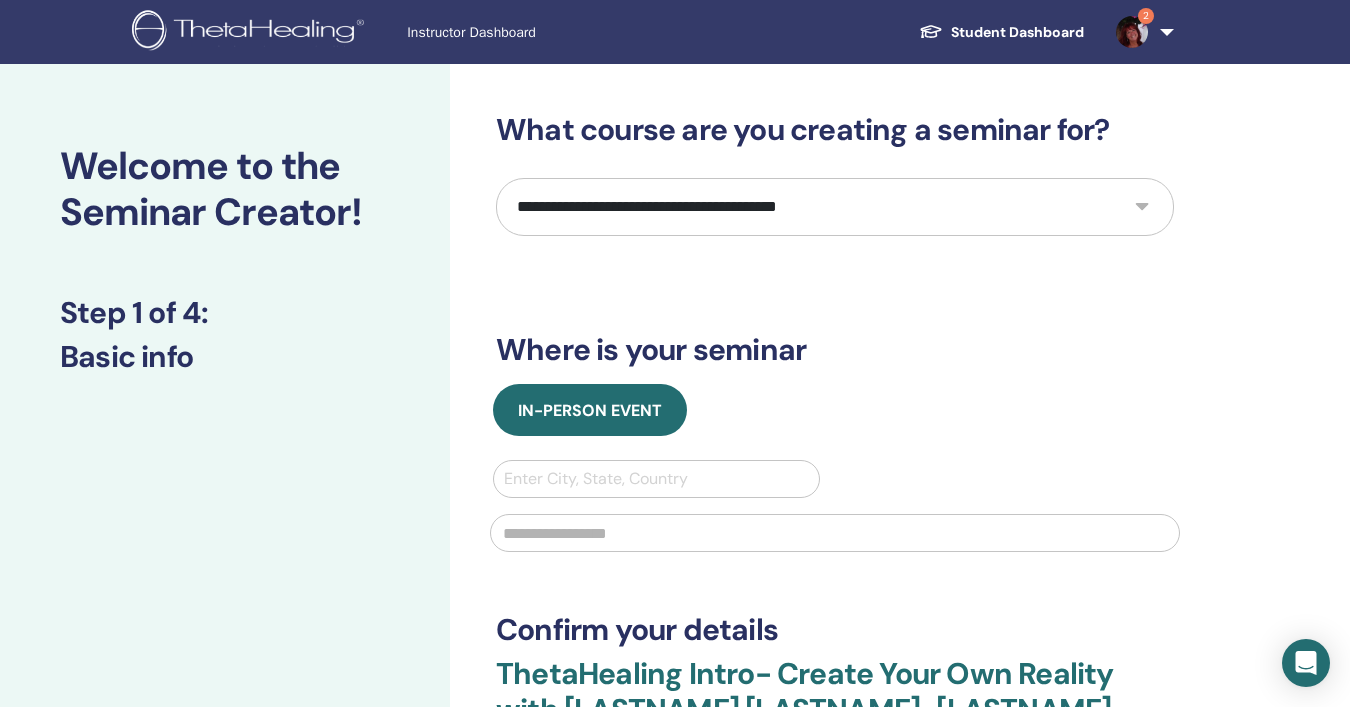 click on "**********" at bounding box center [835, 207] 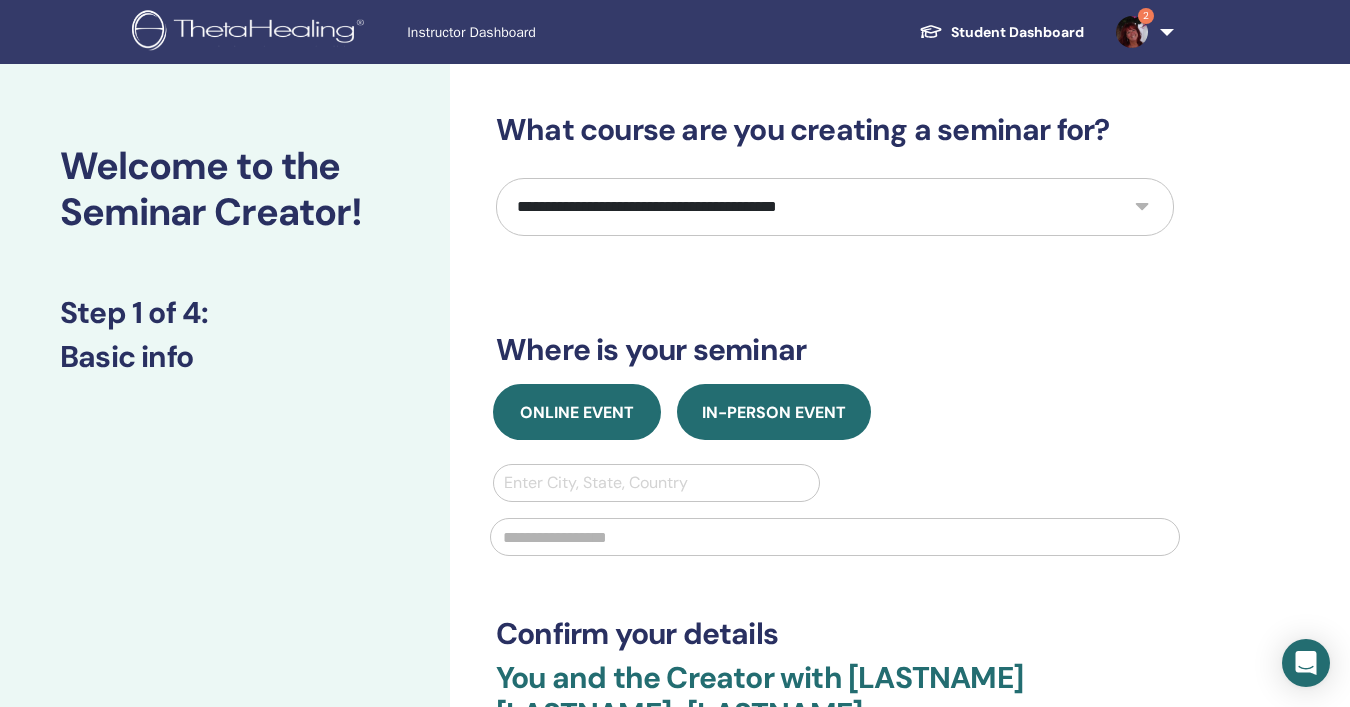 click on "Online Event" at bounding box center (577, 412) 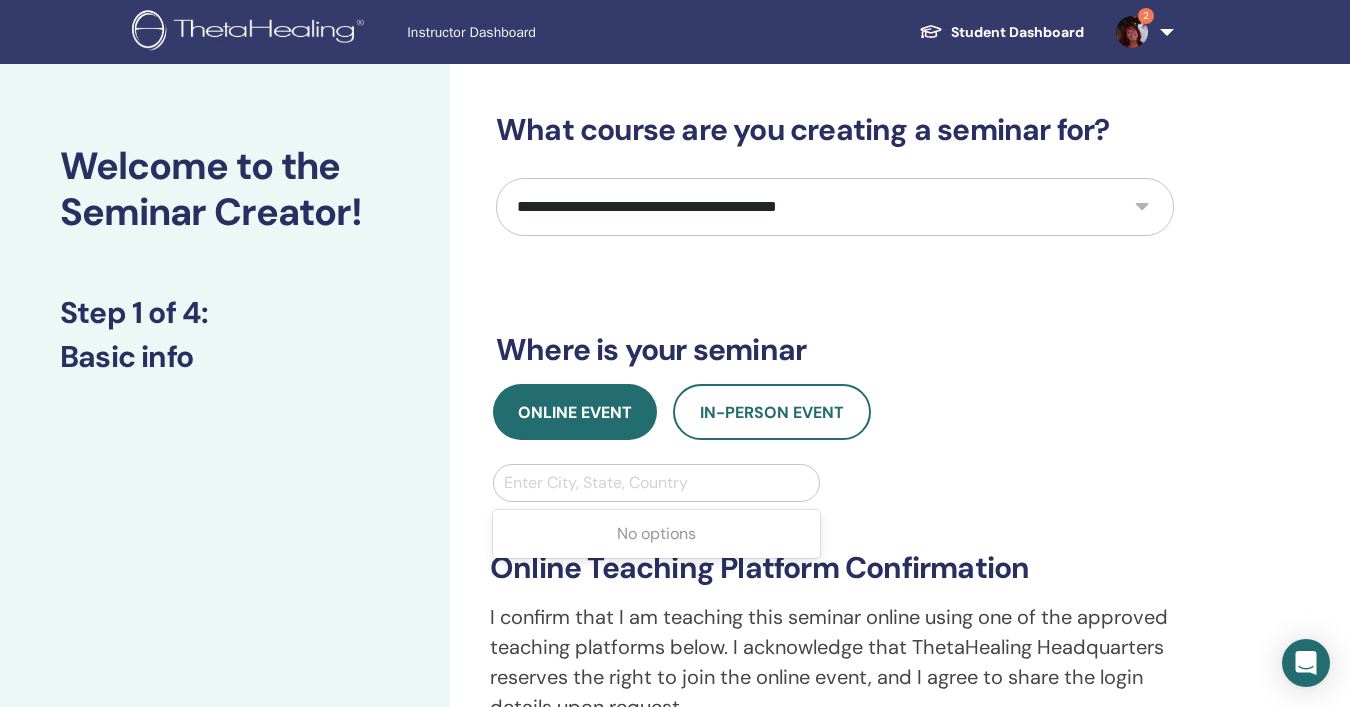 click at bounding box center [656, 483] 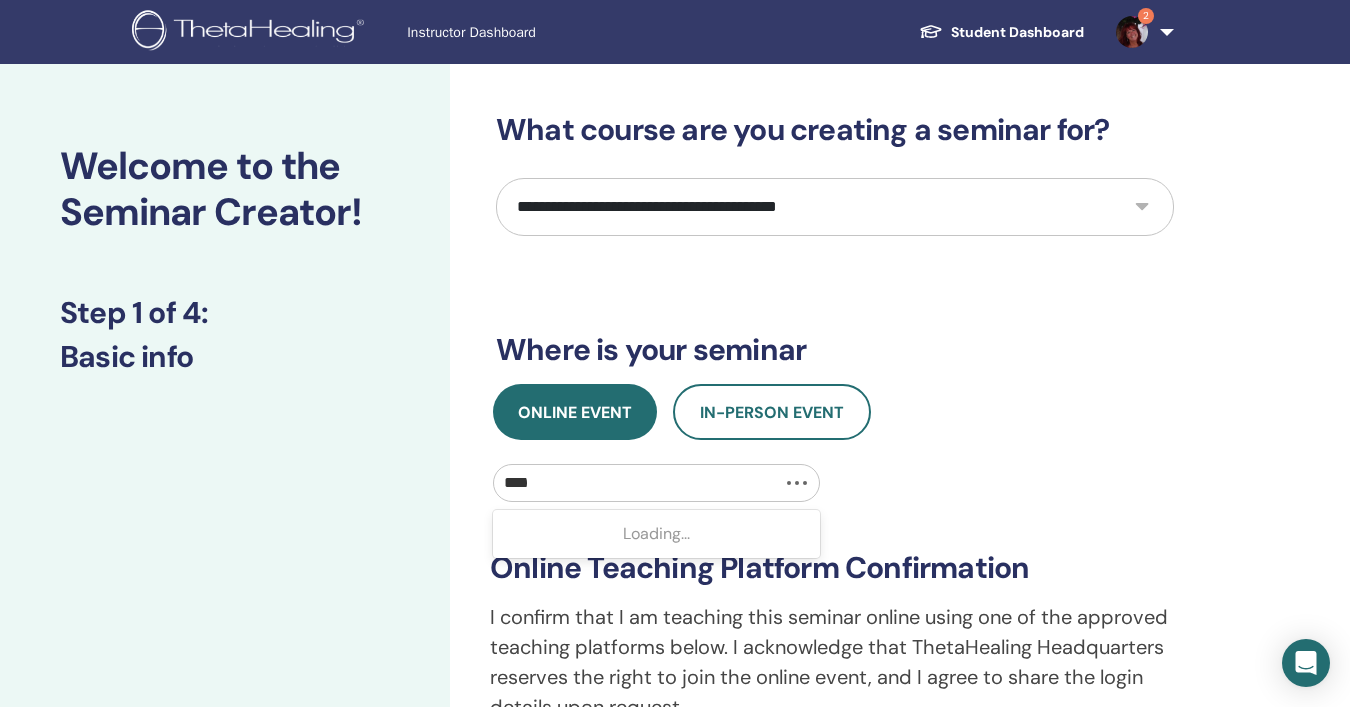 type on "*****" 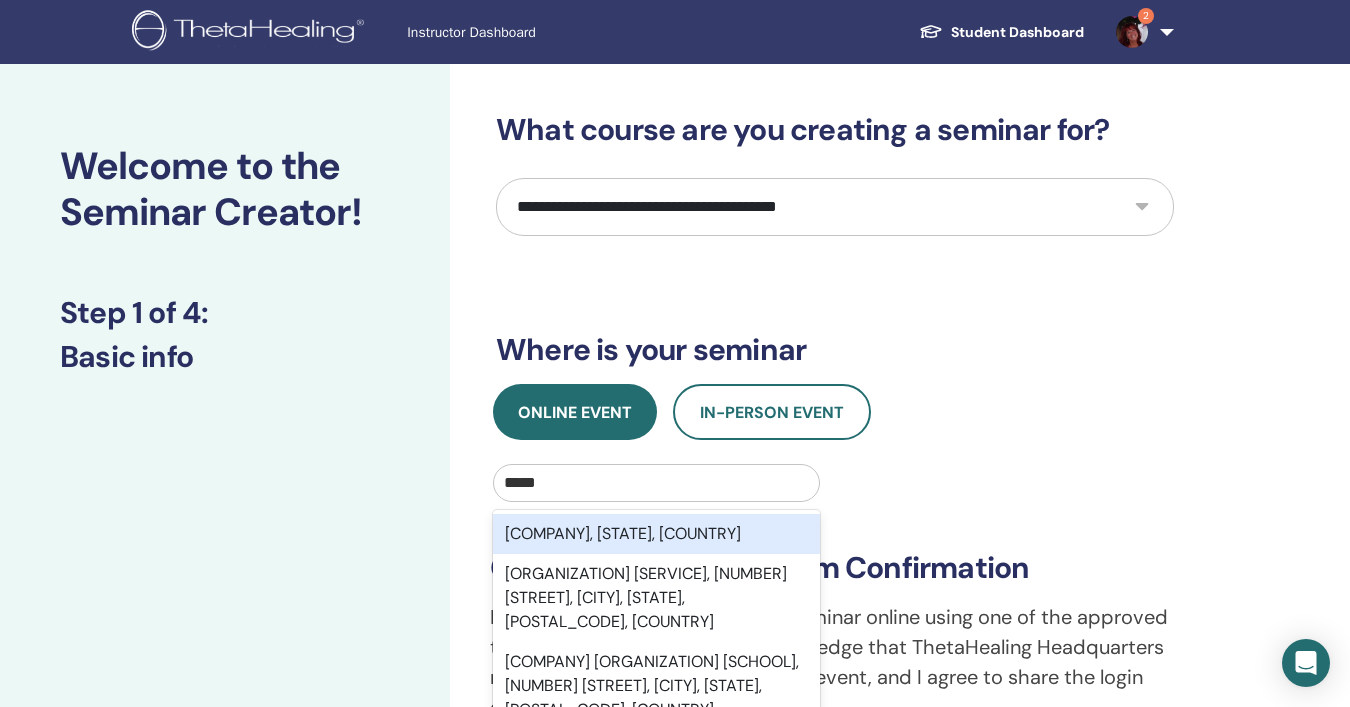 click on "Erial, NJ, USA" at bounding box center (656, 534) 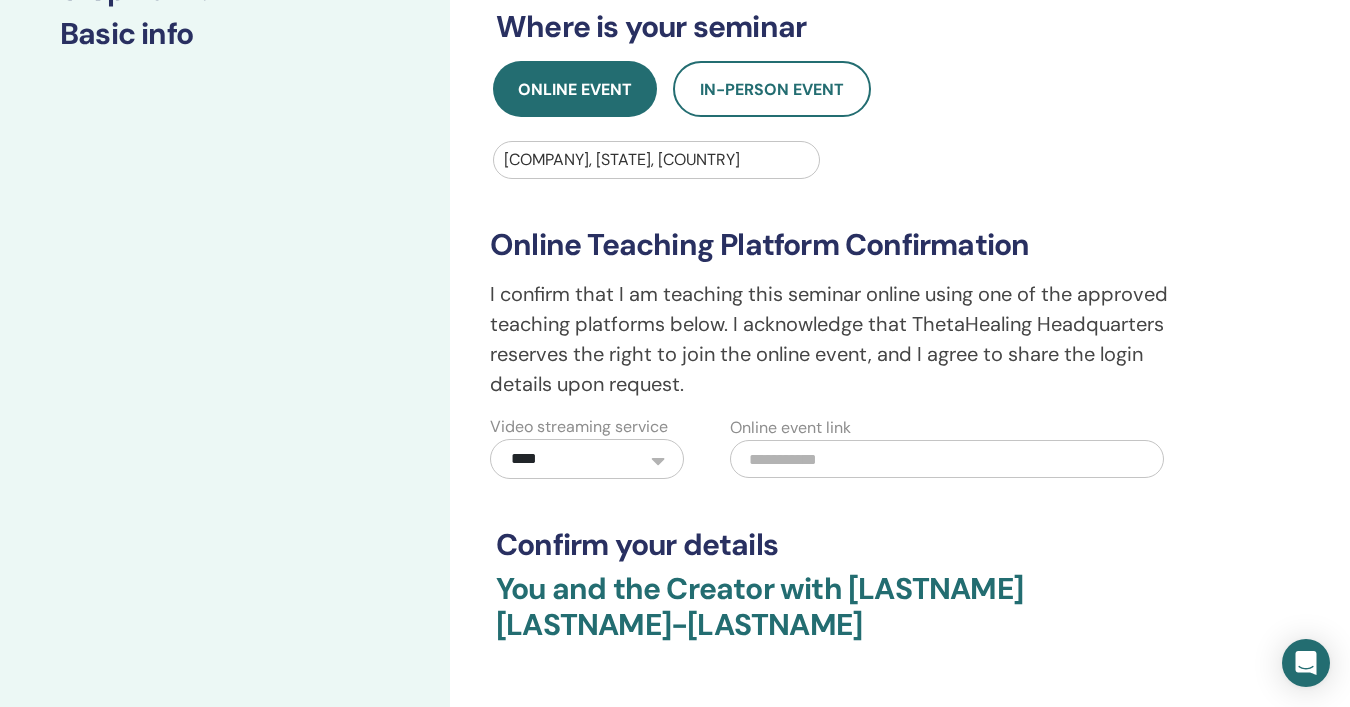scroll, scrollTop: 328, scrollLeft: 0, axis: vertical 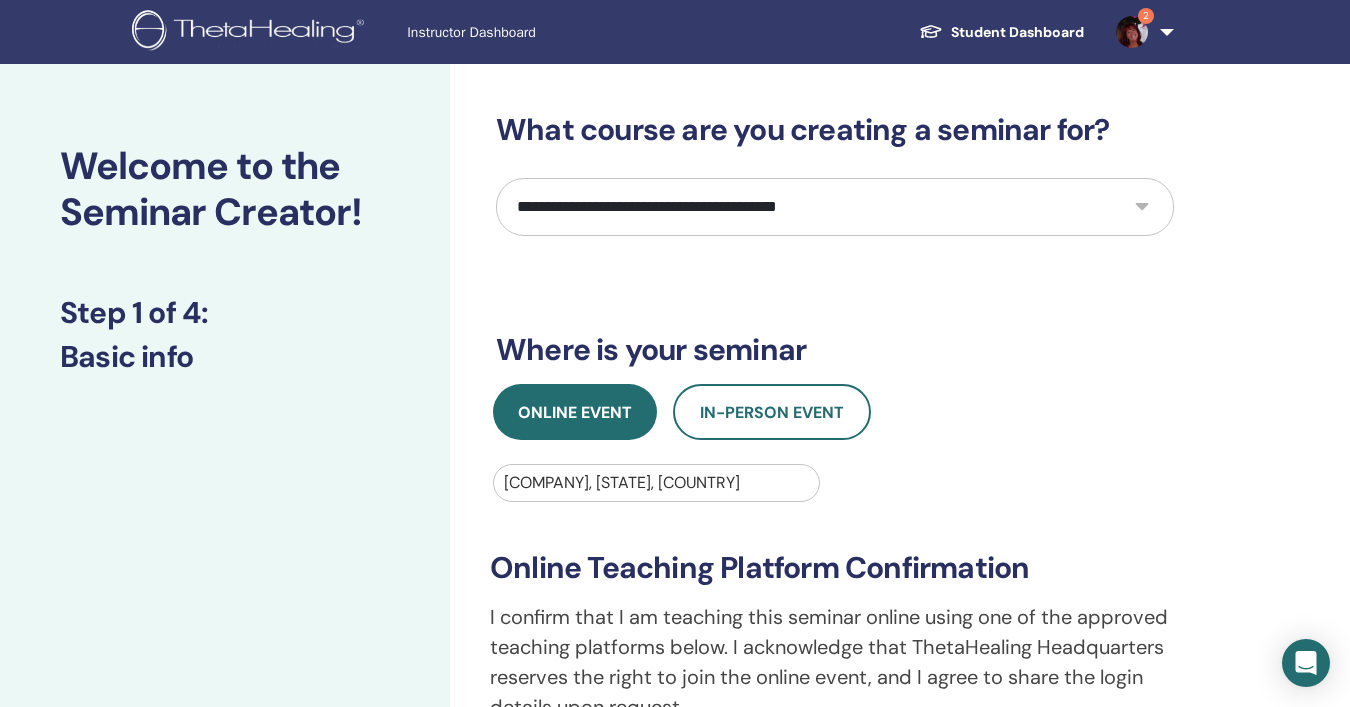 click on "**********" at bounding box center (835, 207) 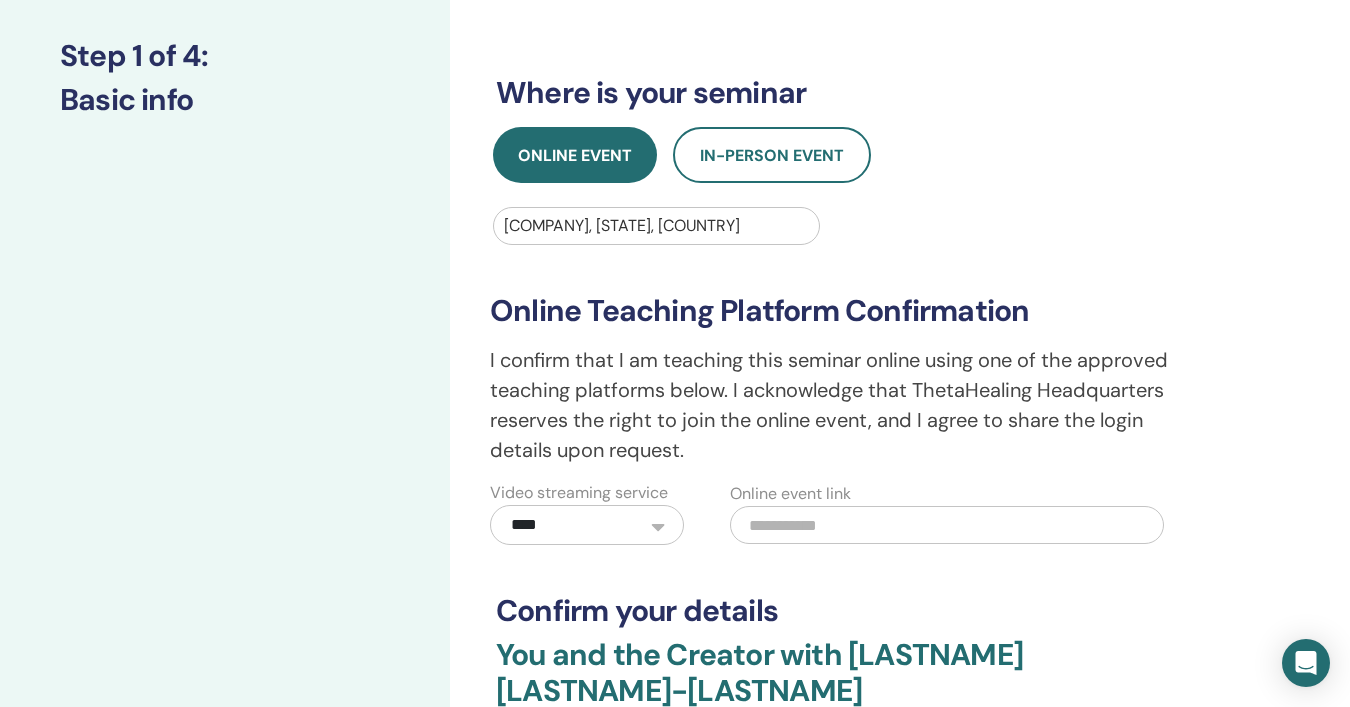 scroll, scrollTop: 261, scrollLeft: 0, axis: vertical 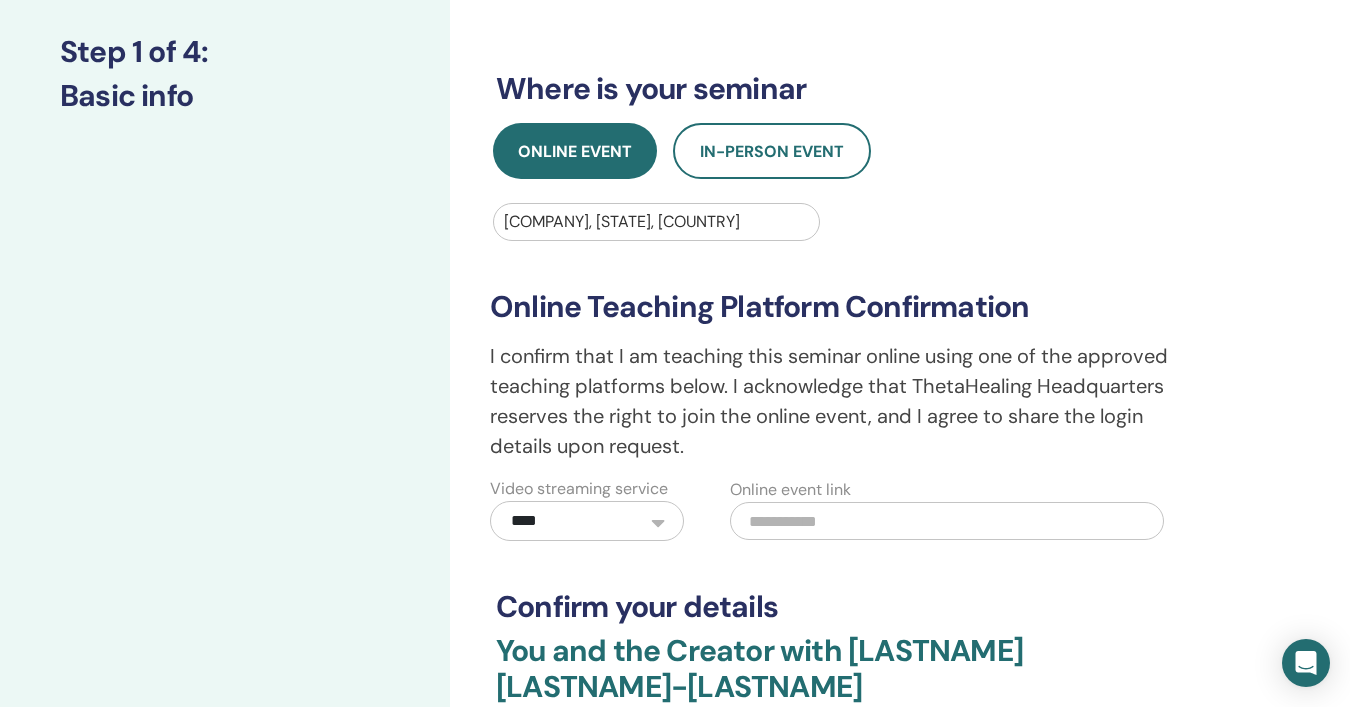 click at bounding box center (947, 521) 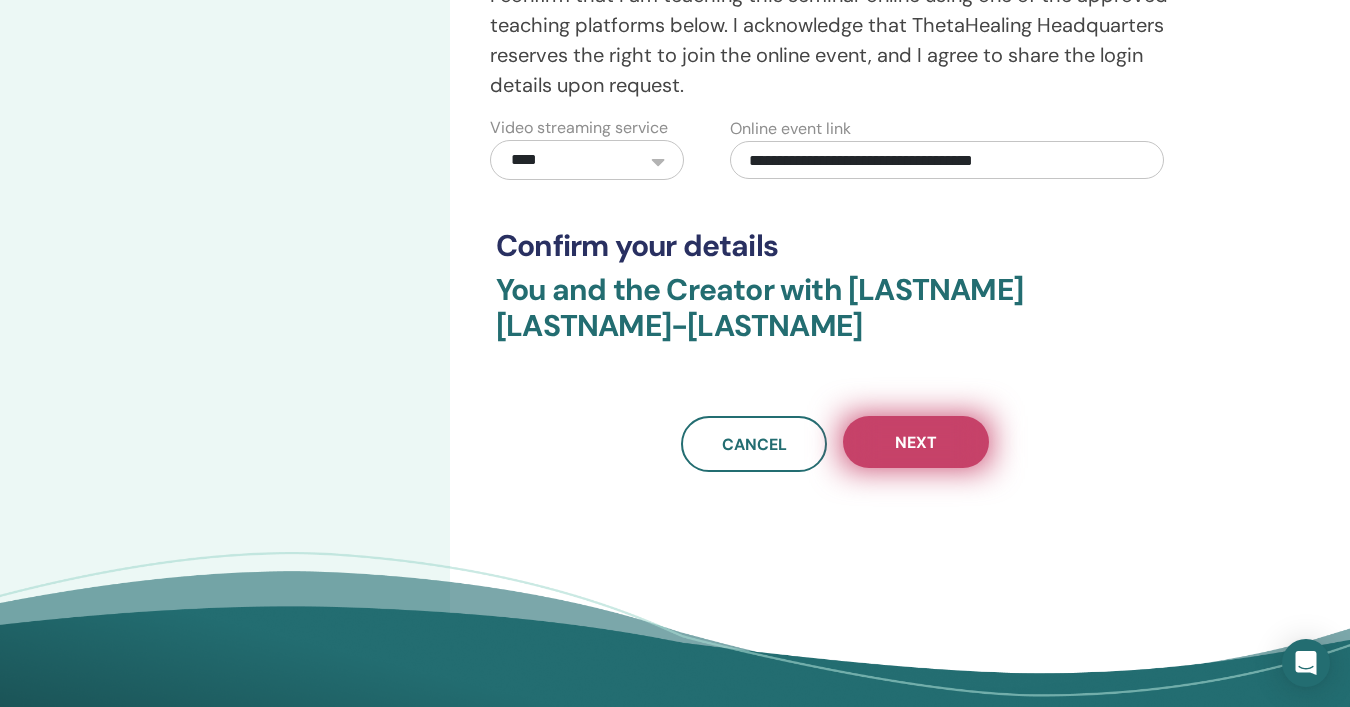 type on "**********" 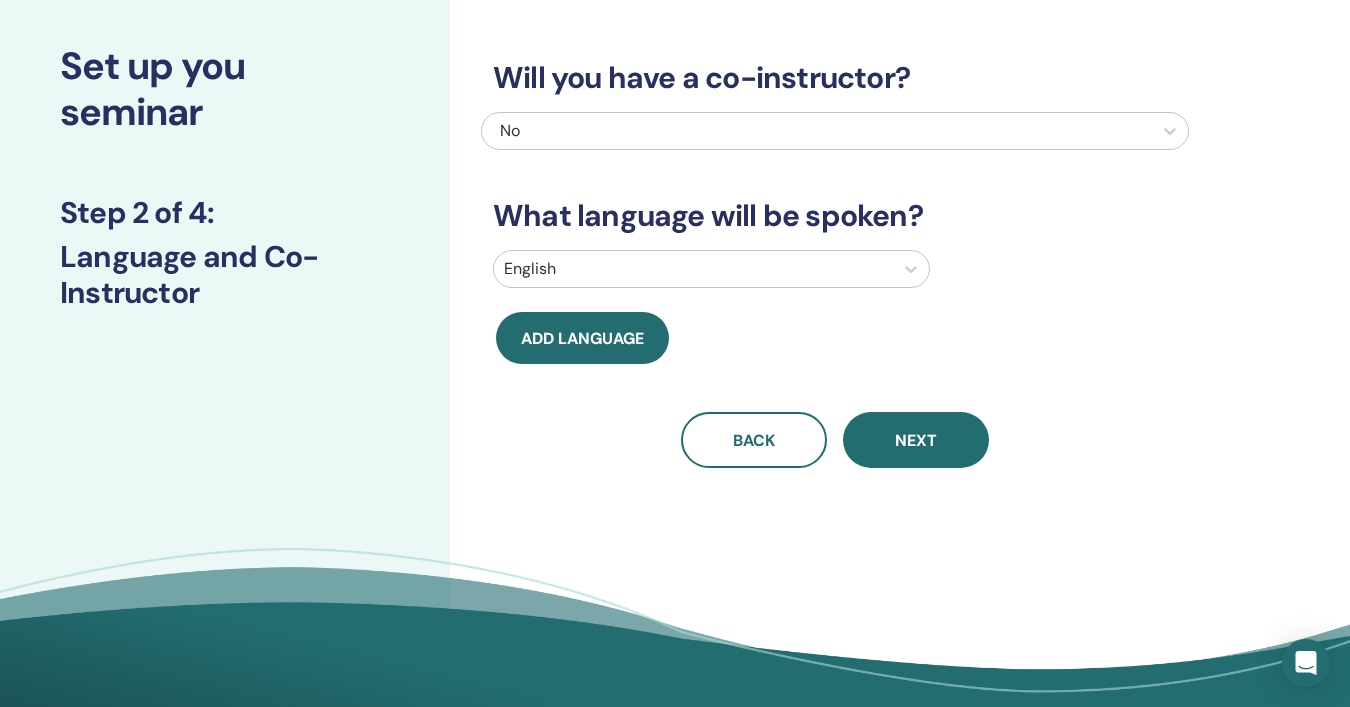 scroll, scrollTop: 0, scrollLeft: 0, axis: both 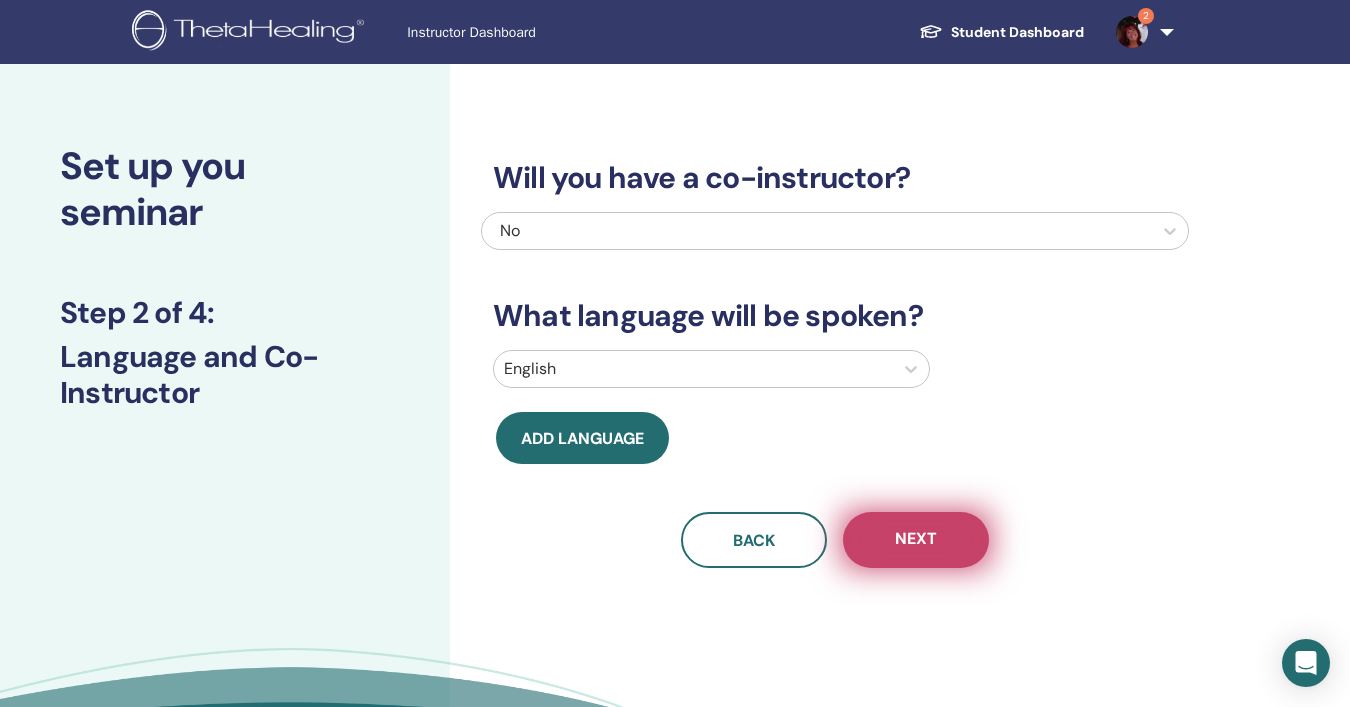 click on "Next" at bounding box center (916, 540) 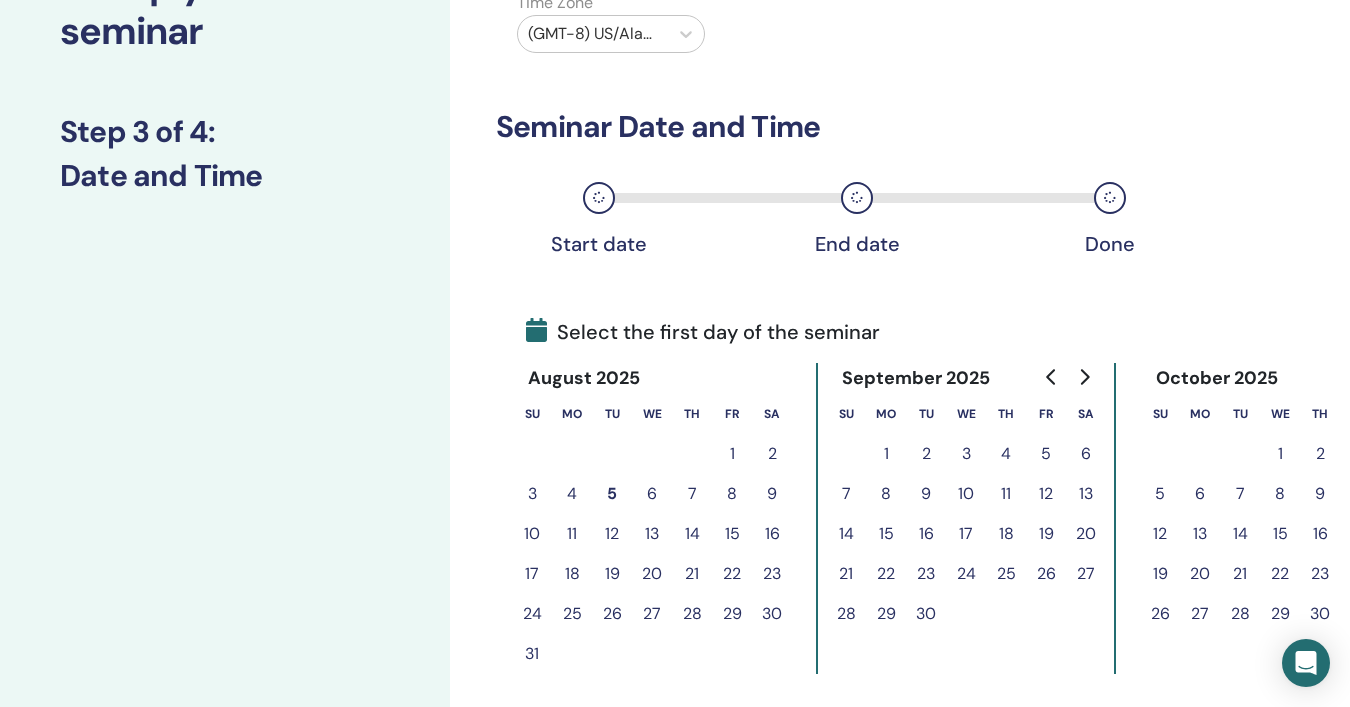 scroll, scrollTop: 182, scrollLeft: 0, axis: vertical 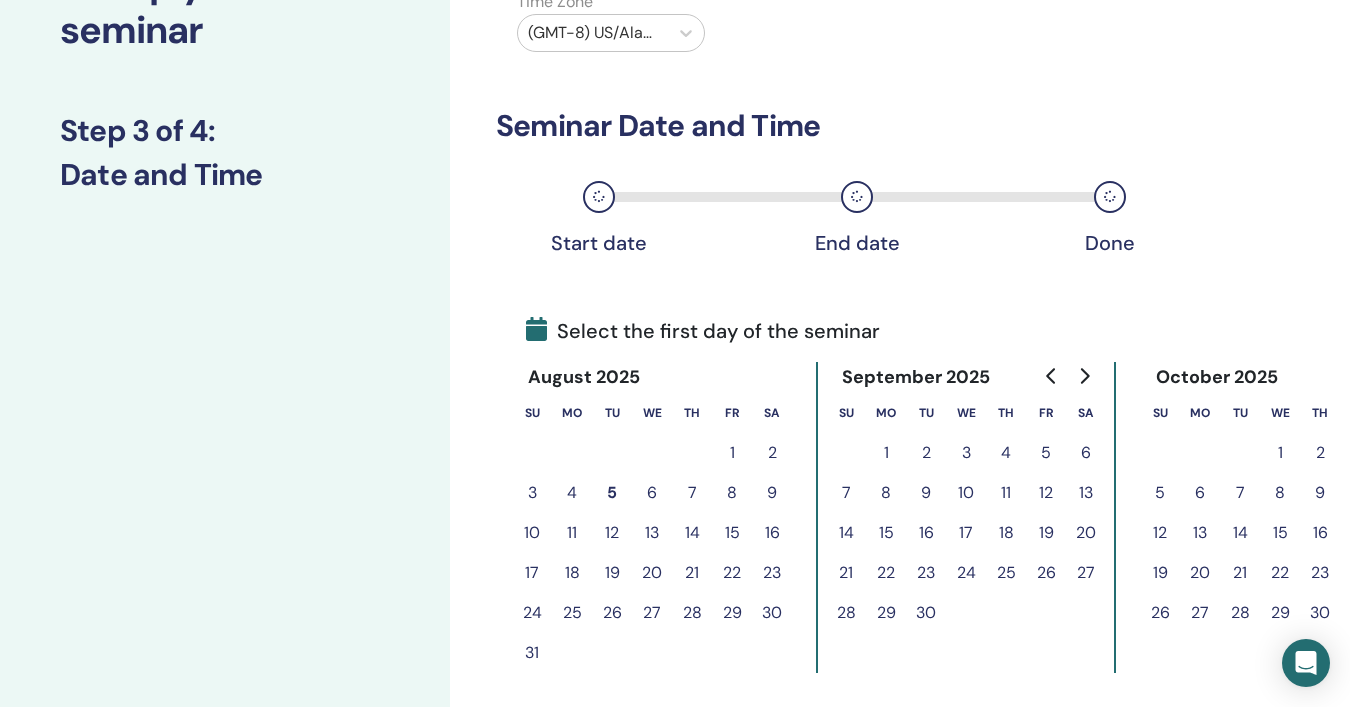 click on "28" at bounding box center [692, 613] 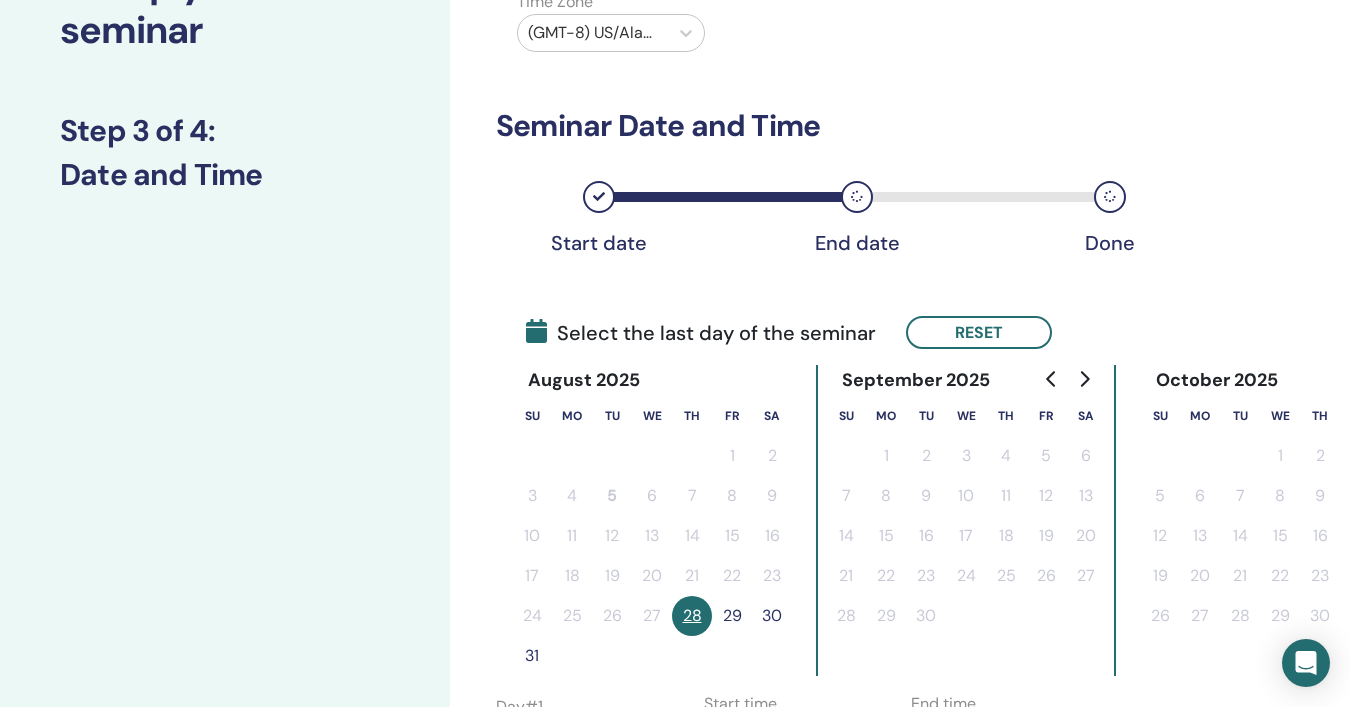 click on "29" at bounding box center (732, 616) 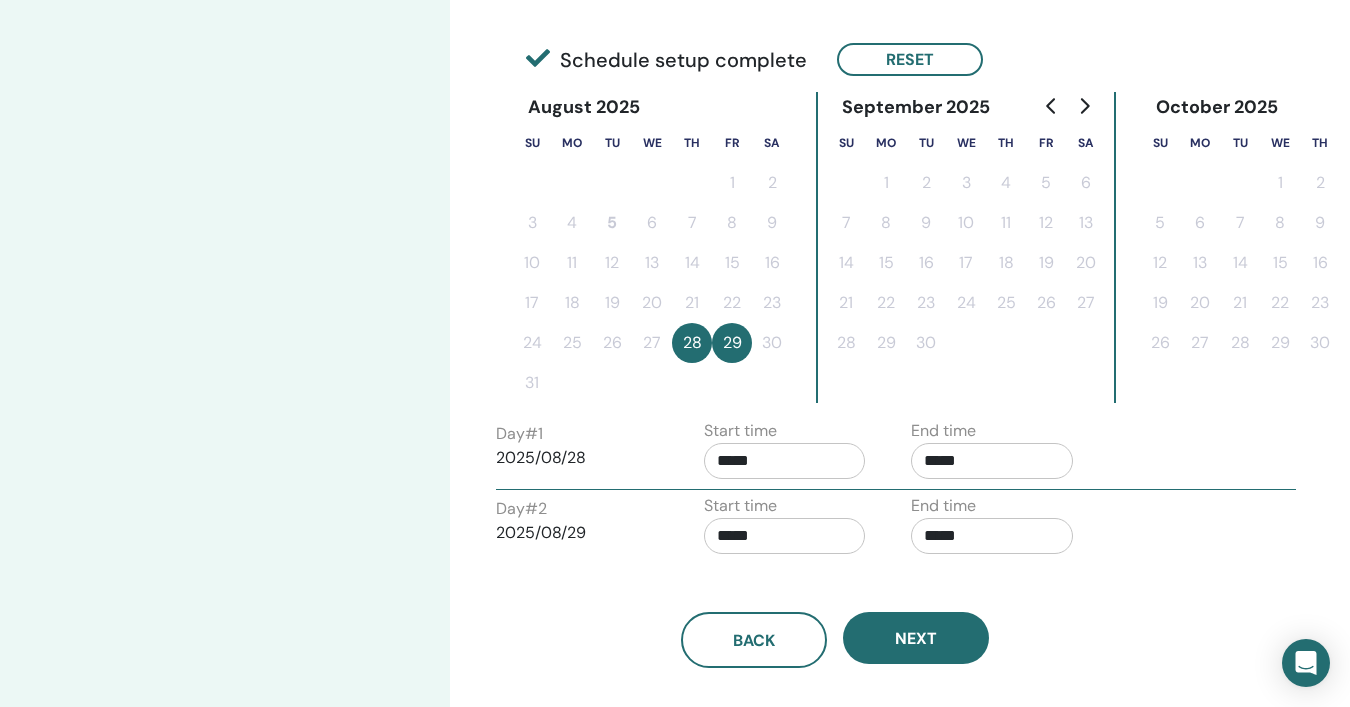 scroll, scrollTop: 460, scrollLeft: 0, axis: vertical 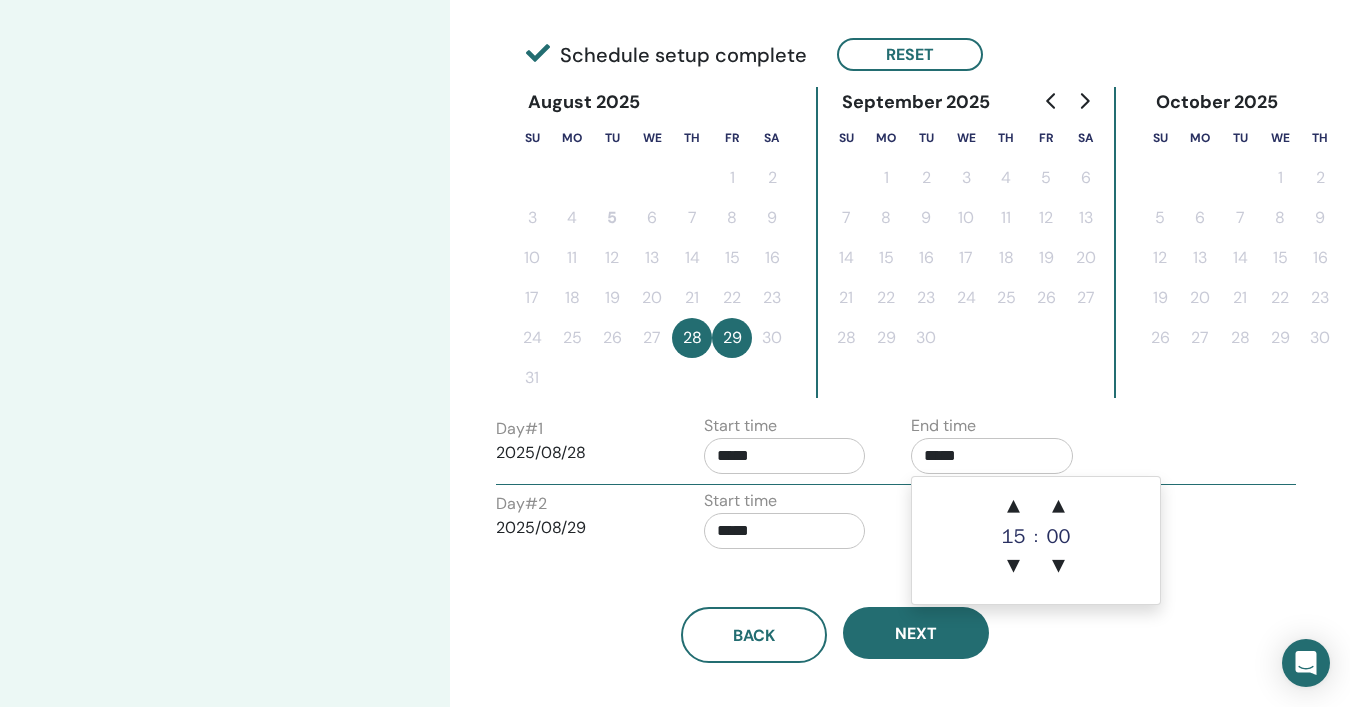 click on "*****" at bounding box center [992, 456] 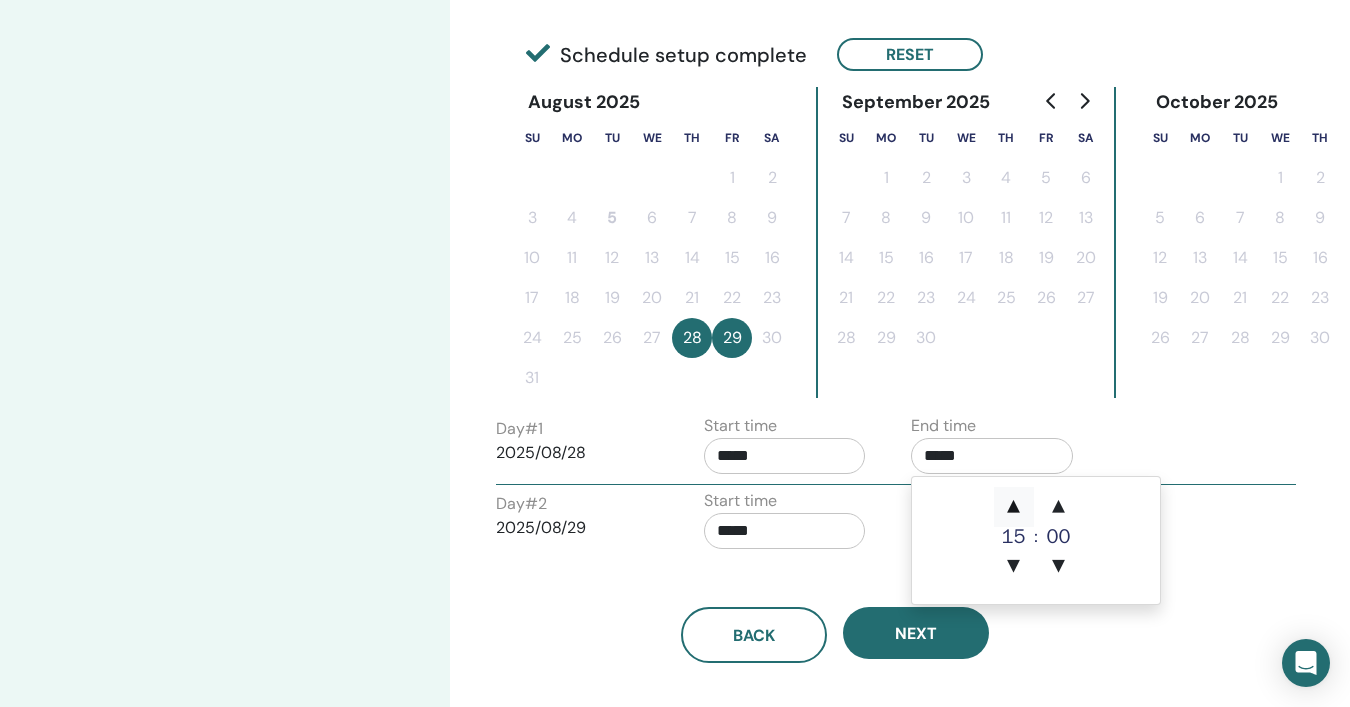 click on "▲" at bounding box center (1014, 507) 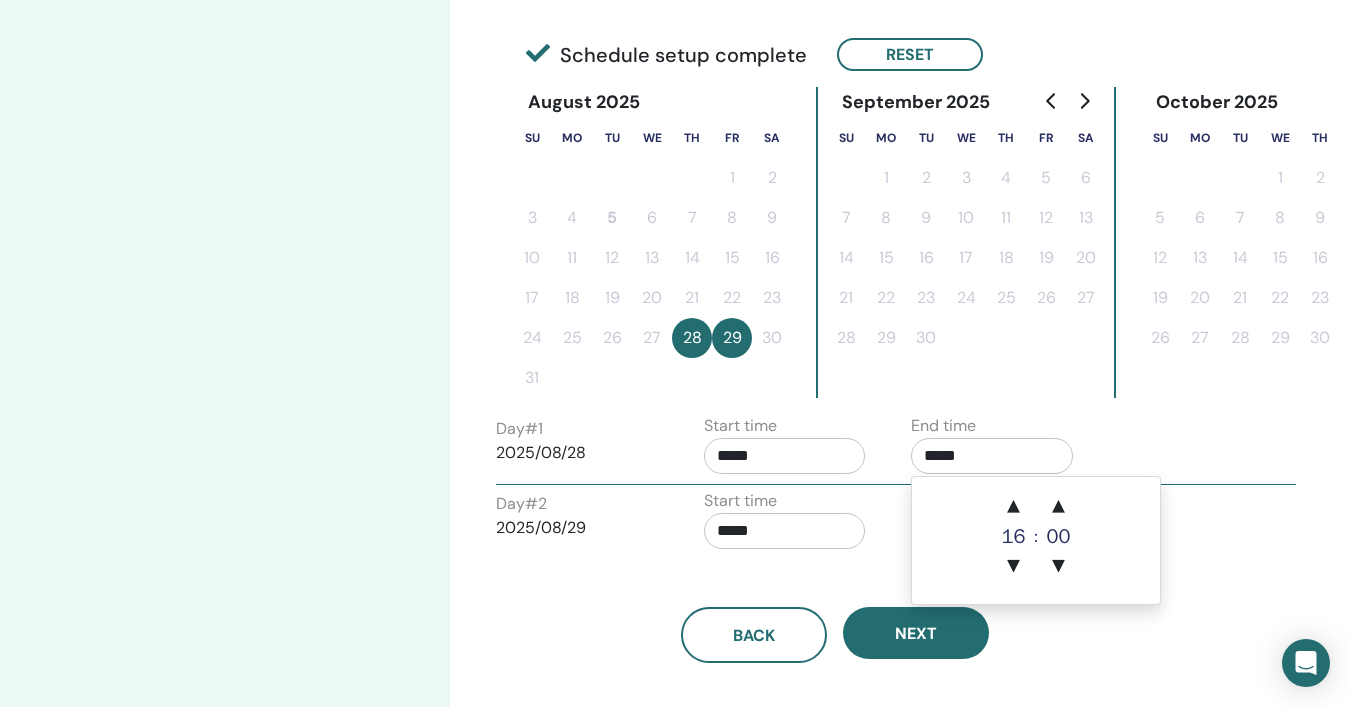 click on "Time Zone Time Zone (GMT-8) US/Alaska Seminar Date and Time Start date End date Done Schedule setup complete Reset August 2025 Su Mo Tu We Th Fr Sa 1 2 3 4 5 6 7 8 9 10 11 12 13 14 15 16 17 18 19 20 21 22 23 24 25 26 27 28 29 30 31 September 2025 Su Mo Tu We Th Fr Sa 1 2 3 4 5 6 7 8 9 10 11 12 13 14 15 16 17 18 19 20 21 22 23 24 25 26 27 28 29 30 October 2025 Su Mo Tu We Th Fr Sa 1 2 3 4 5 6 7 8 9 10 11 12 13 14 15 16 17 18 19 20 21 22 23 24 25 26 27 28 29 30 31 Day  # 1 2025/08/28 Start time ***** End time ***** Day  # 2 2025/08/29 Start time ***** End time ***** Back Next" at bounding box center [835, 157] 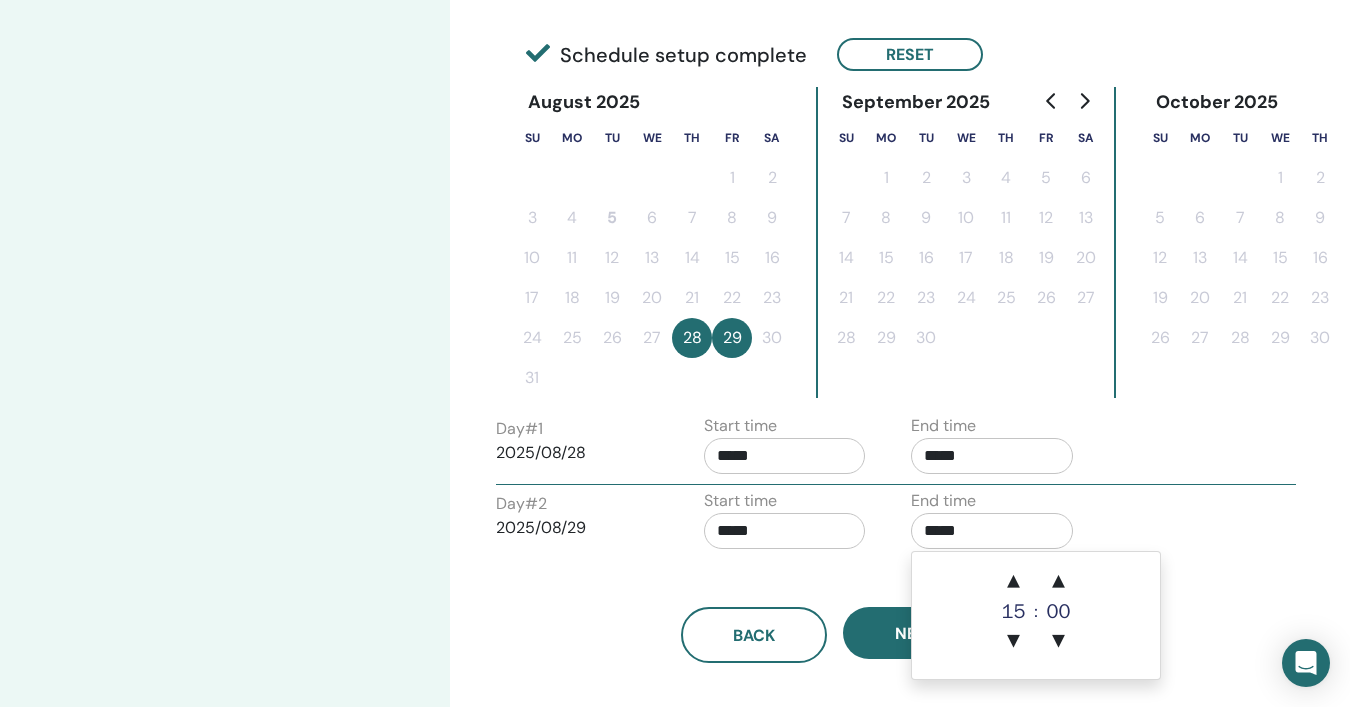 click on "*****" at bounding box center [992, 531] 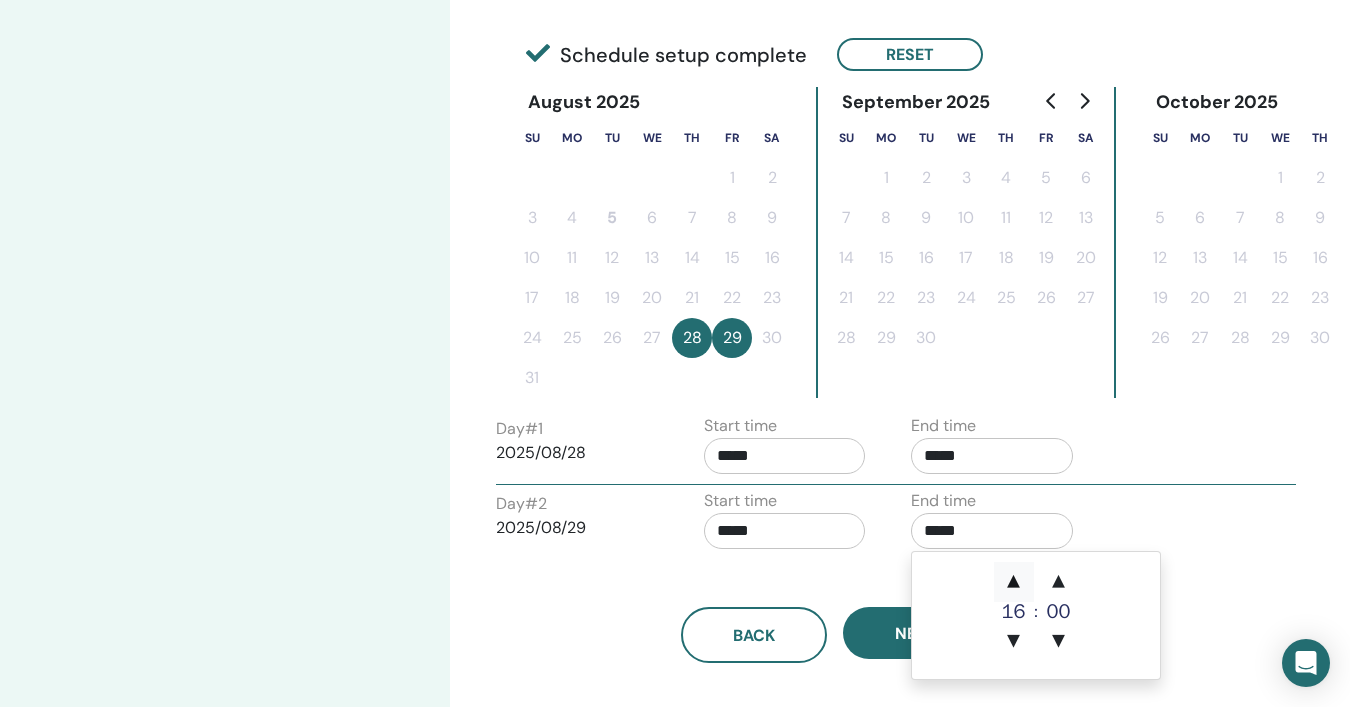 click on "▲" at bounding box center [1014, 582] 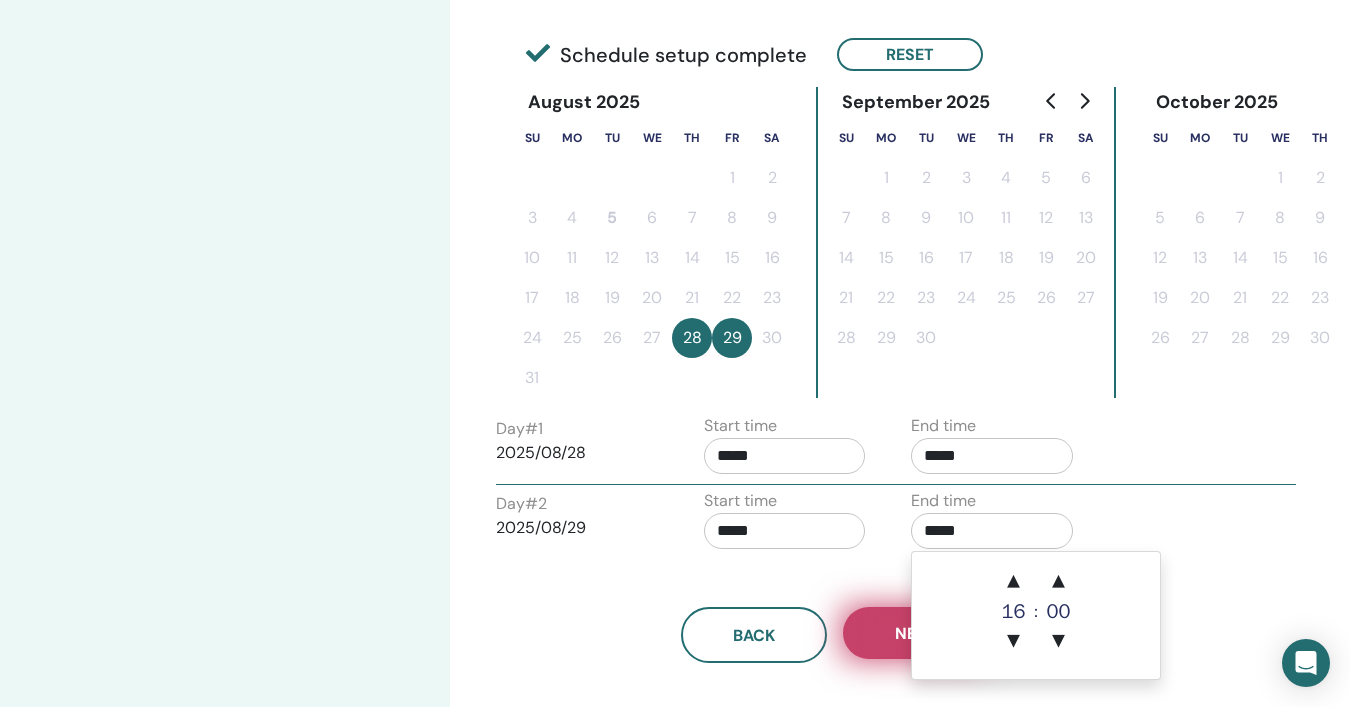 click on "Next" at bounding box center [916, 633] 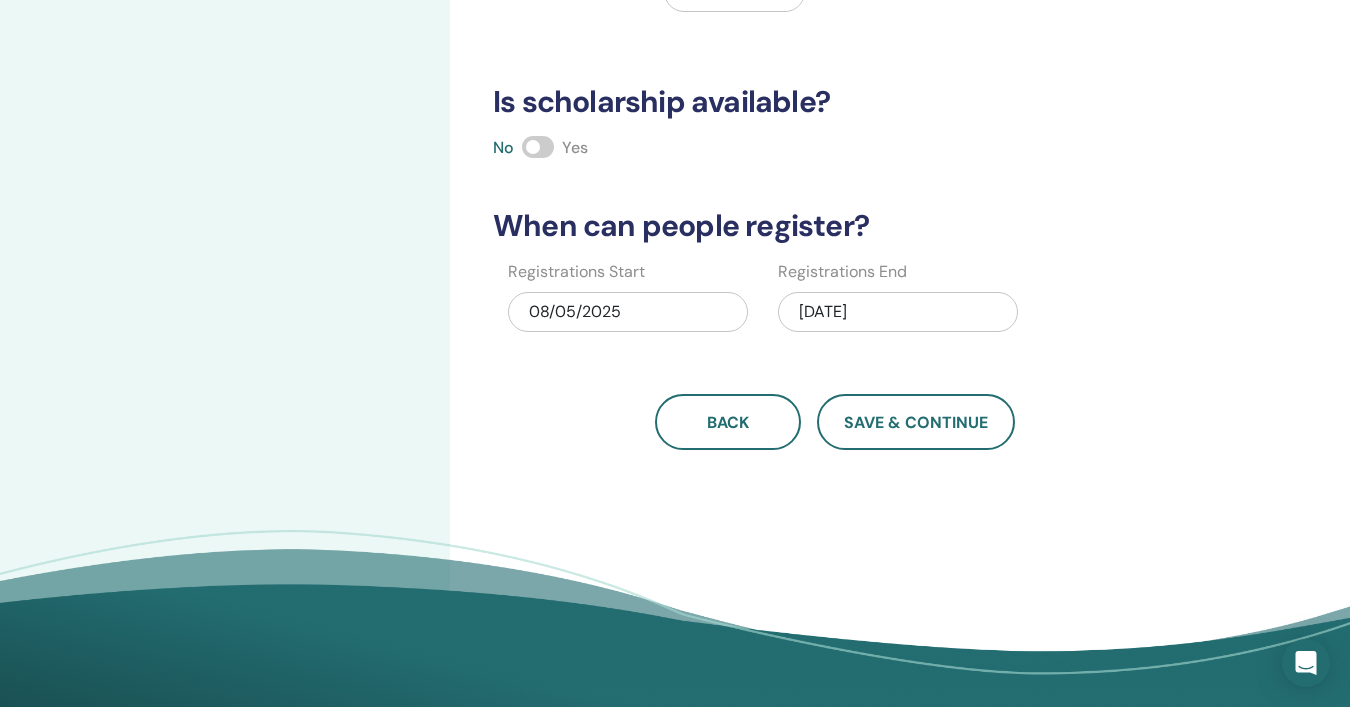click at bounding box center [538, 147] 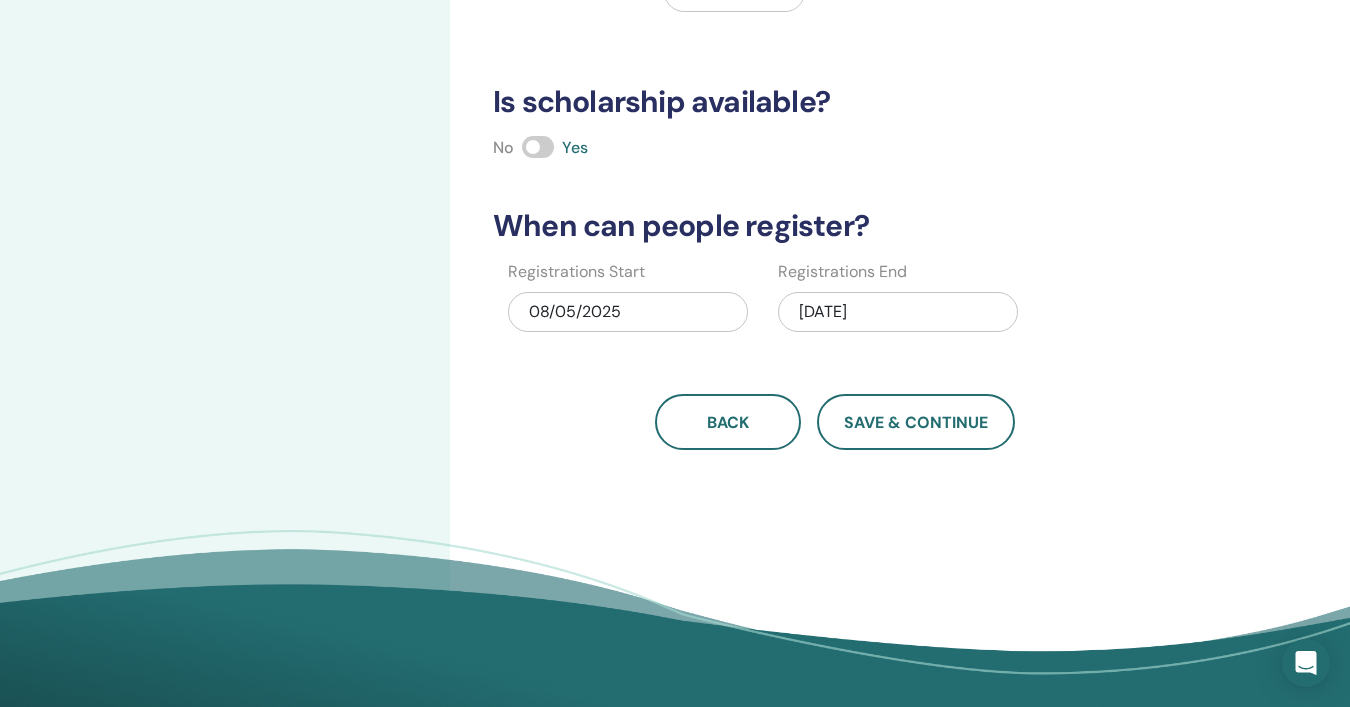 click on "08/29/2025" at bounding box center [898, 312] 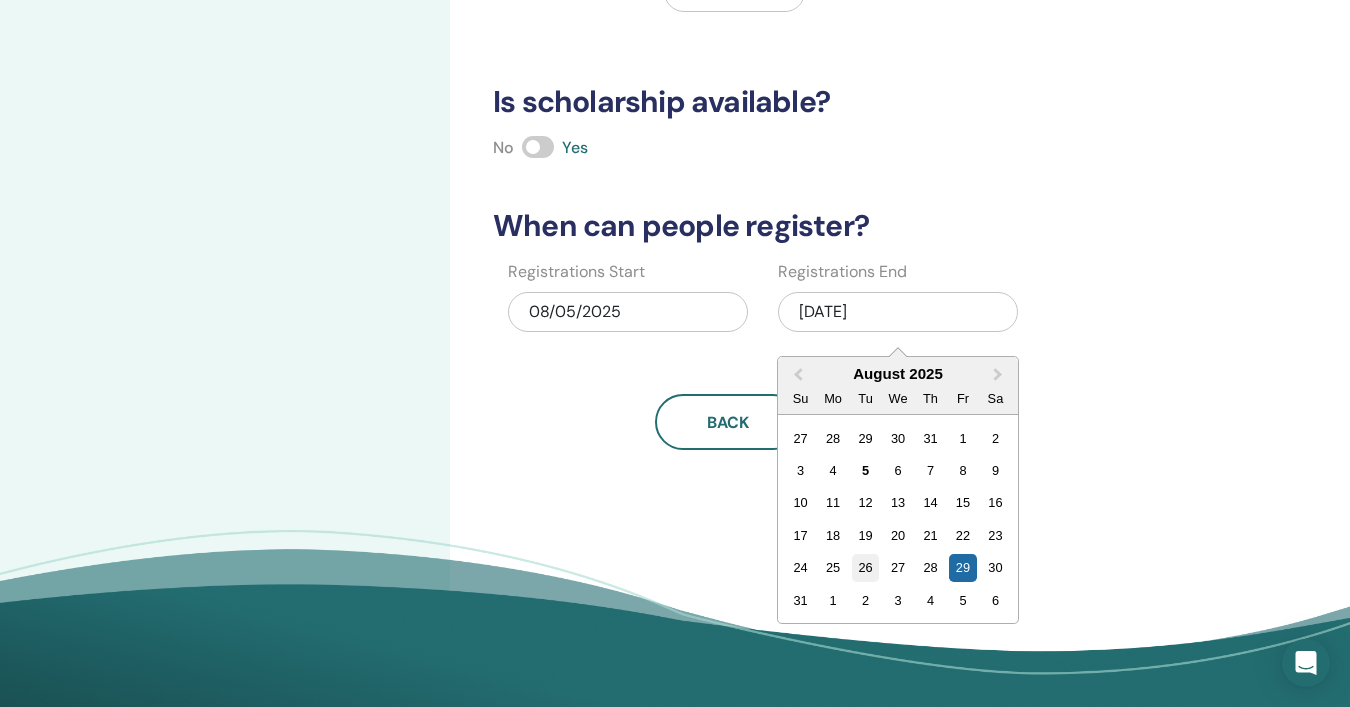 click on "26" at bounding box center [865, 567] 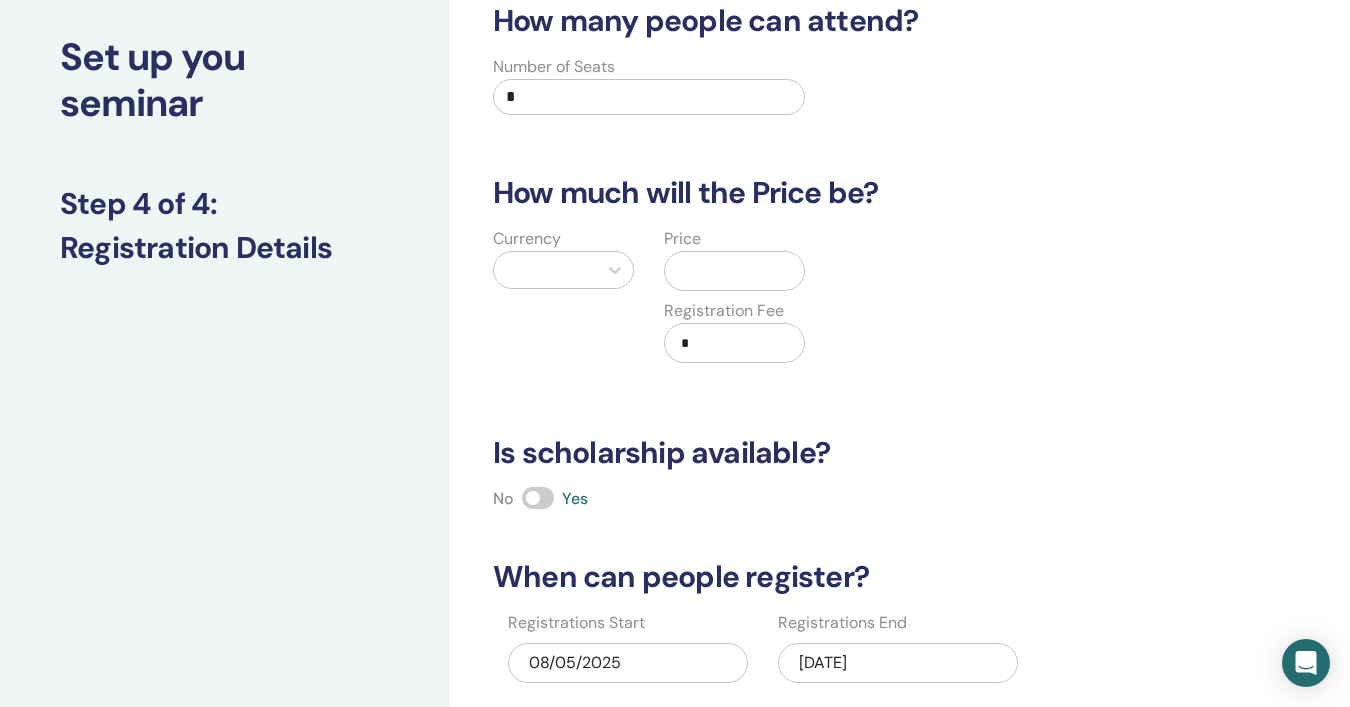 scroll, scrollTop: 107, scrollLeft: 0, axis: vertical 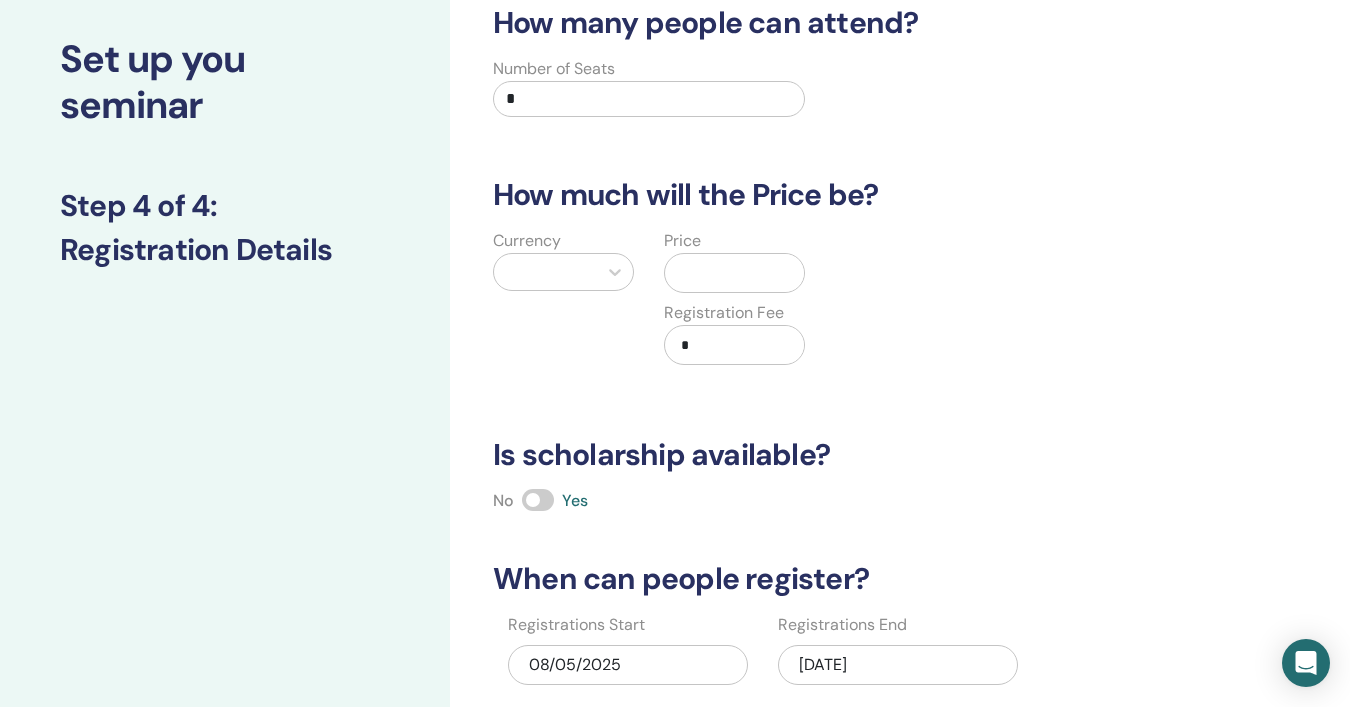 click on "*" at bounding box center (649, 99) 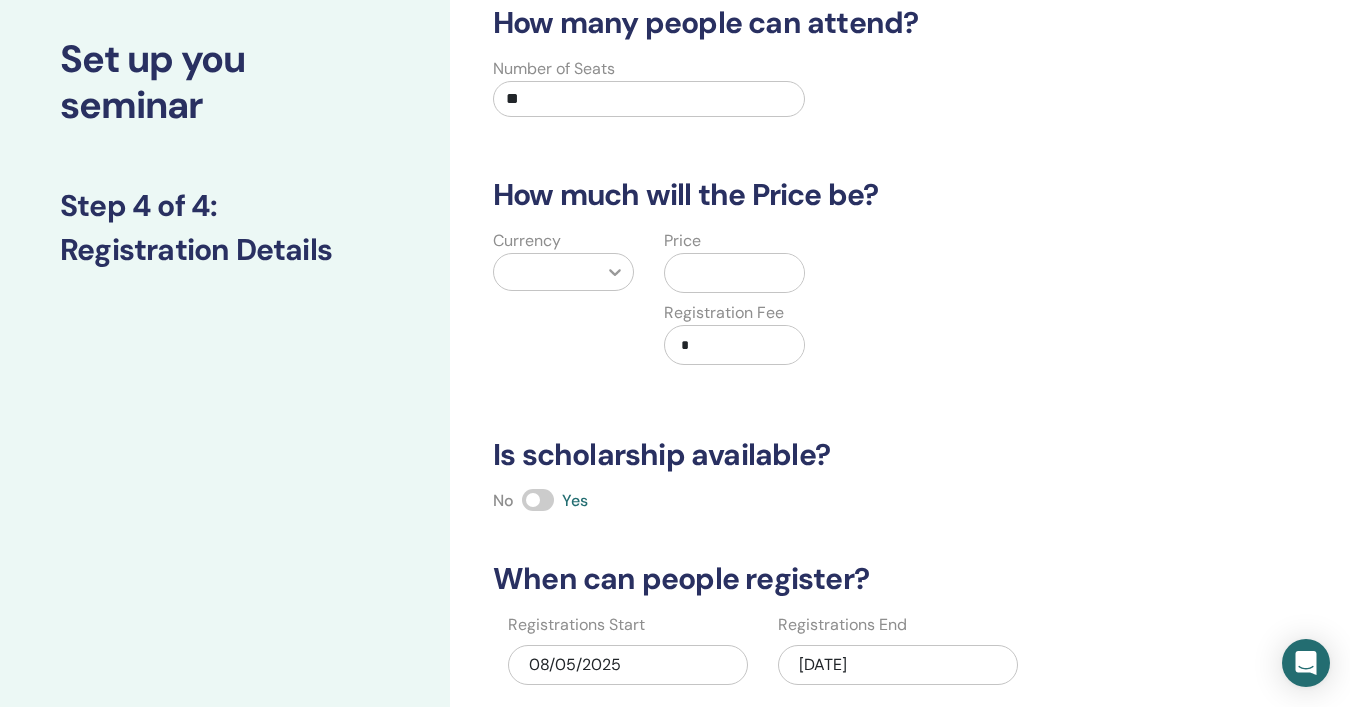 type on "**" 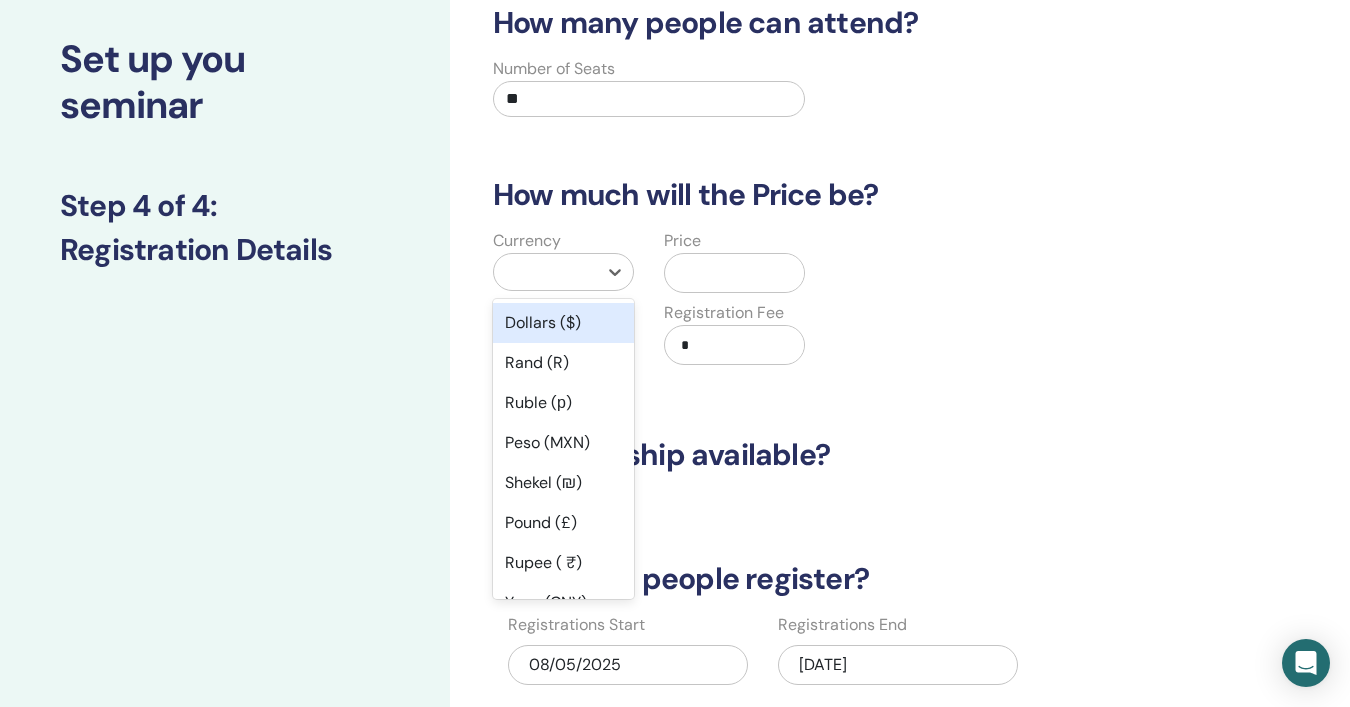 click on "Dollars ($)" at bounding box center (563, 323) 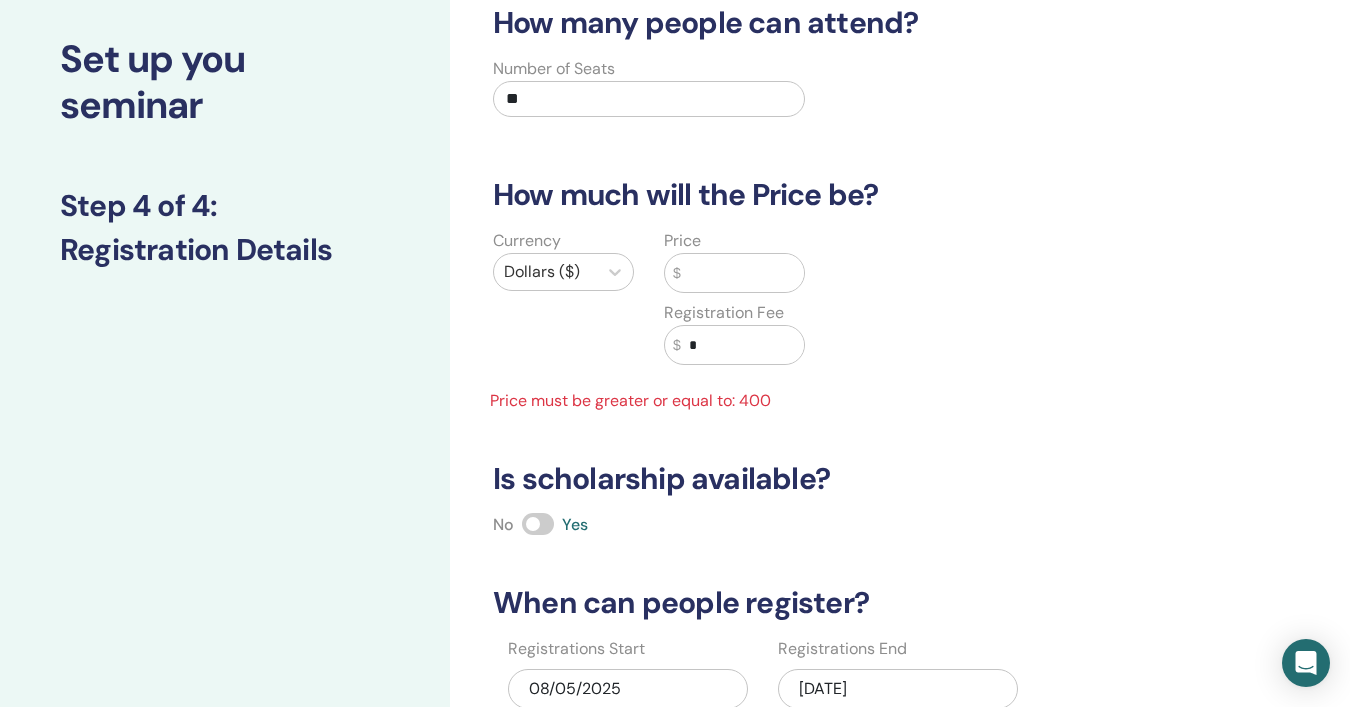 click at bounding box center [742, 273] 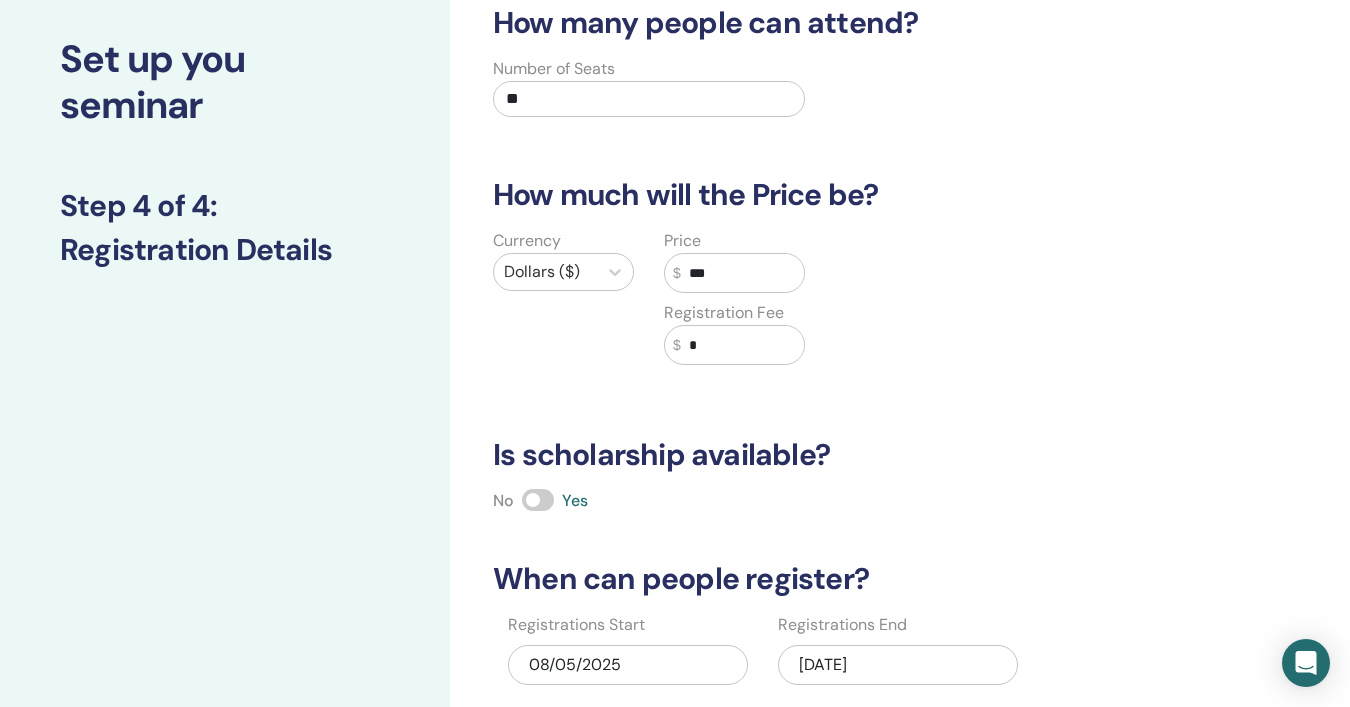 type on "***" 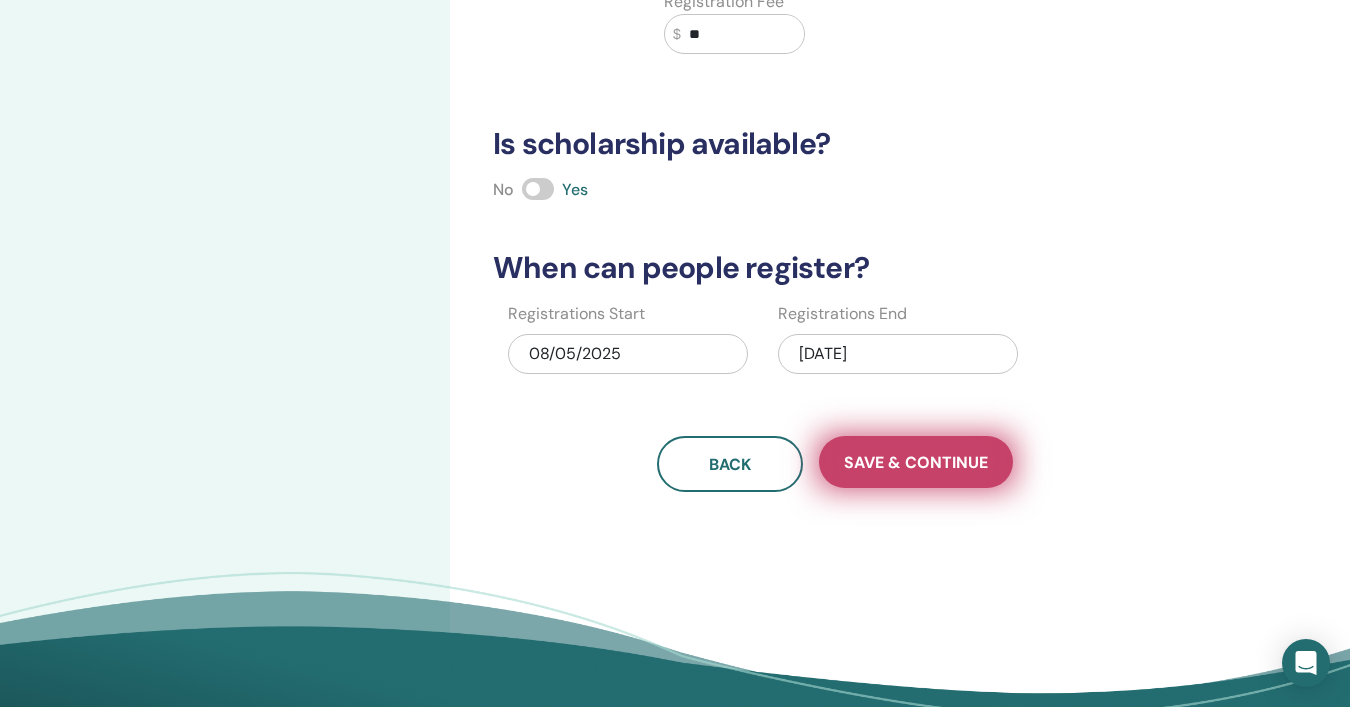 scroll, scrollTop: 421, scrollLeft: 0, axis: vertical 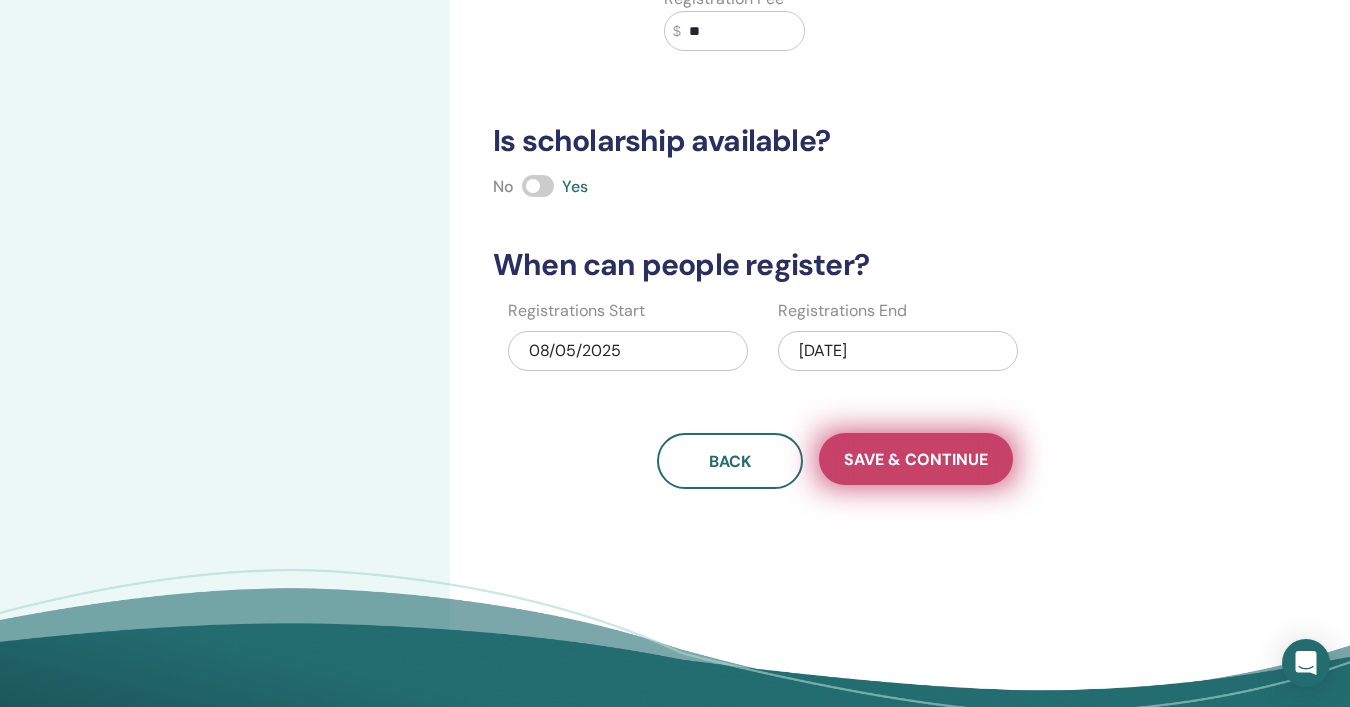 type on "**" 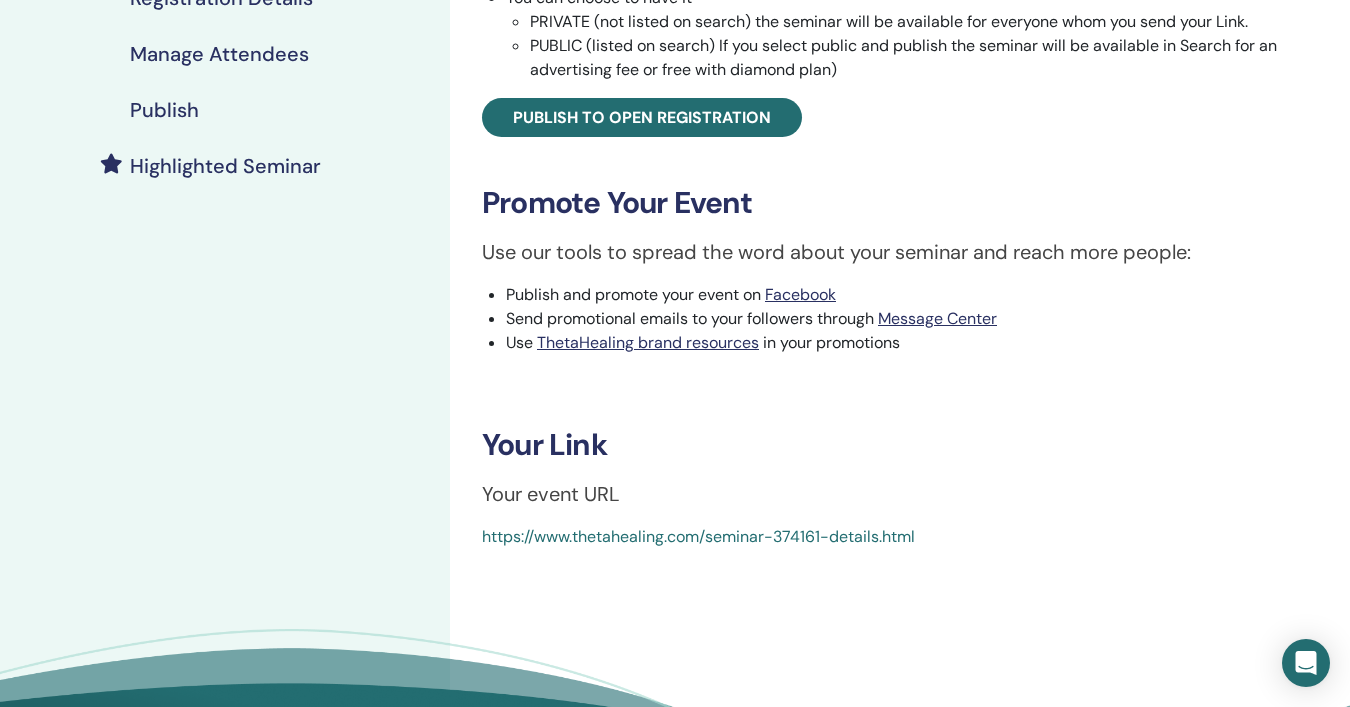 scroll, scrollTop: 505, scrollLeft: 0, axis: vertical 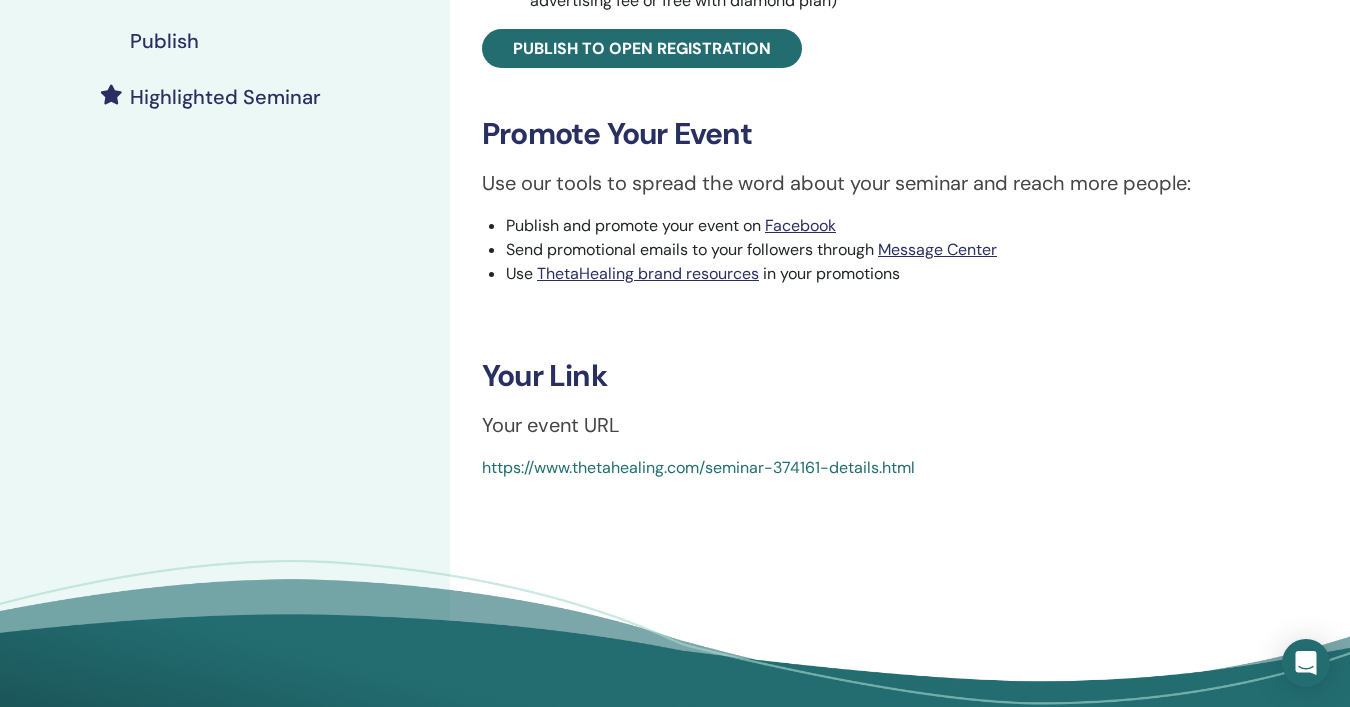 click on "https://www.thetahealing.com/seminar-374161-details.html" at bounding box center (698, 467) 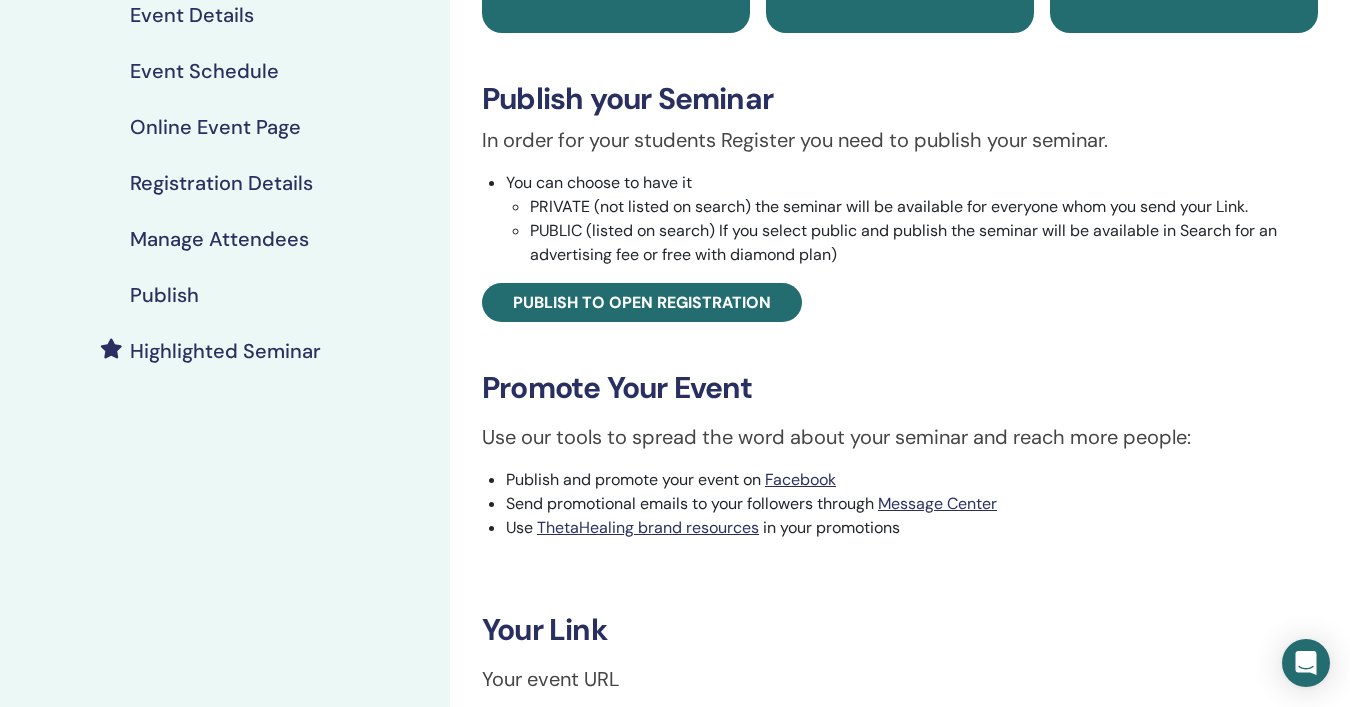 scroll, scrollTop: 238, scrollLeft: 0, axis: vertical 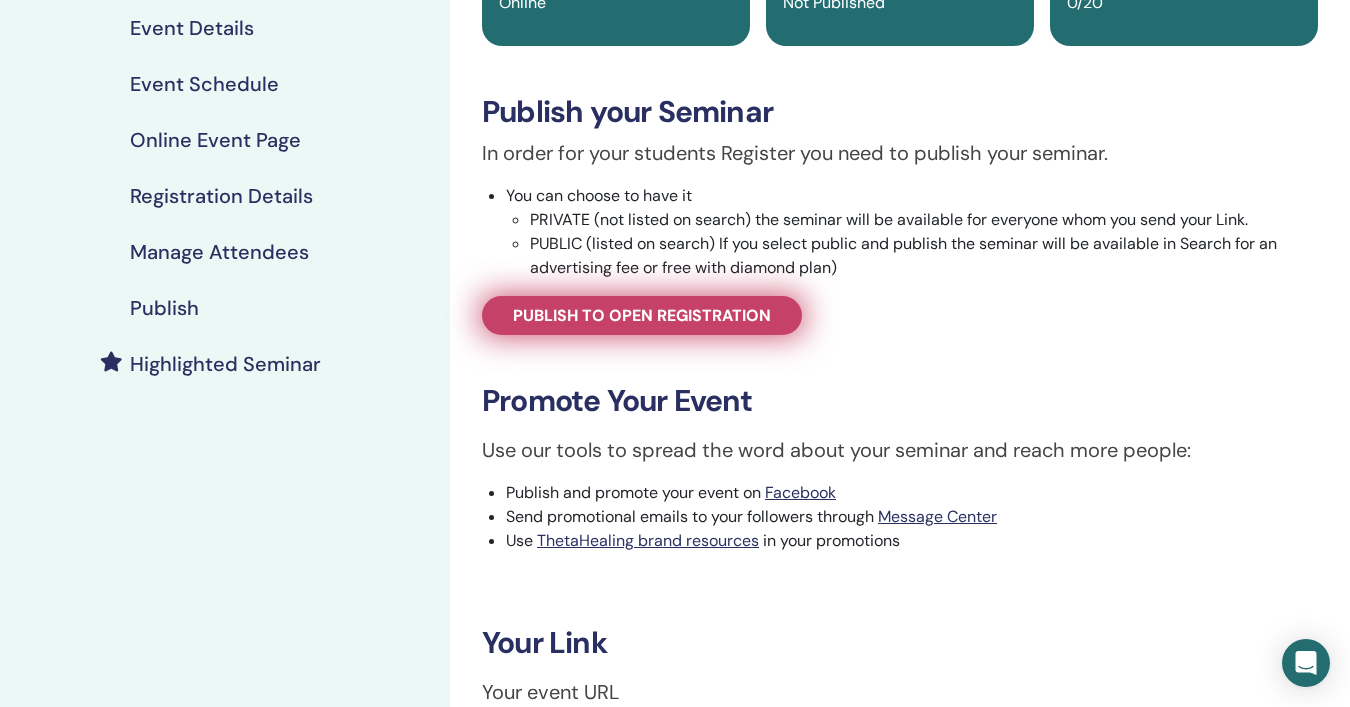 click on "Publish to open registration" at bounding box center (642, 315) 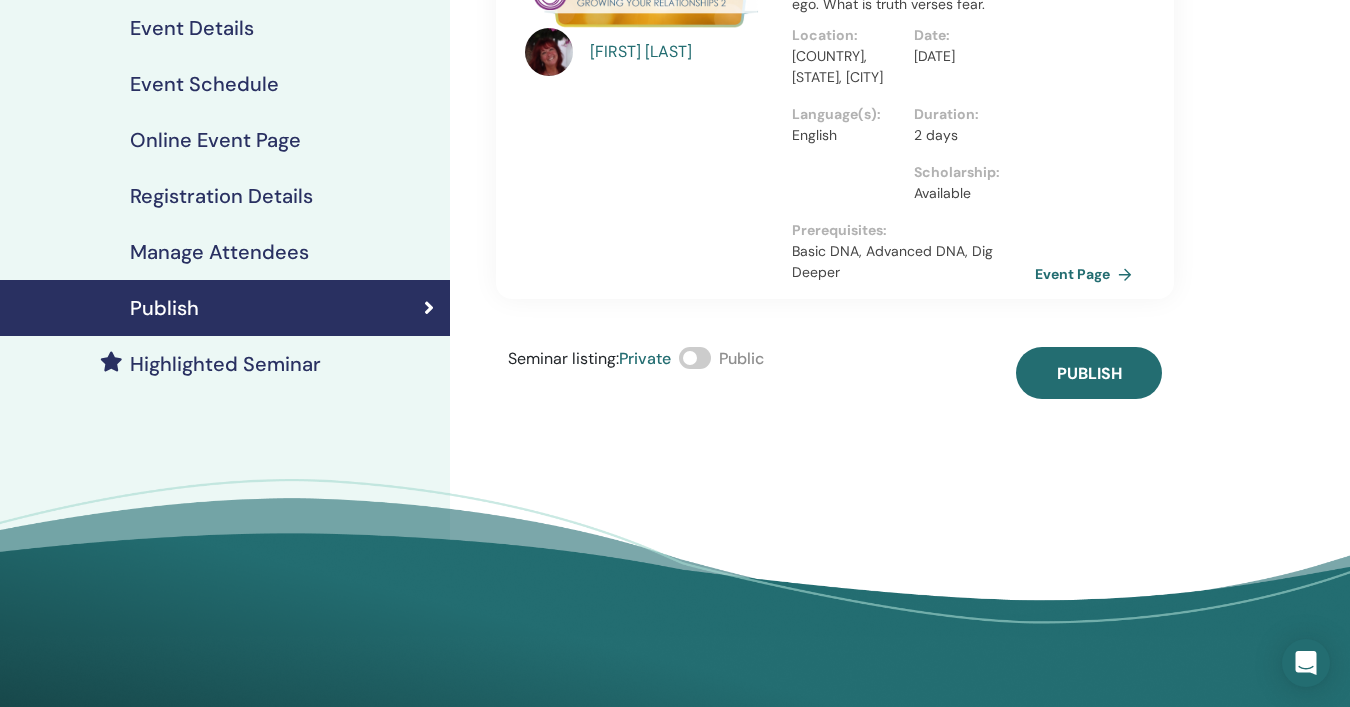 click at bounding box center [695, 358] 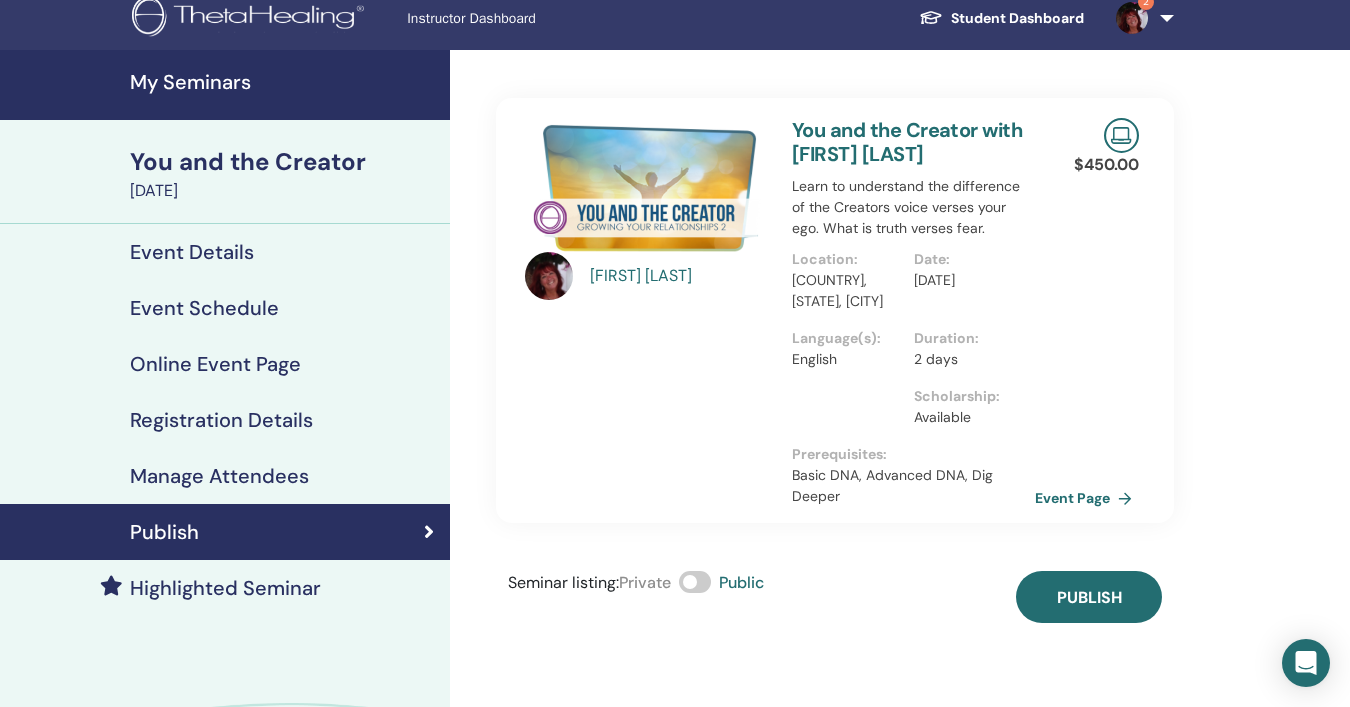 scroll, scrollTop: 0, scrollLeft: 0, axis: both 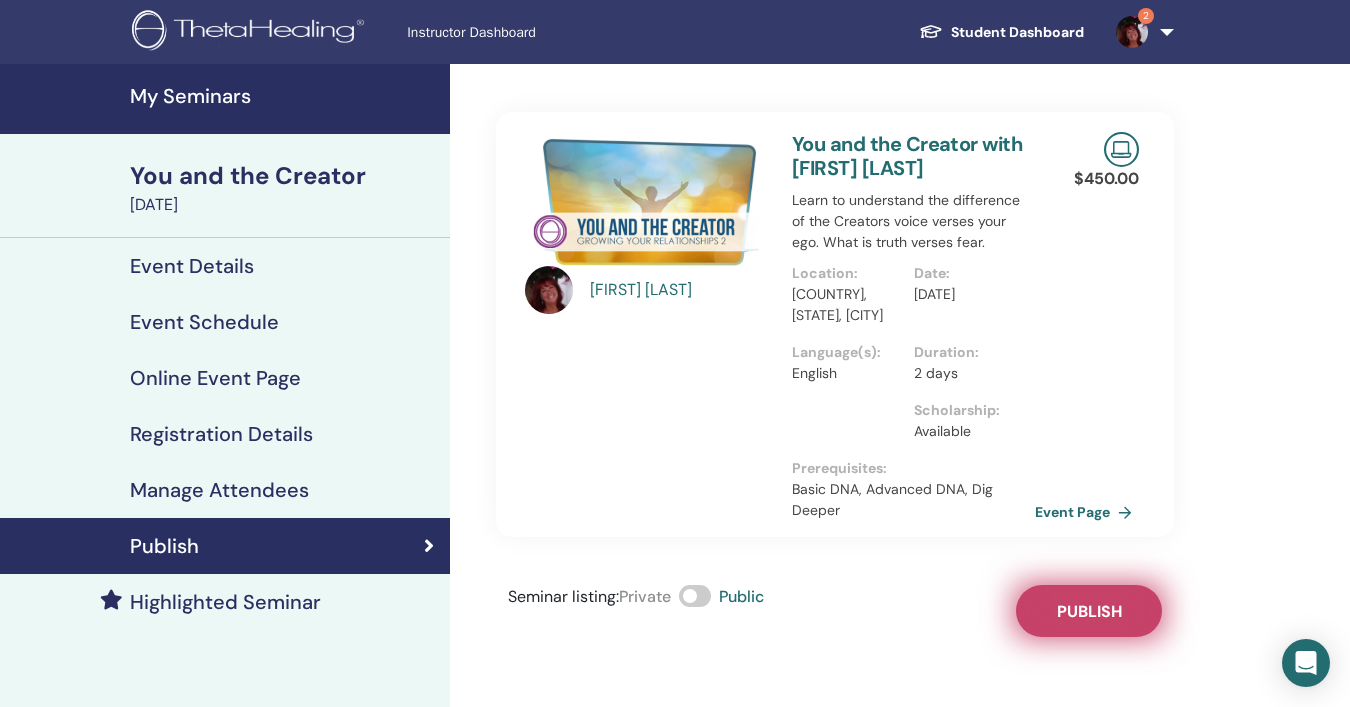 click on "Publish" at bounding box center [1089, 611] 